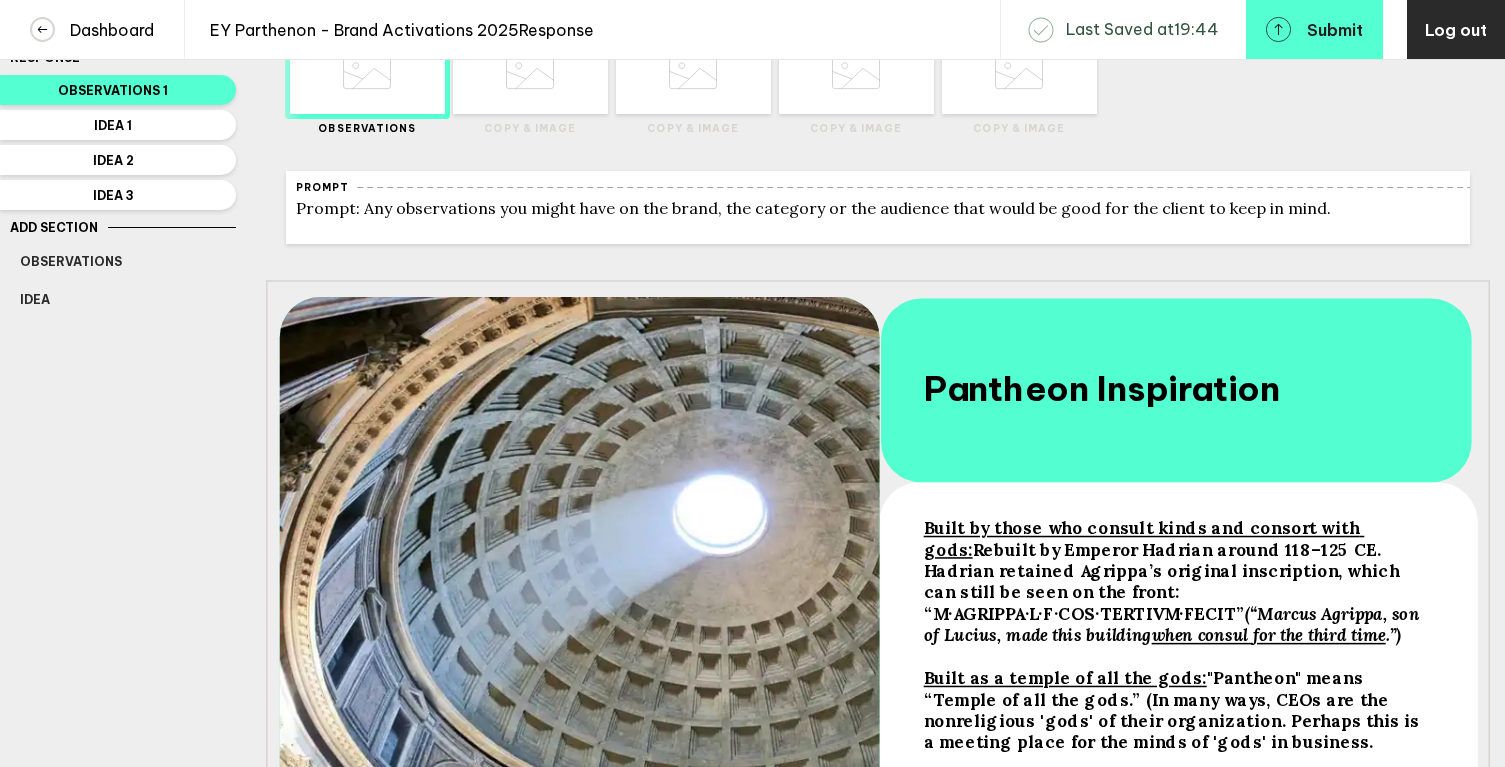 scroll, scrollTop: 0, scrollLeft: 0, axis: both 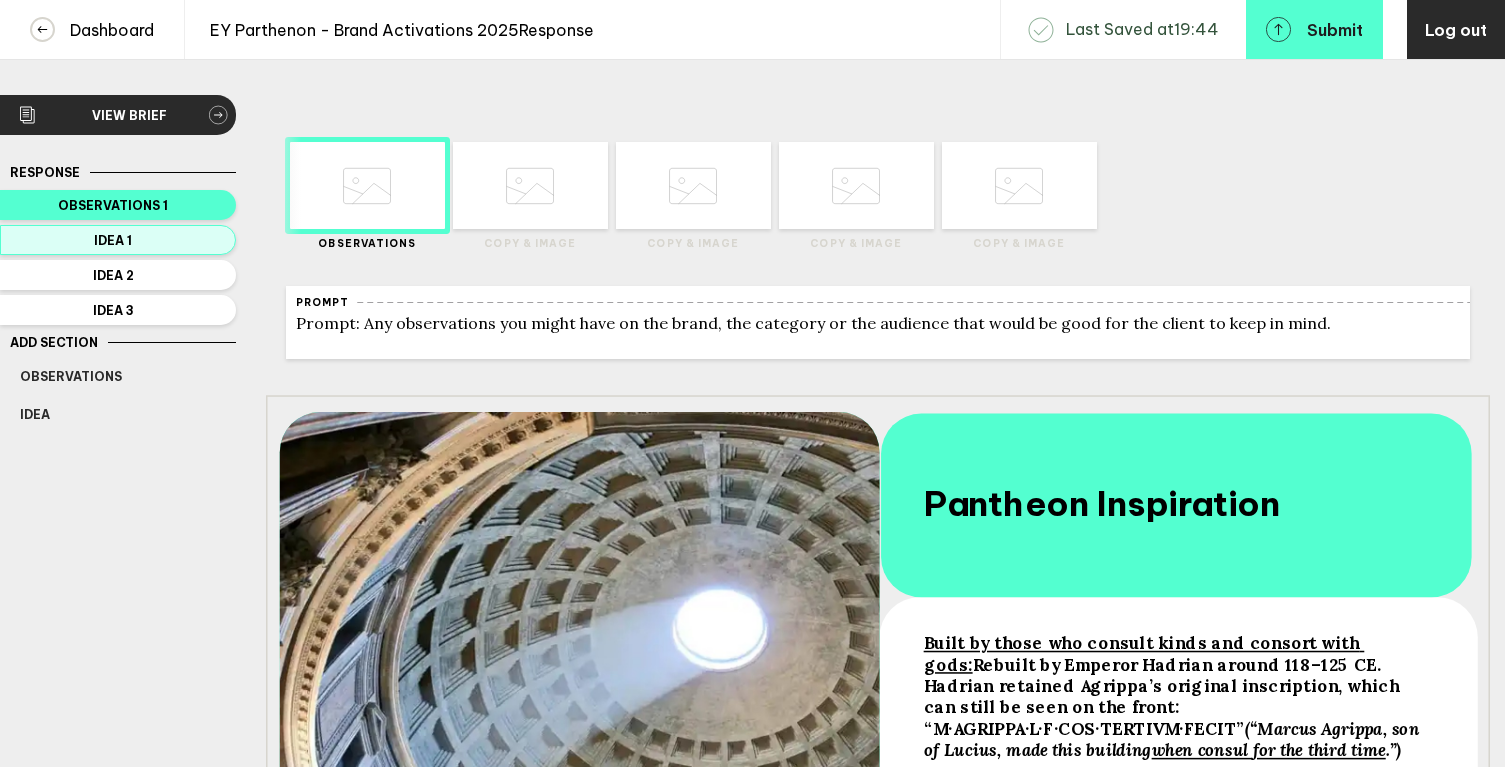 click on "Idea 1" at bounding box center [113, 205] 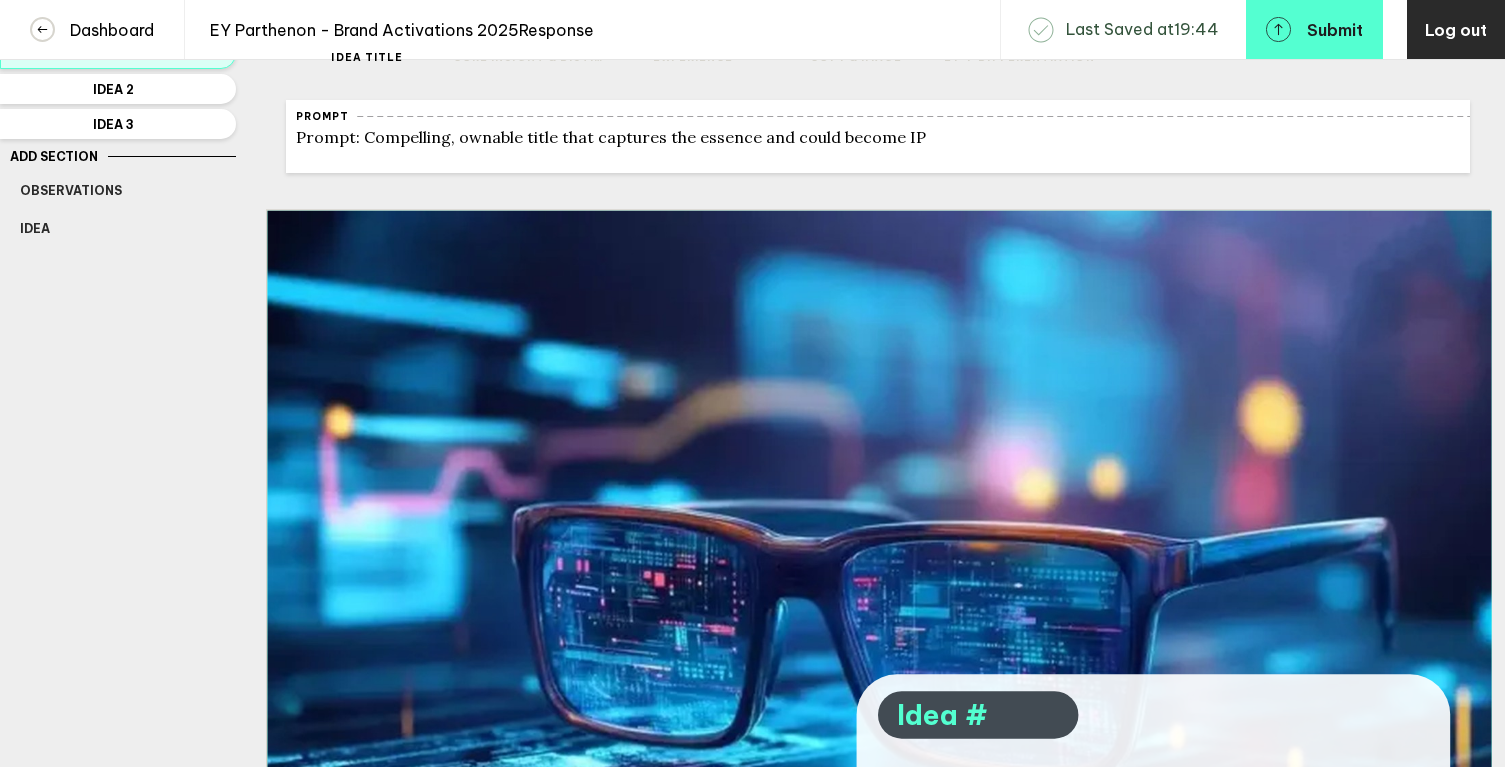 scroll, scrollTop: 0, scrollLeft: 0, axis: both 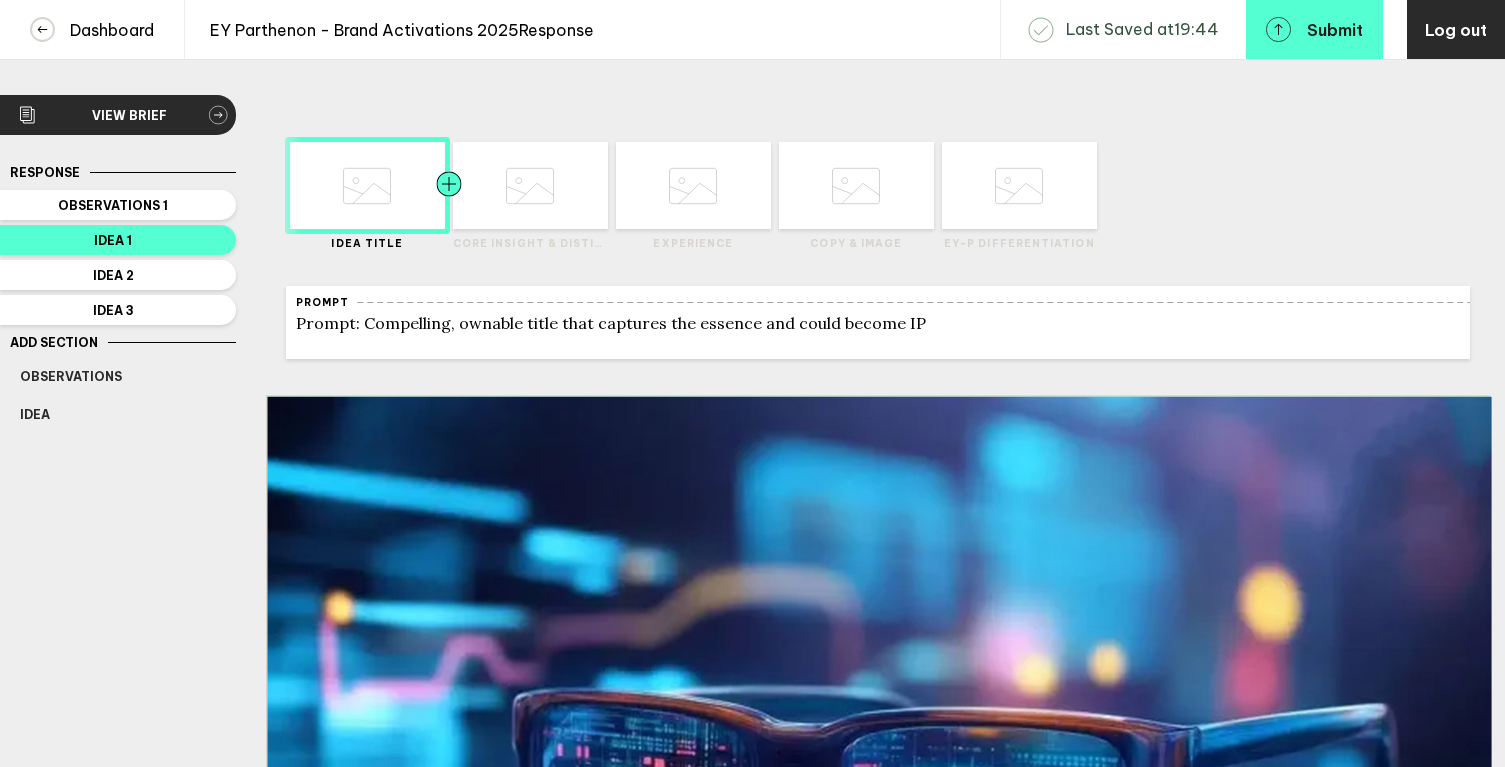 click at bounding box center (325, 185) 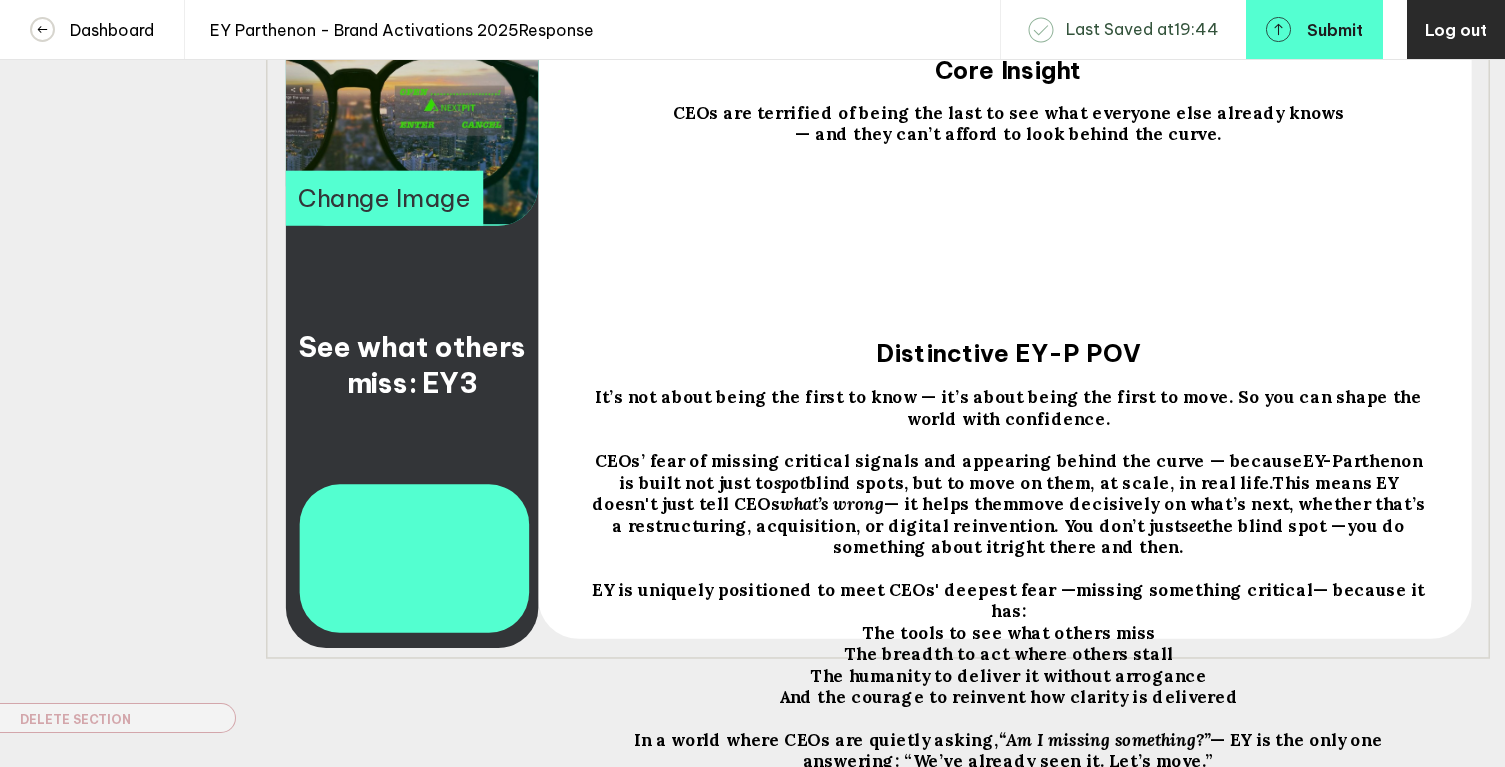 scroll, scrollTop: 532, scrollLeft: 0, axis: vertical 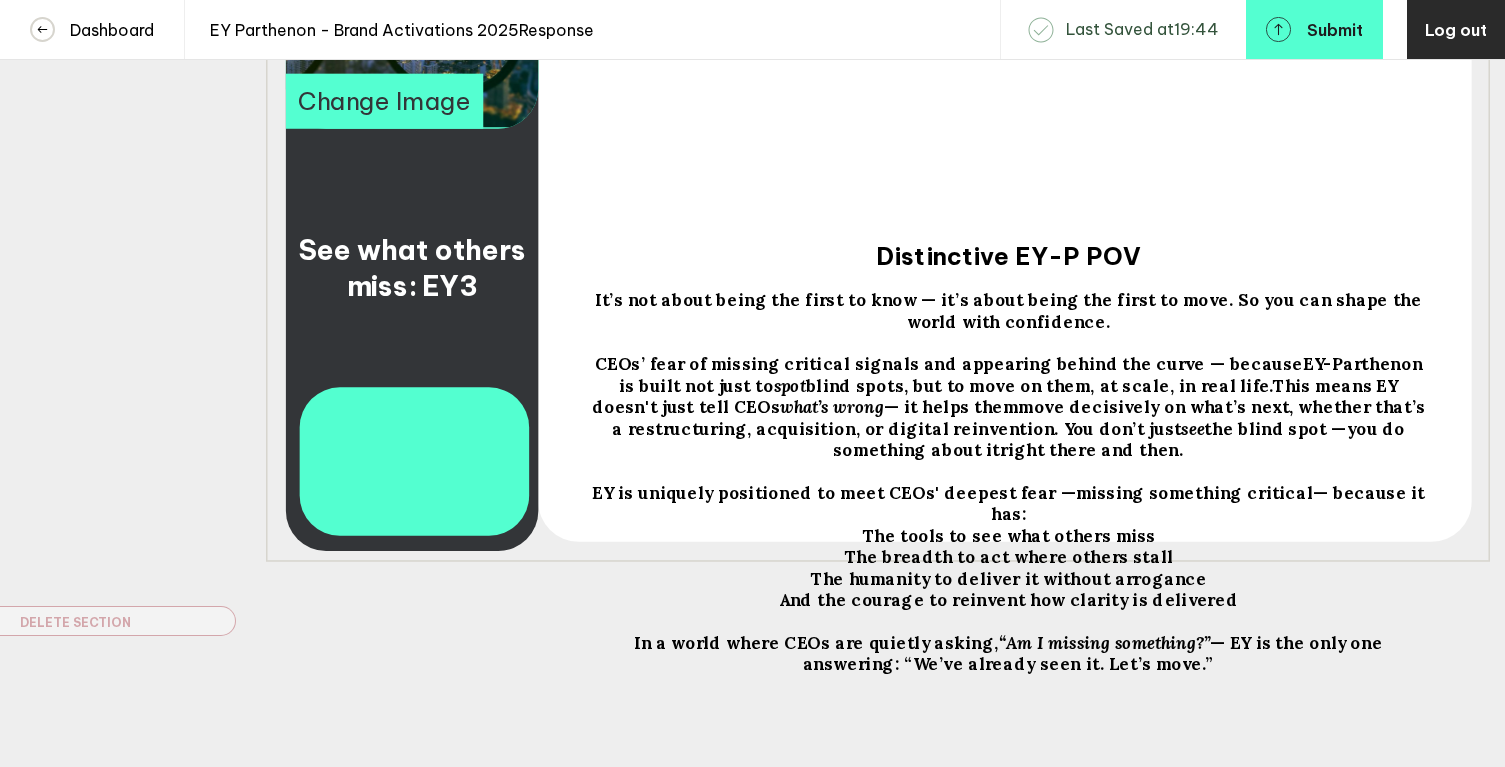 click on "The tools to see what others miss
The breadth to act where others stall" at bounding box center [412, 268] 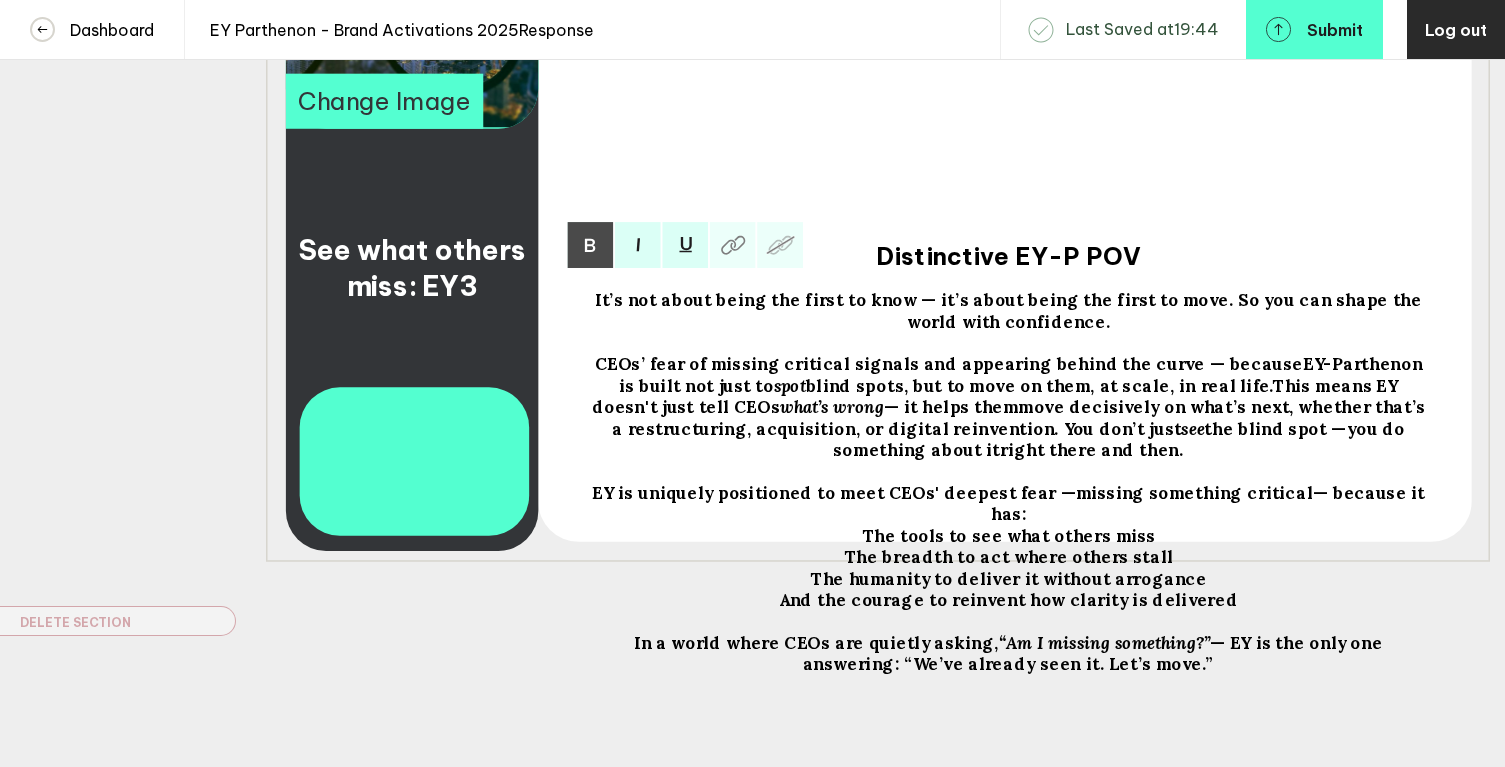 click on "The tools to see what others miss
The breadth to act where others stall" at bounding box center (1010, 310) 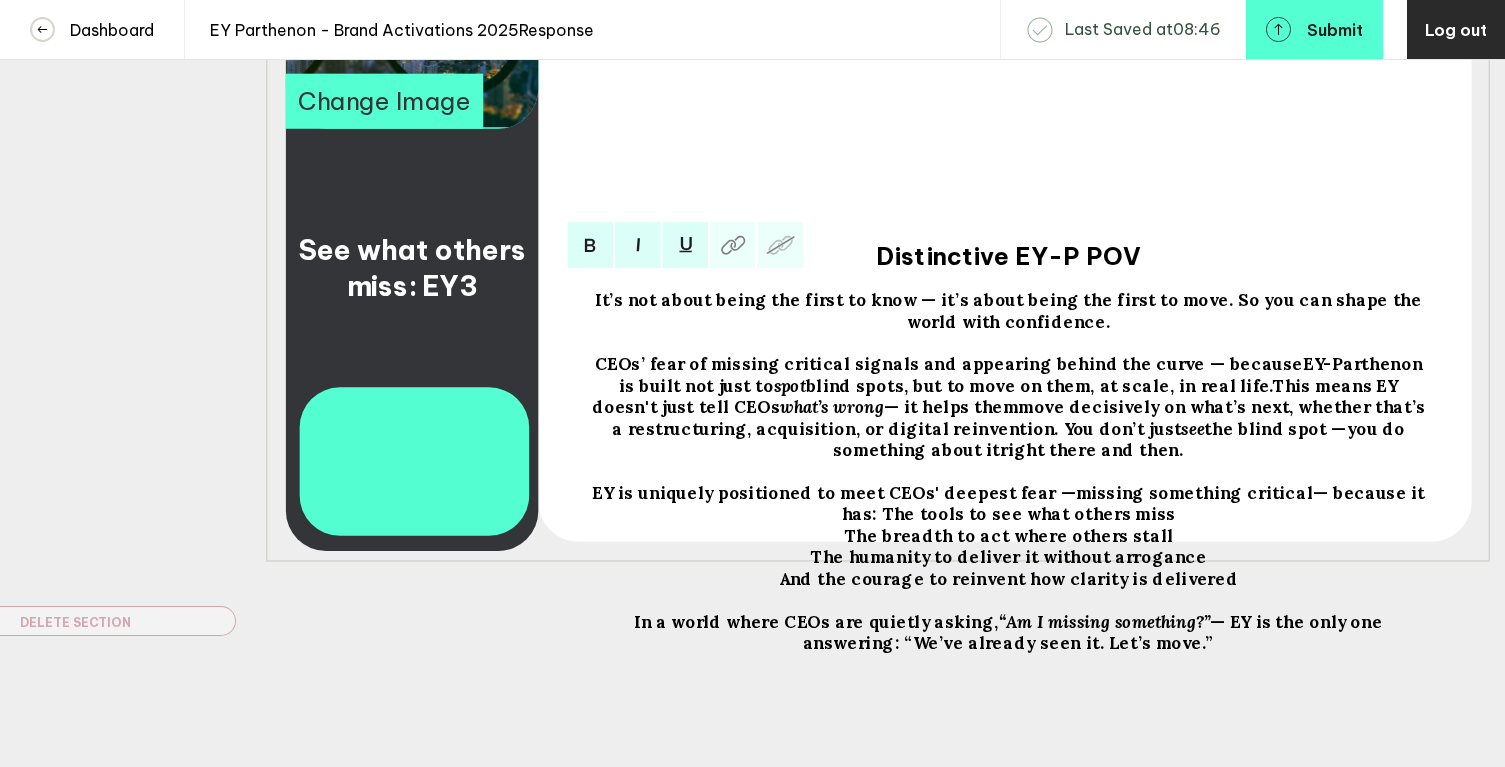 click on "EY is uniquely positioned to meet CEOs' deepest fear —  missing something critical  — because it has: The tools to see what others miss
The breadth to act where others stall" at bounding box center (1008, 310) 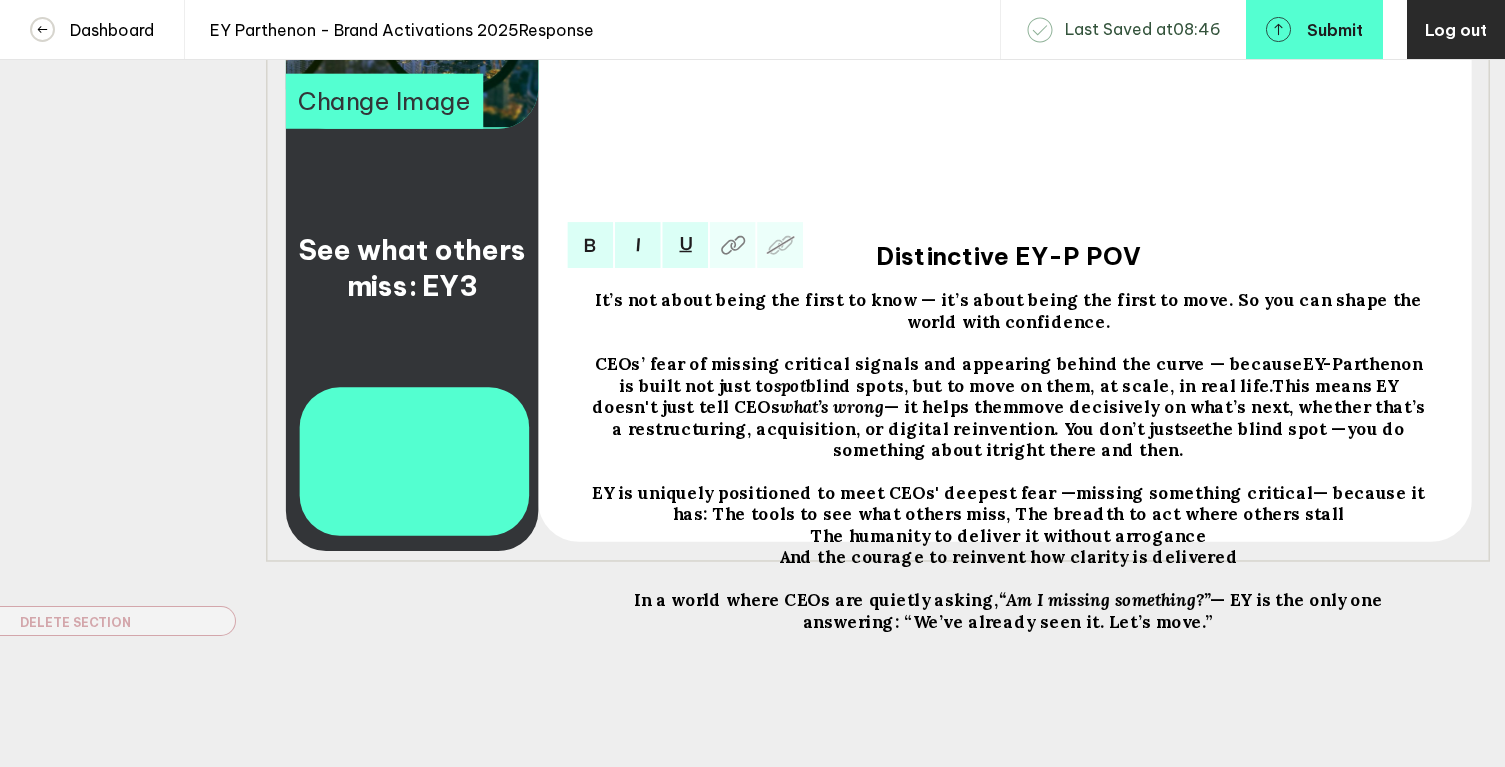 click on "The humanity to deliver it without arrogance
And the courage to reinvent how clarity is delivered" at bounding box center [1008, 310] 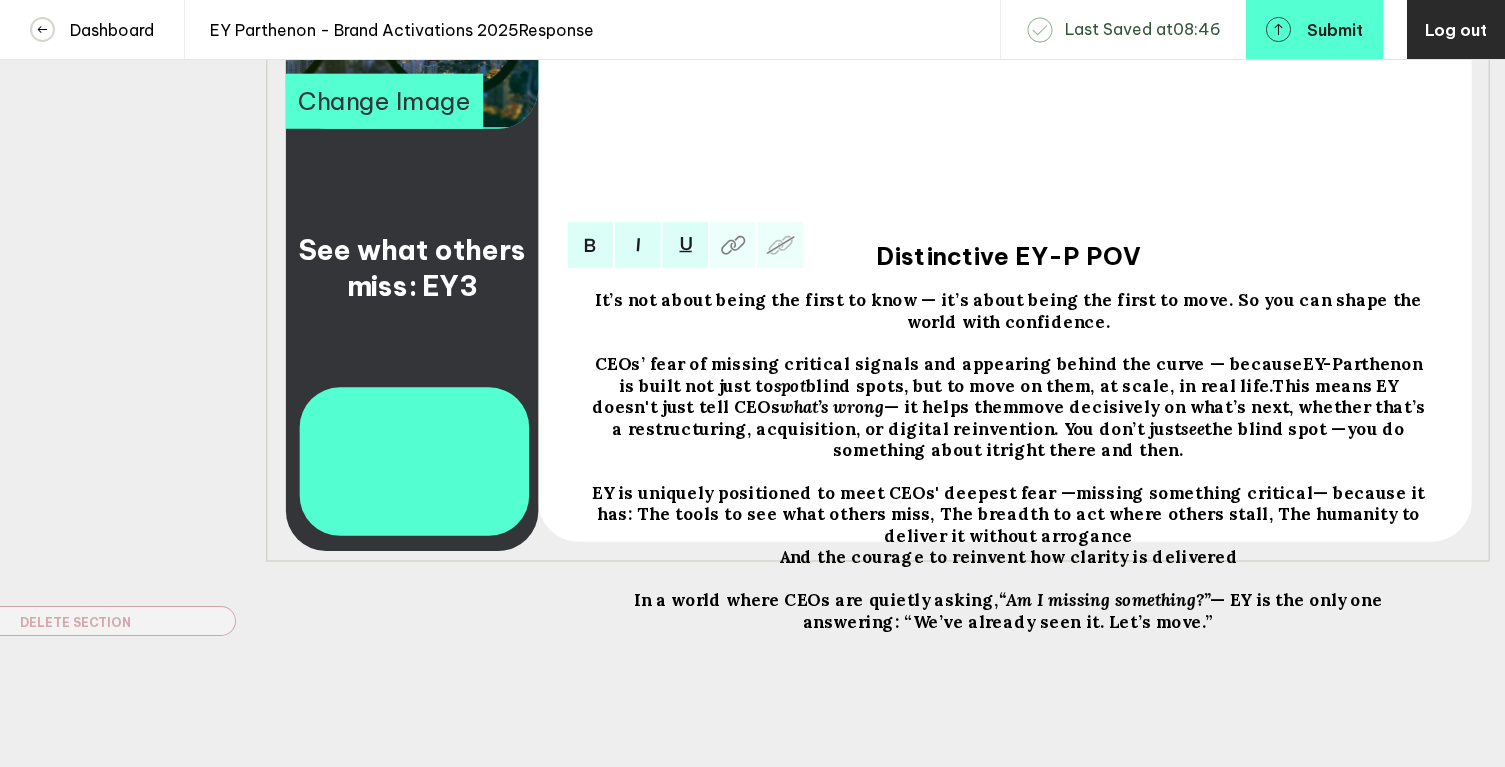 click on "EY is uniquely positioned to meet CEOs' deepest fear —  missing something critical  — because it has: The tools to see what others miss, The breadth to act where others stall, The humanity to deliver it without arrogance
And the courage to reinvent how clarity is delivered" at bounding box center [1008, 310] 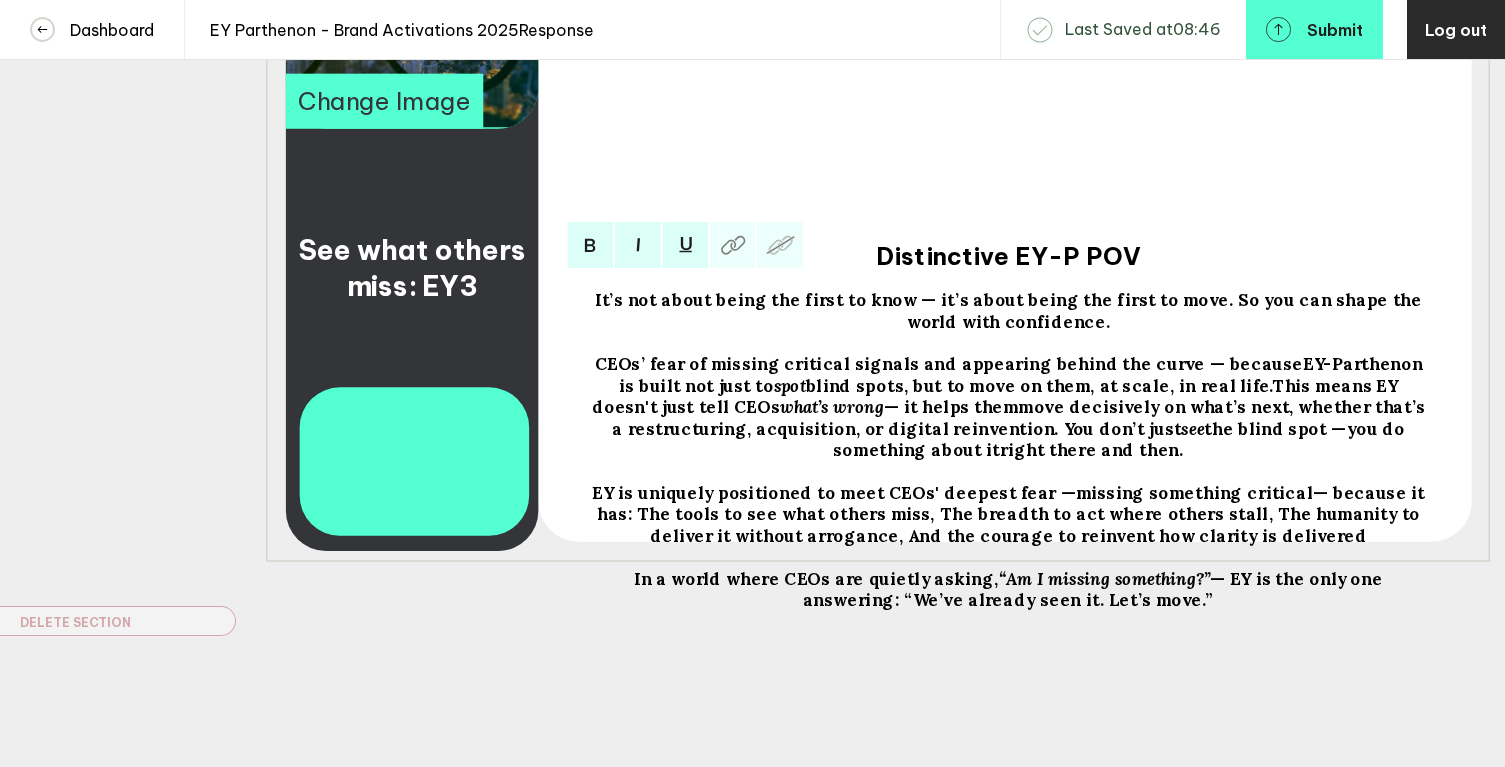 click on "In a world where CEOs are quietly asking," at bounding box center [1010, 310] 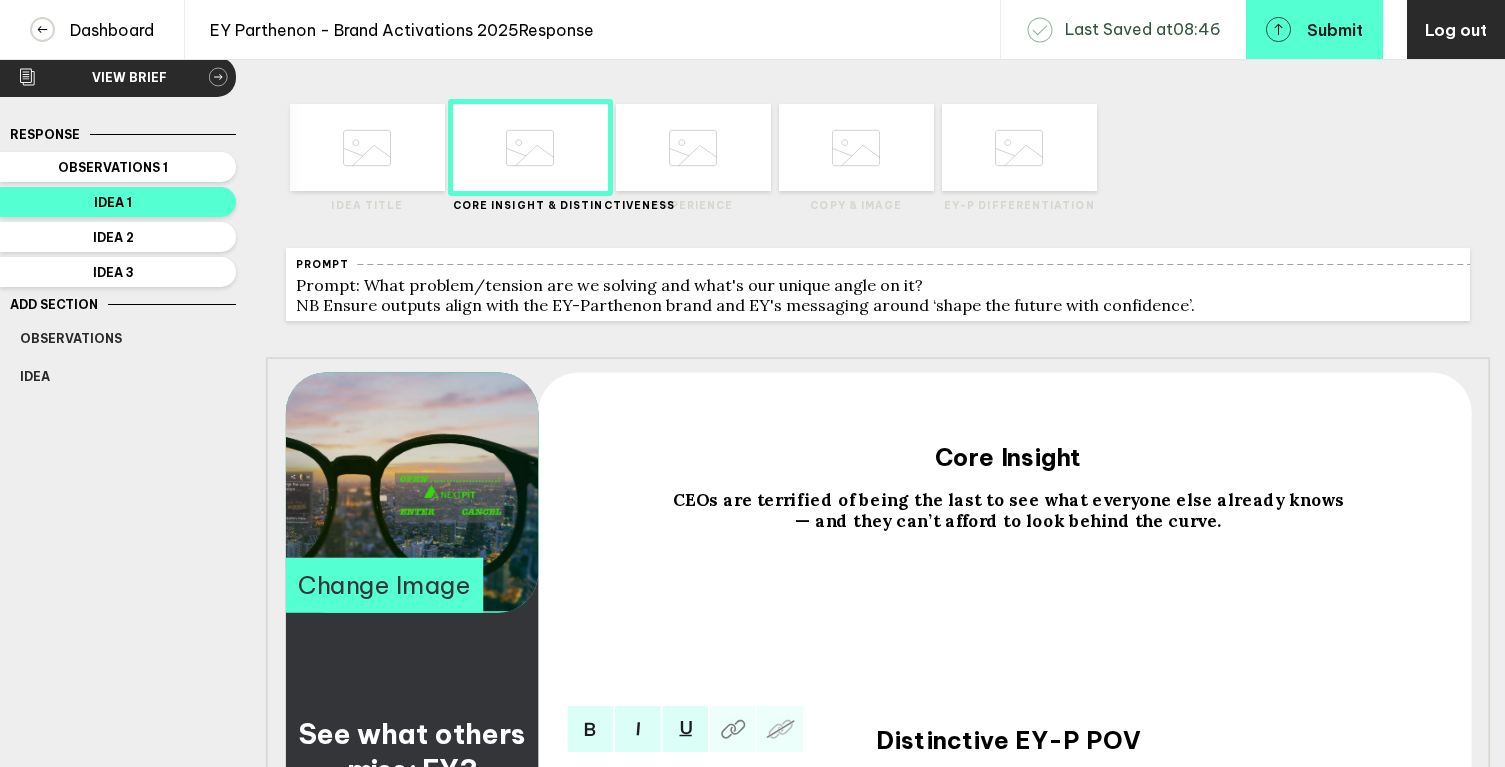 scroll, scrollTop: 0, scrollLeft: 0, axis: both 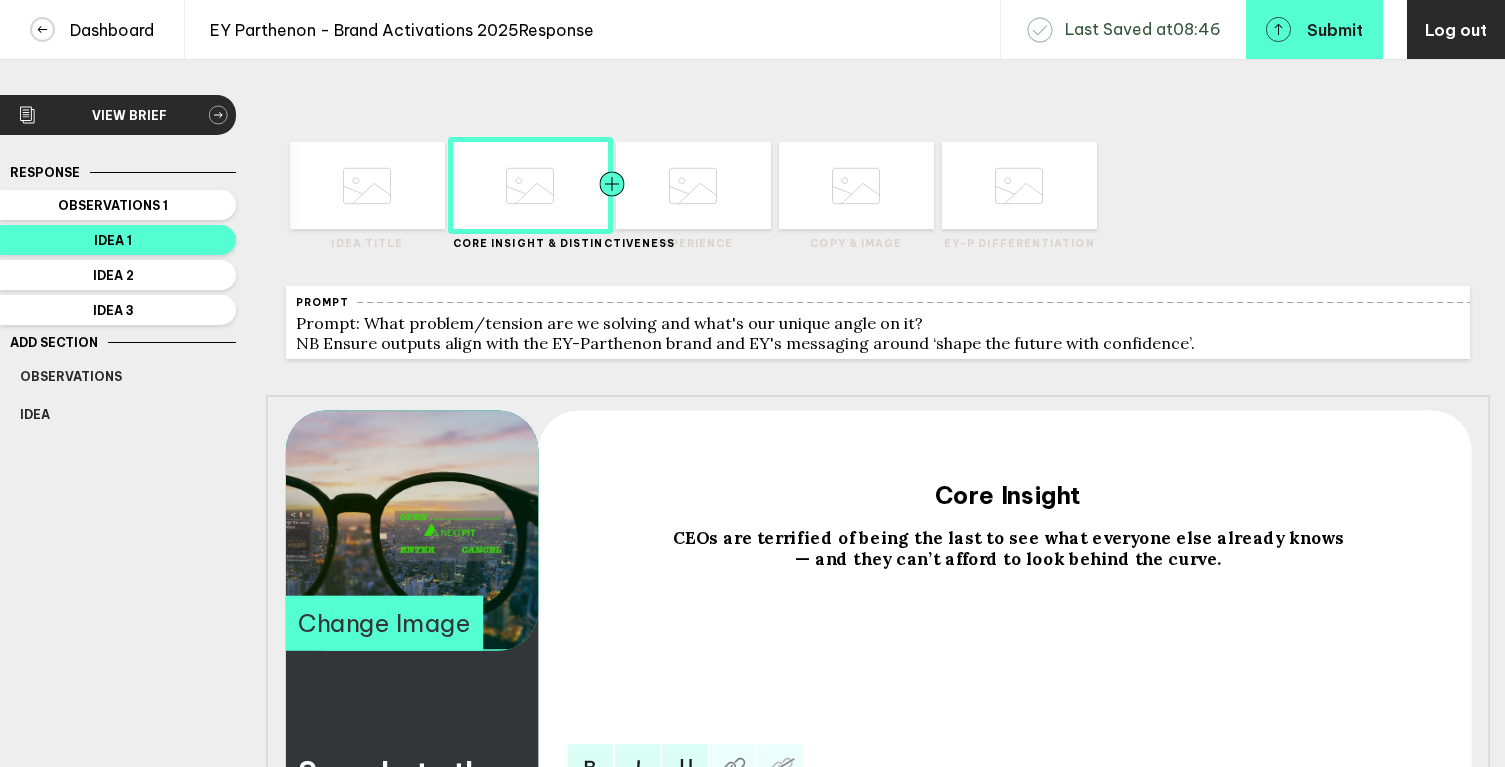 click at bounding box center [325, 185] 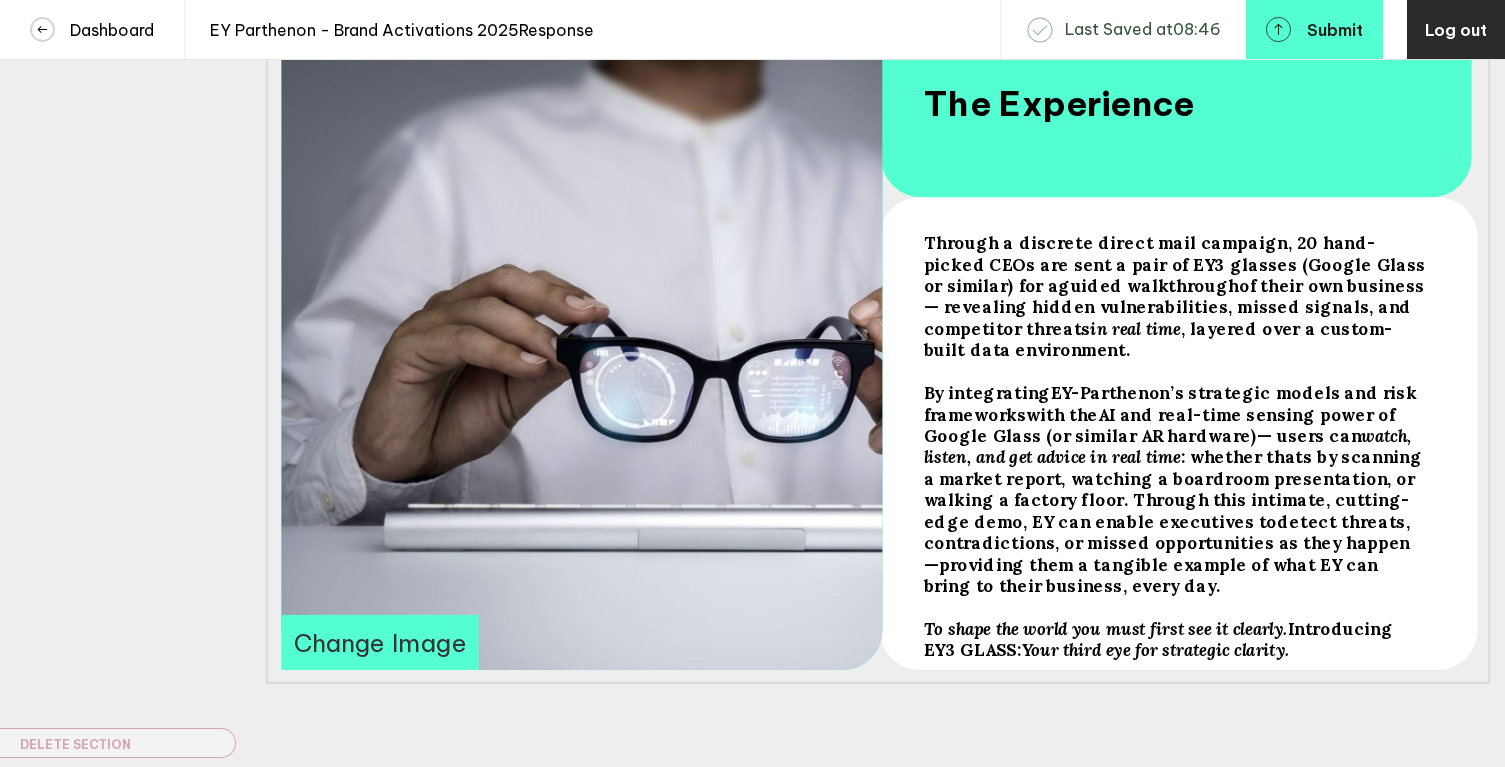 scroll, scrollTop: 373, scrollLeft: 0, axis: vertical 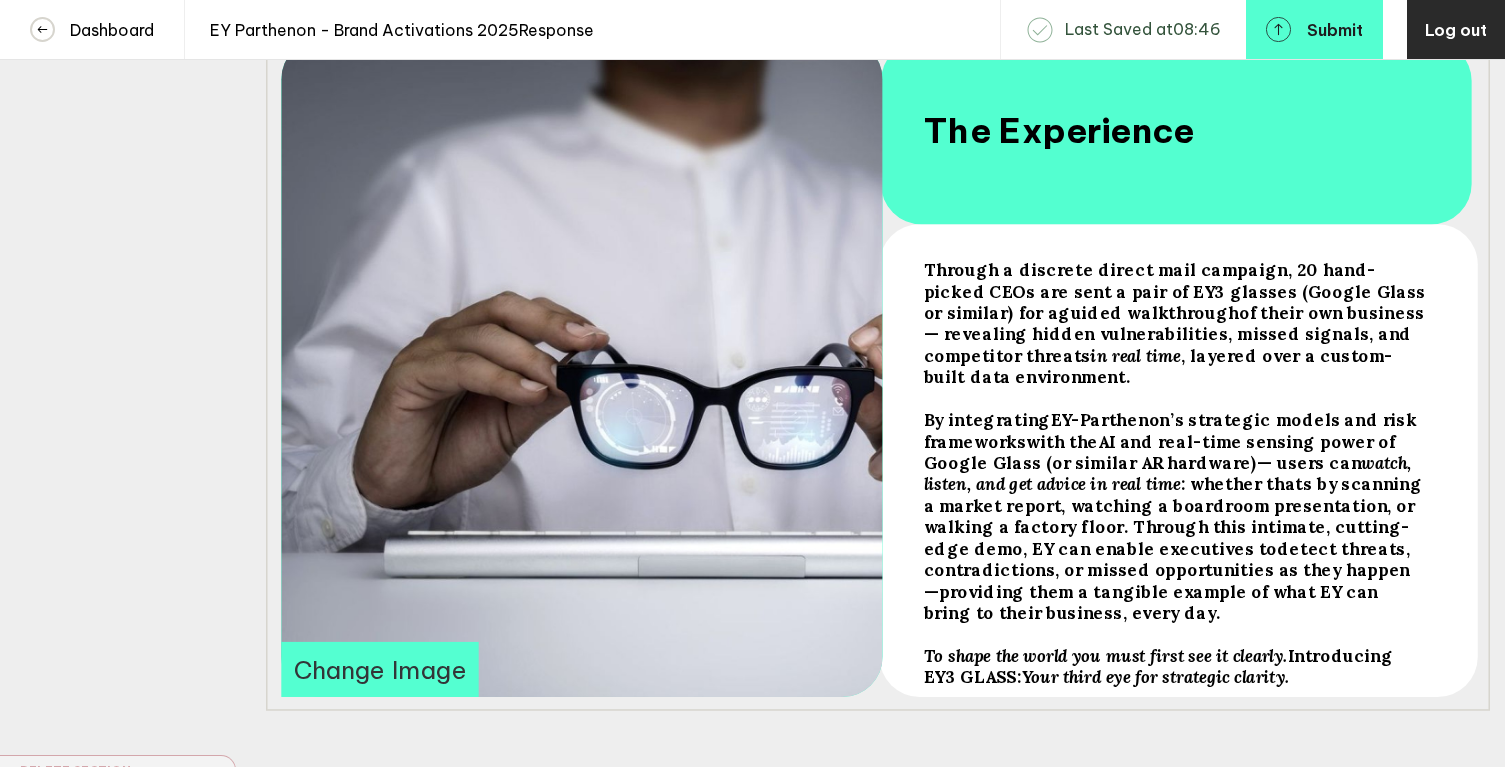 click on "AI and real-time sensing power of Google Glass (or similar AR hardware)" at bounding box center [1176, 291] 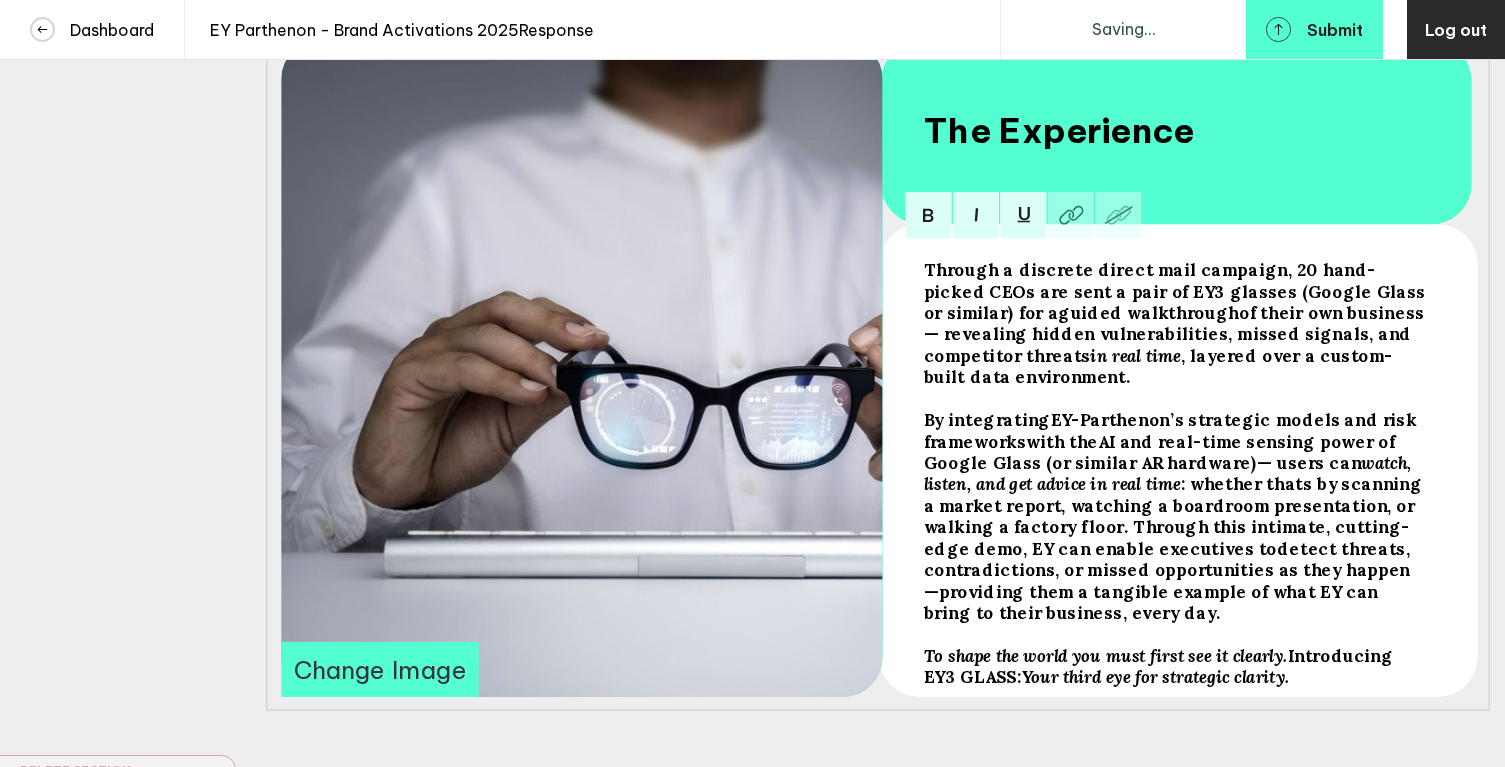 click on "AI and real-time sensing power of Google Glass (or similar AR hardware)" at bounding box center [1176, 291] 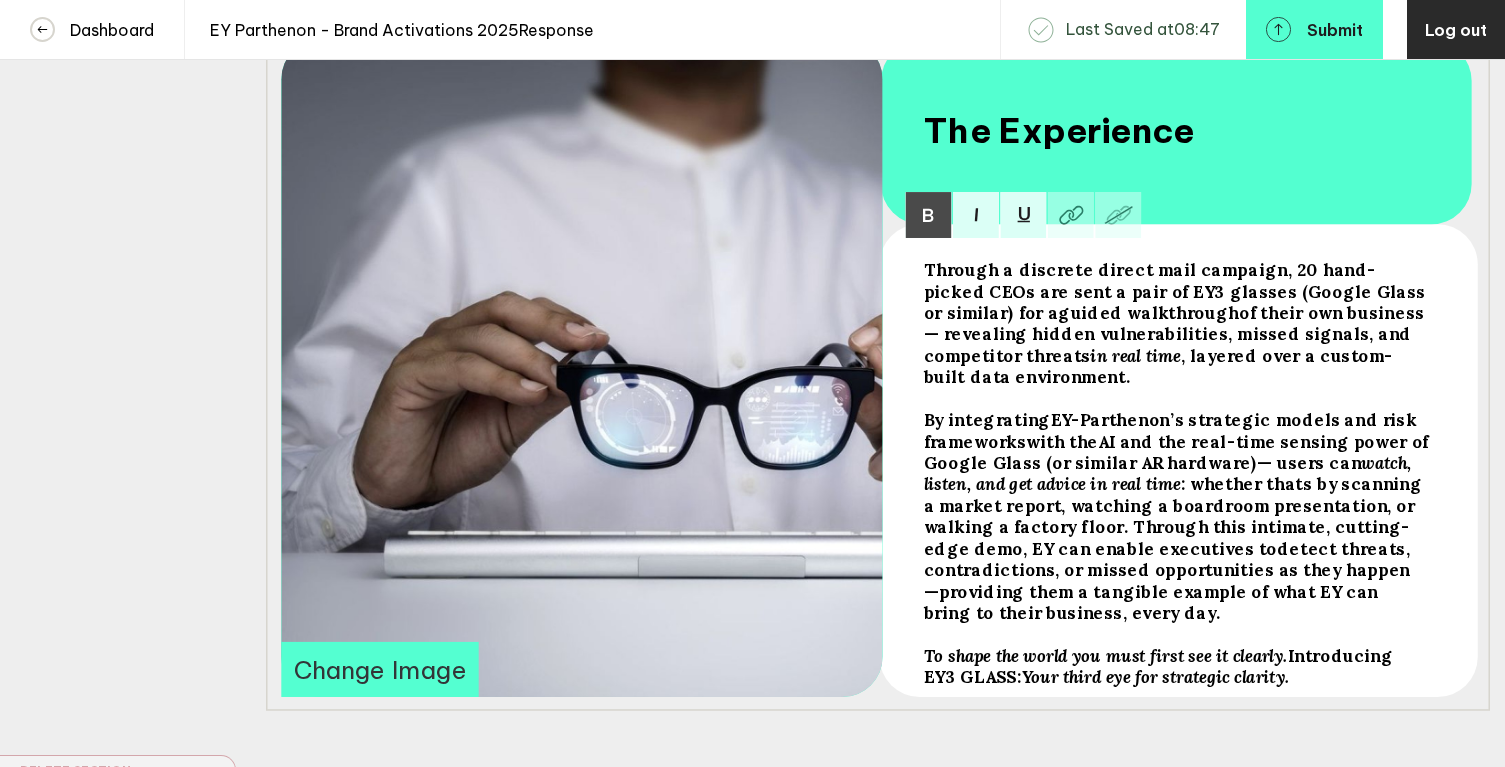 click on ": whether thats by scanning a market report, watching a boardroom presentation, or walking a factory floor. Through this intimate, cutting-edge demo, EY can enable executives to" at bounding box center [1176, 291] 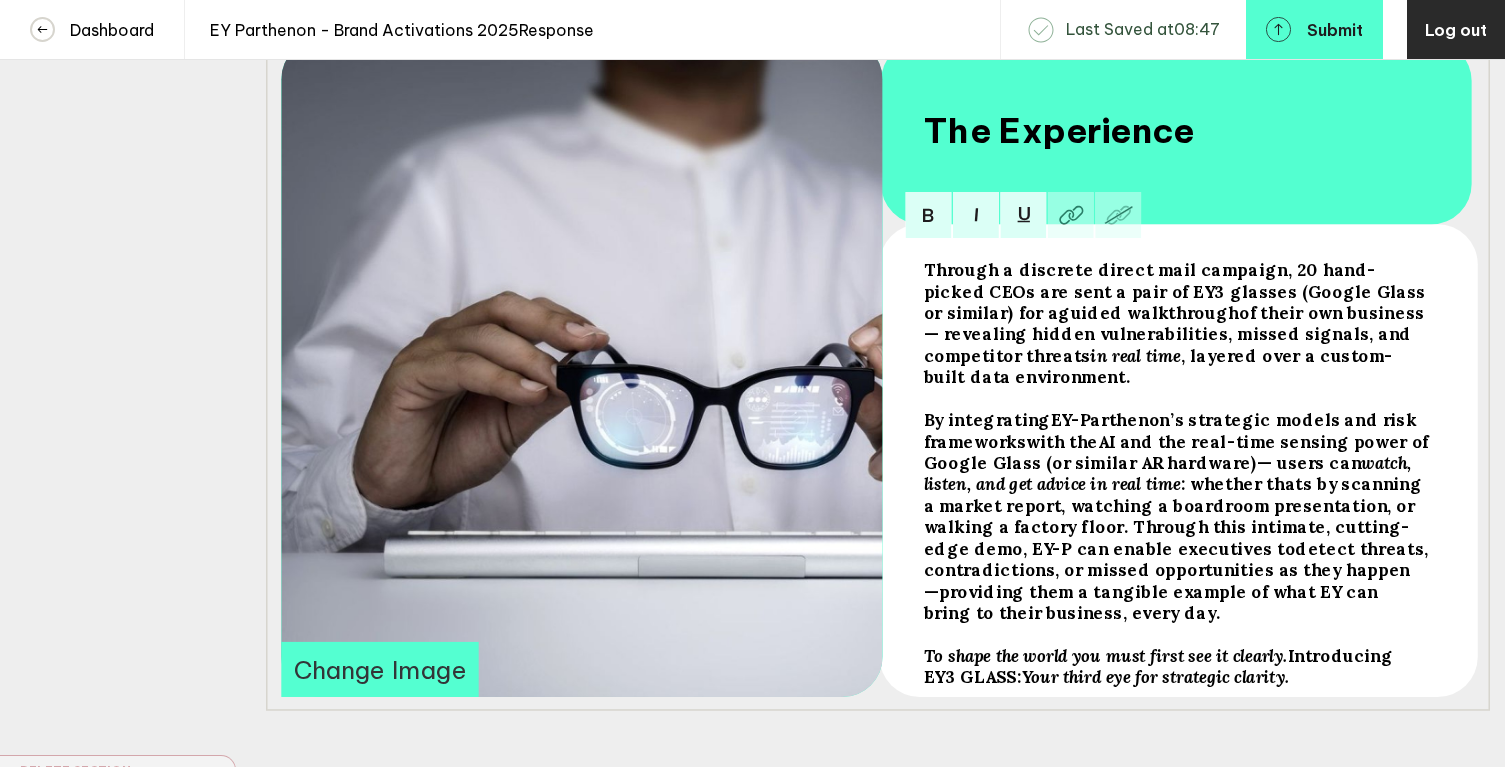 click on "providing them a tangible example of what EY can bring to their business, every day." at bounding box center (1176, 291) 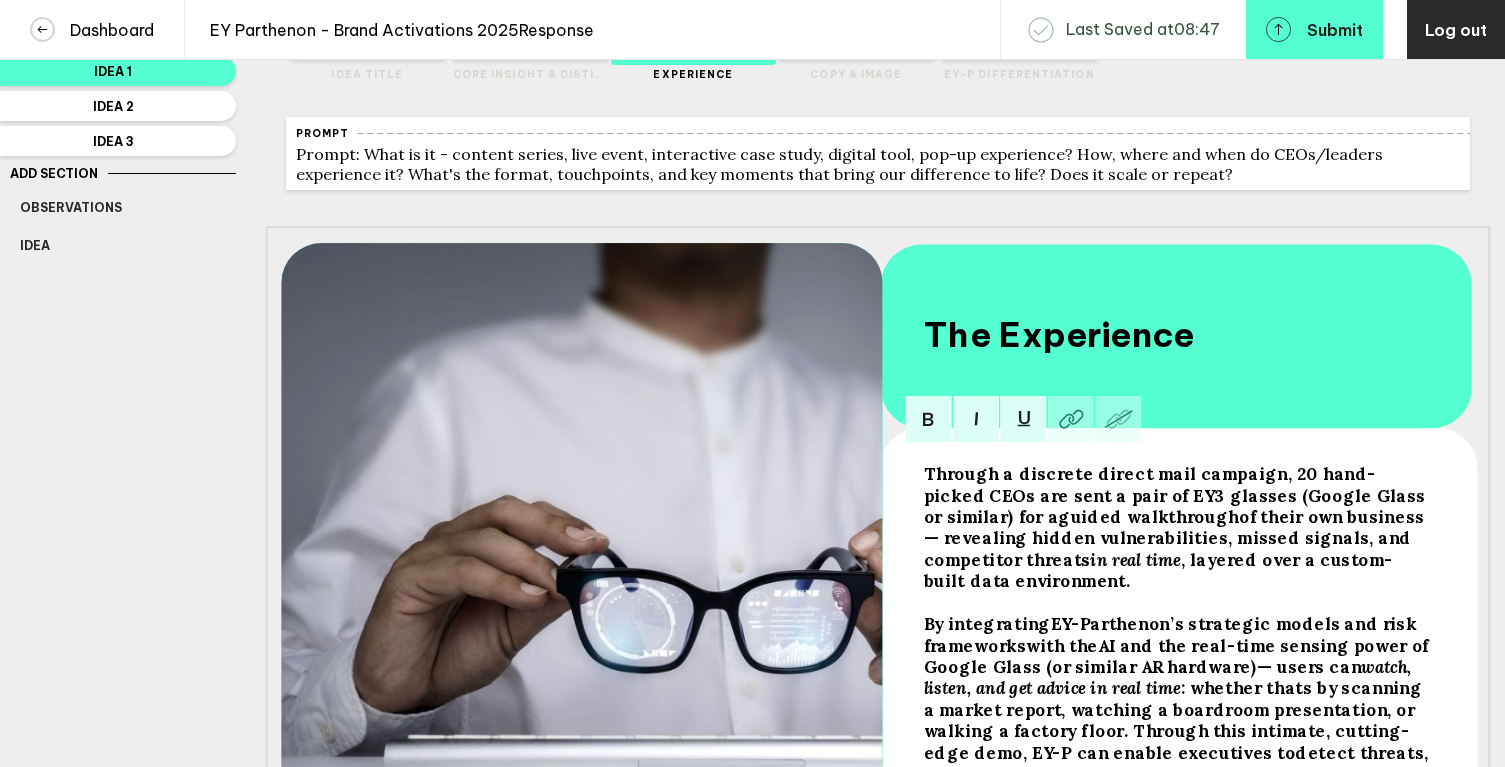 scroll, scrollTop: 0, scrollLeft: 0, axis: both 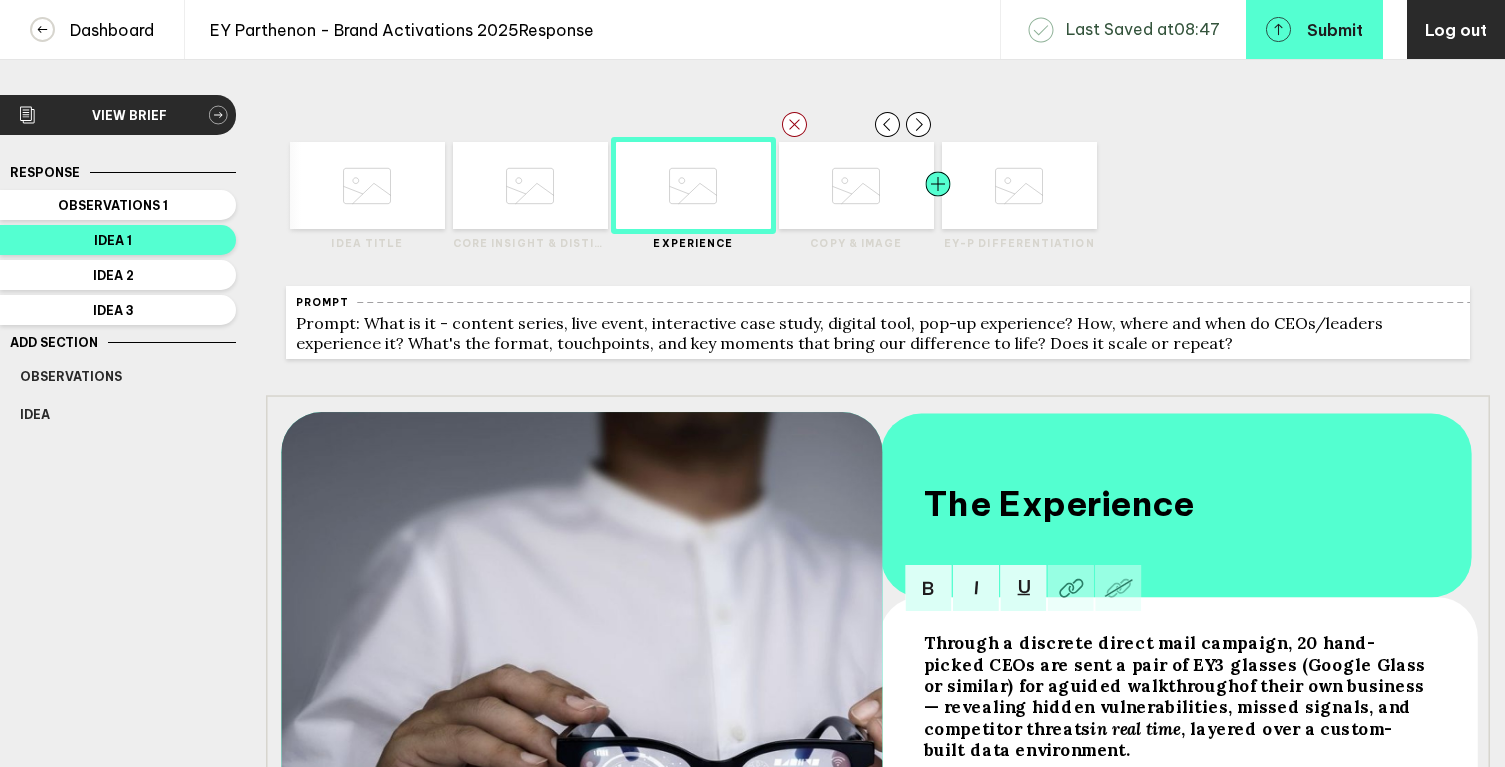 click at bounding box center [410, 185] 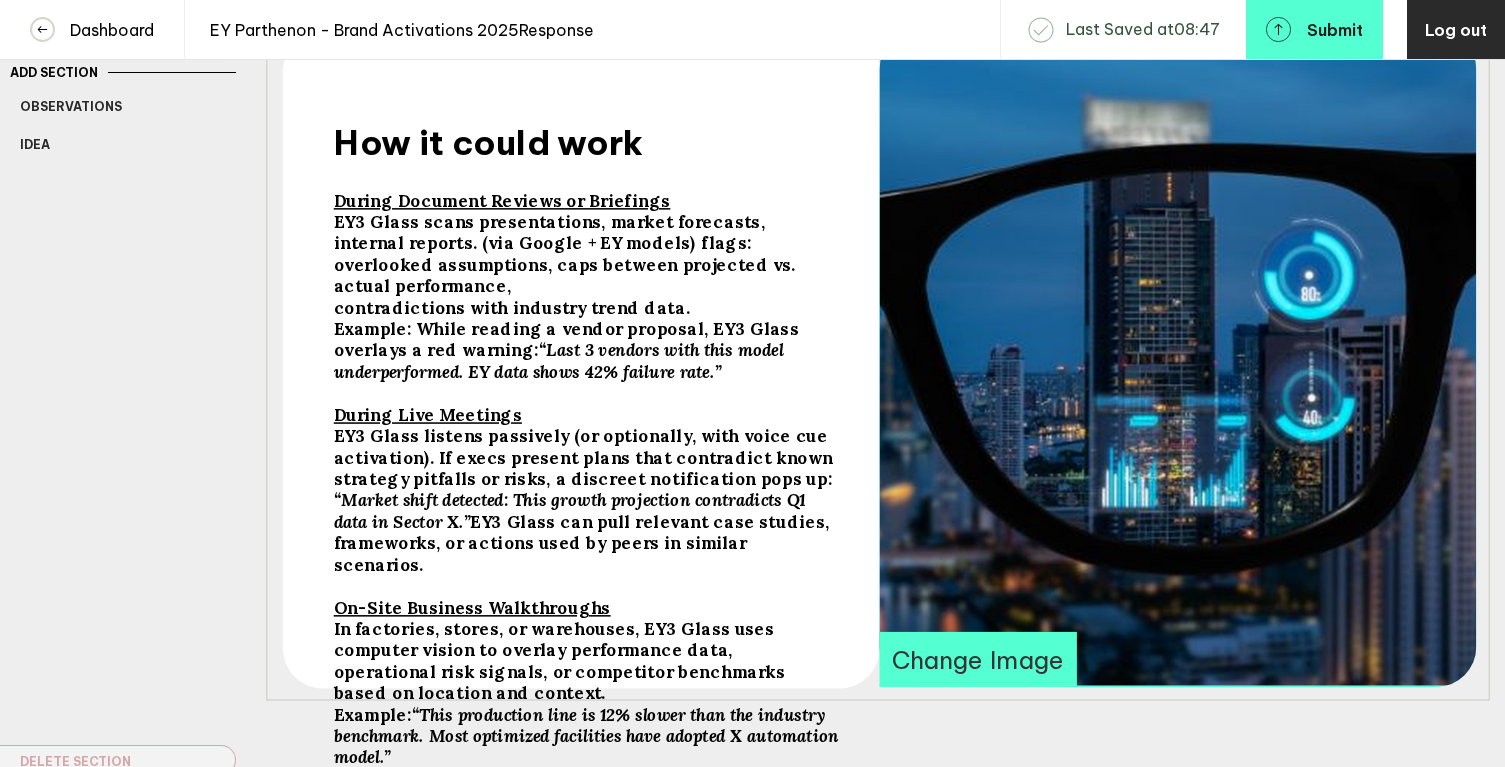 scroll, scrollTop: 250, scrollLeft: 0, axis: vertical 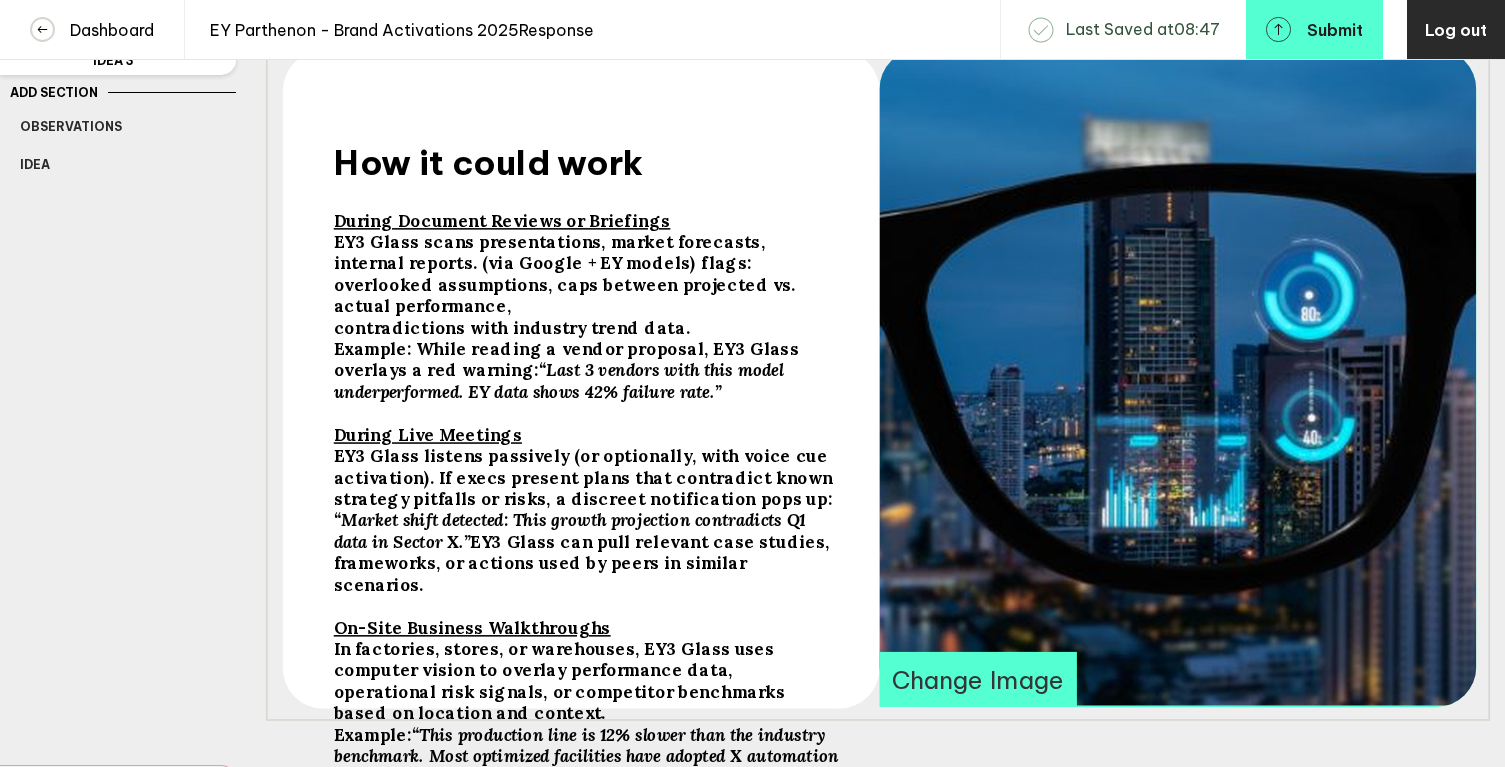 click at bounding box center [587, 162] 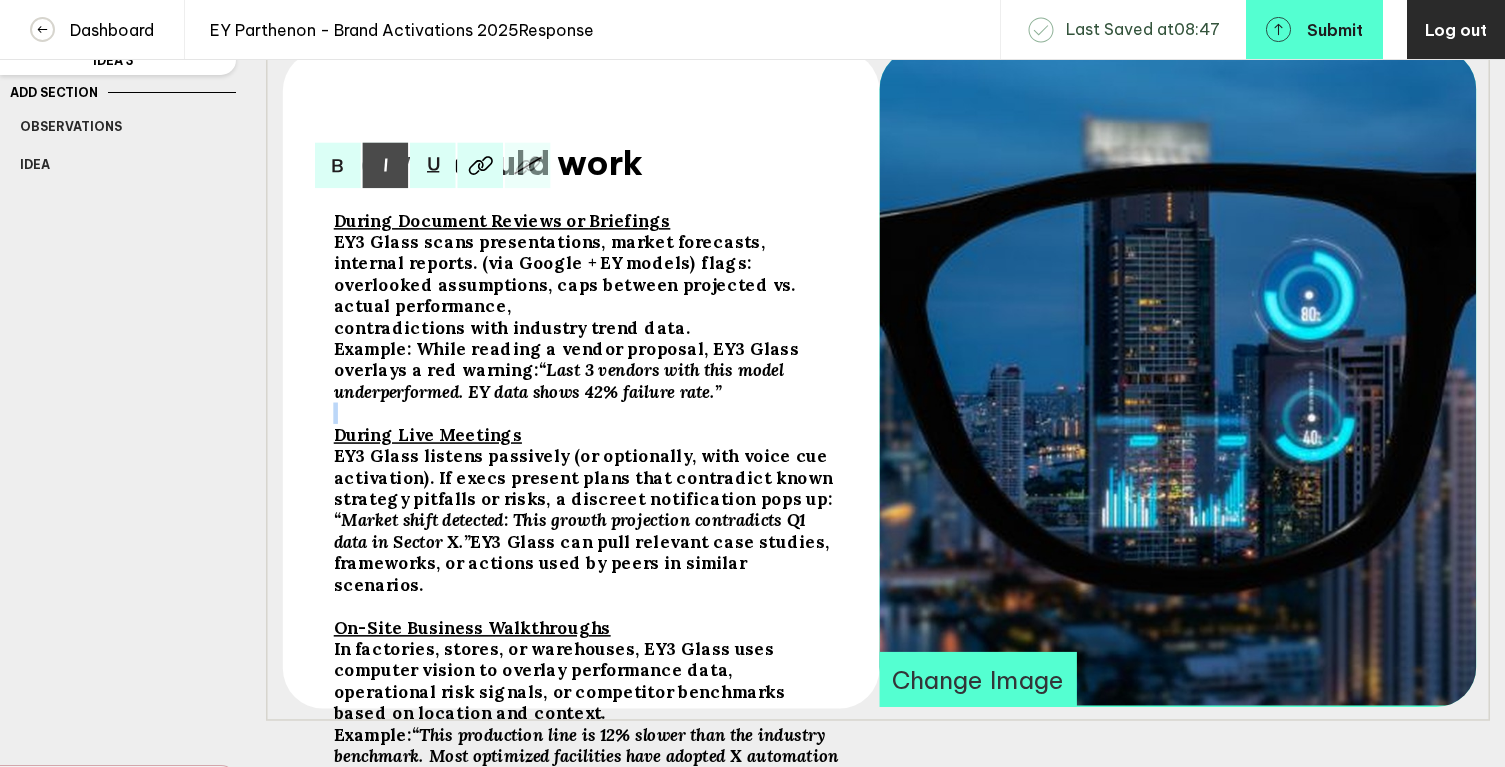 click at bounding box center (587, 220) 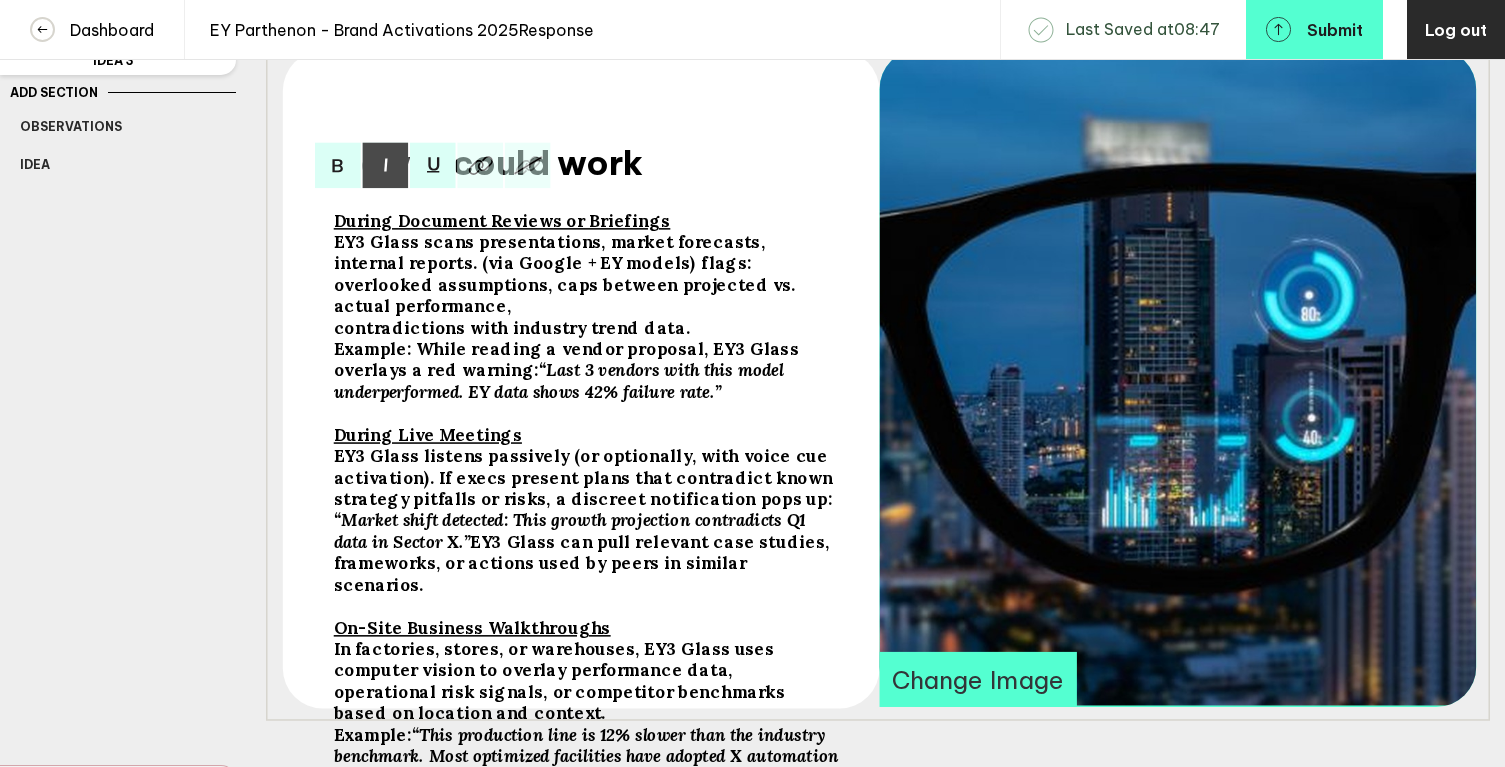 click at bounding box center (581, 379) 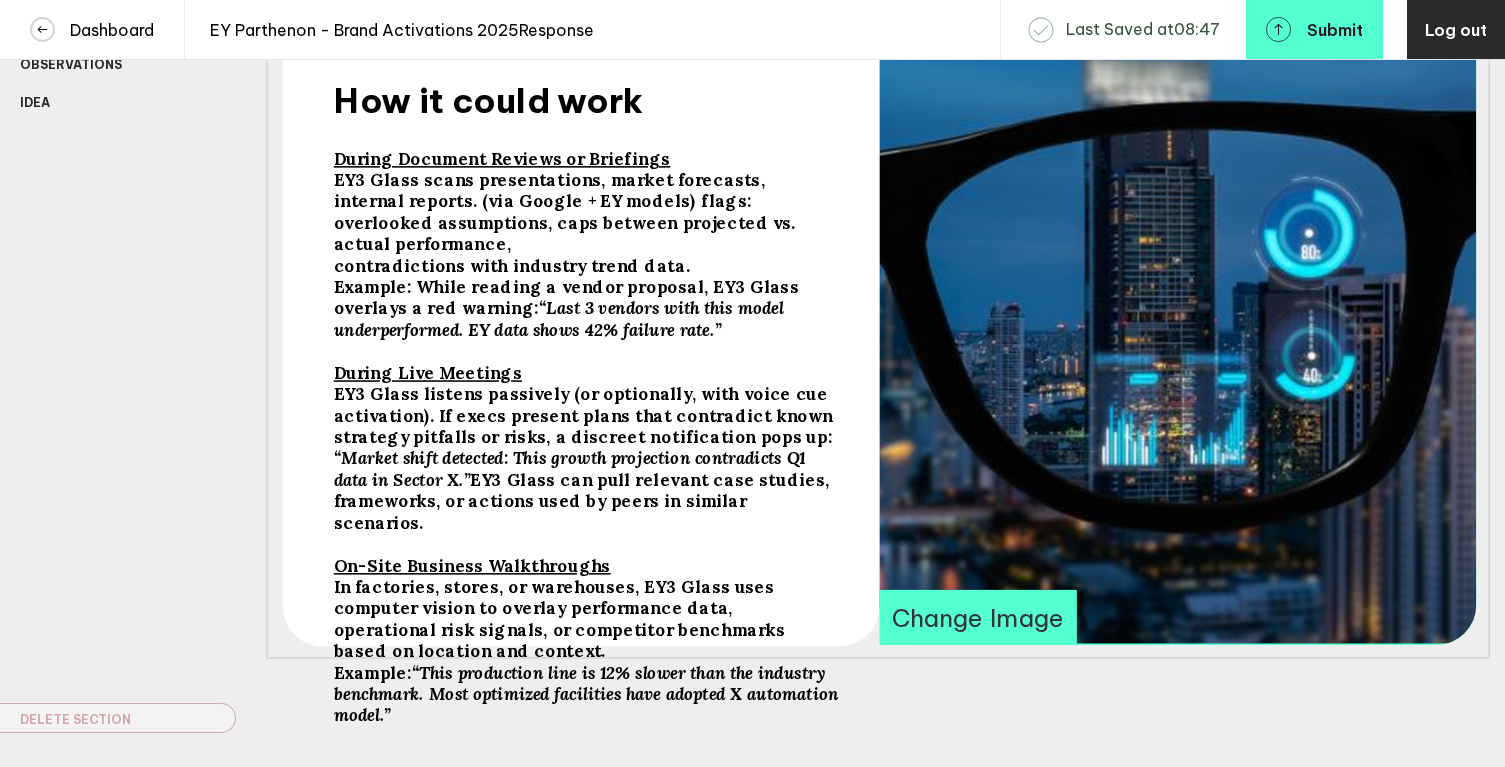 scroll, scrollTop: 286, scrollLeft: 0, axis: vertical 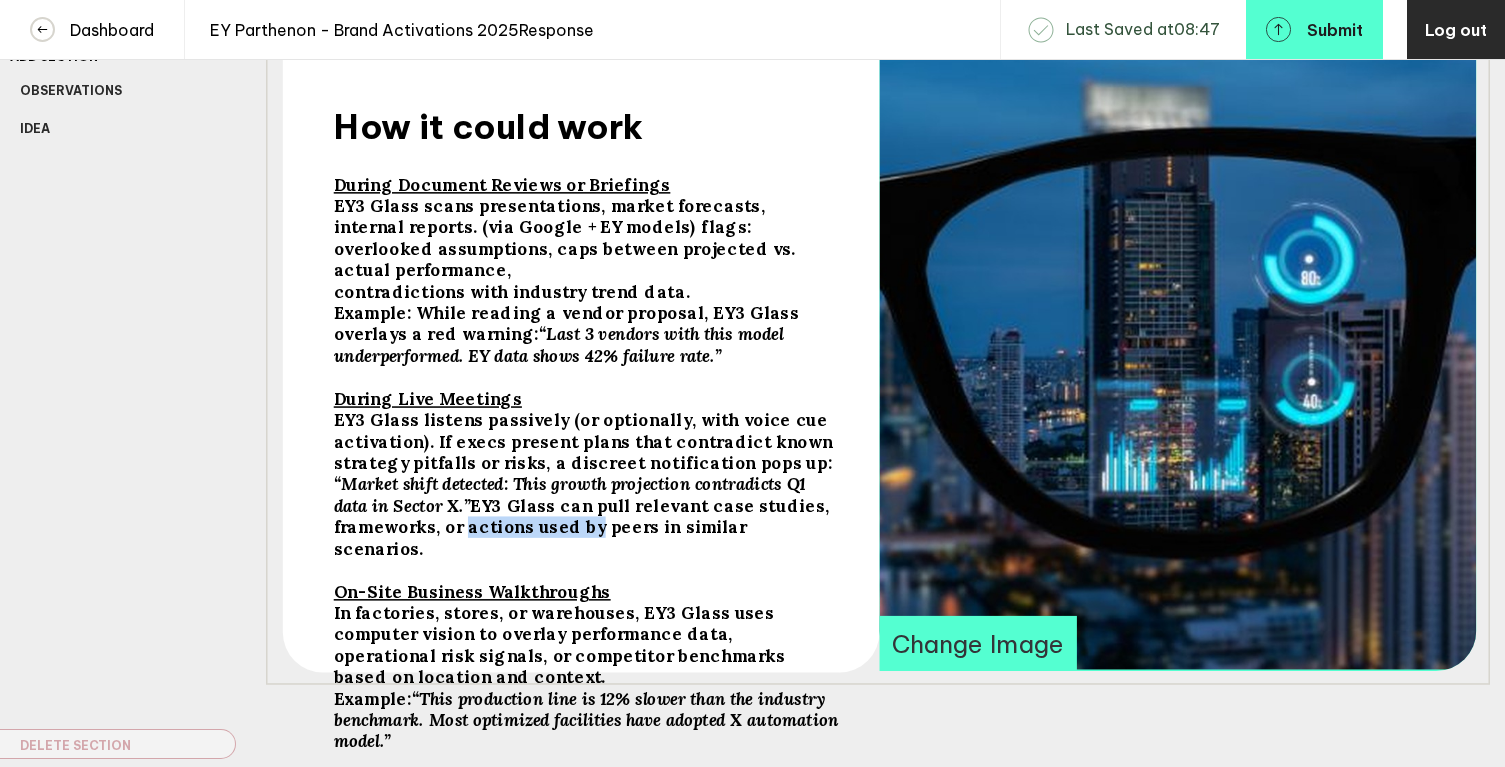 drag, startPoint x: 463, startPoint y: 521, endPoint x: 586, endPoint y: 524, distance: 123.03658 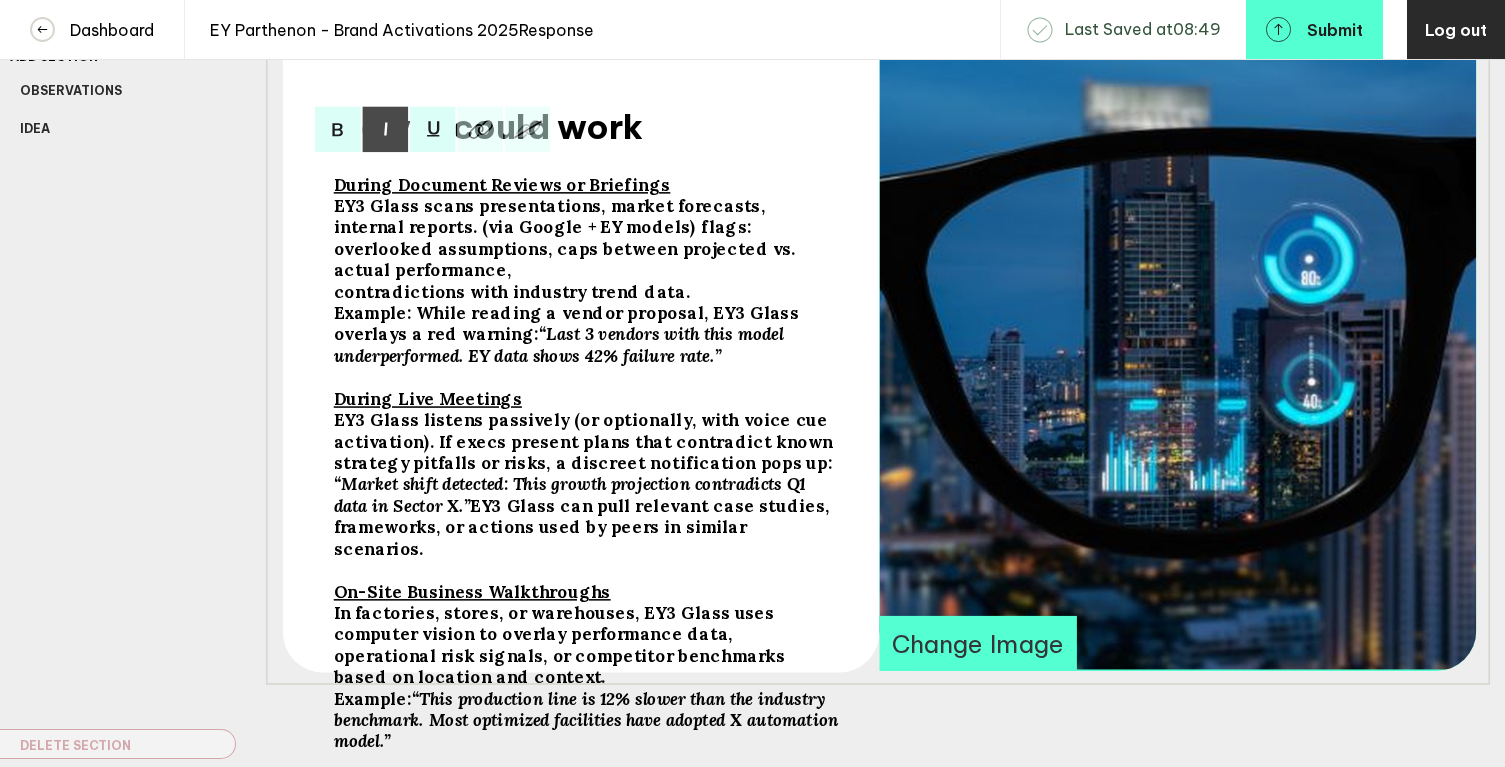 drag, startPoint x: 466, startPoint y: 520, endPoint x: 583, endPoint y: 521, distance: 117.00427 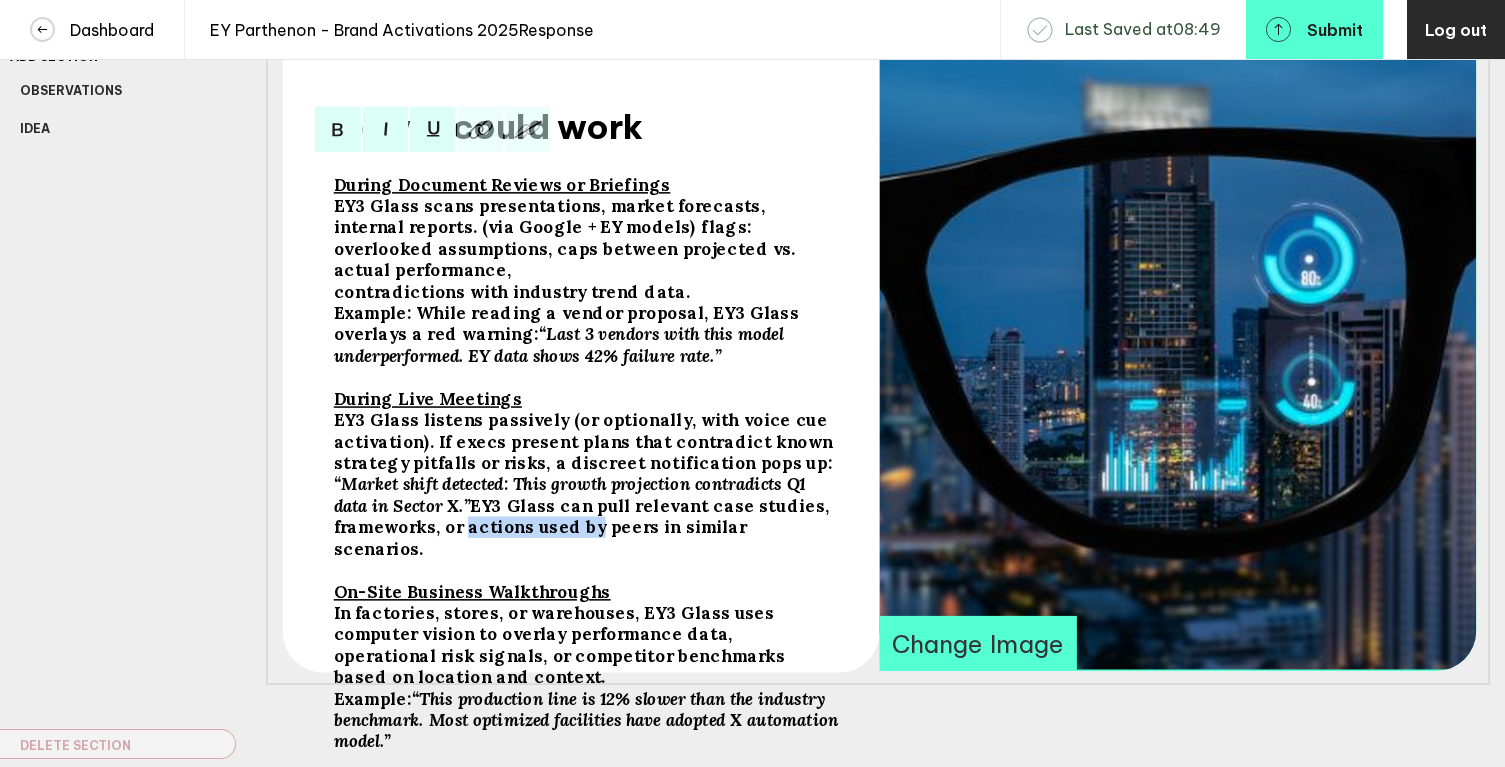 drag, startPoint x: 583, startPoint y: 521, endPoint x: 464, endPoint y: 520, distance: 119.0042 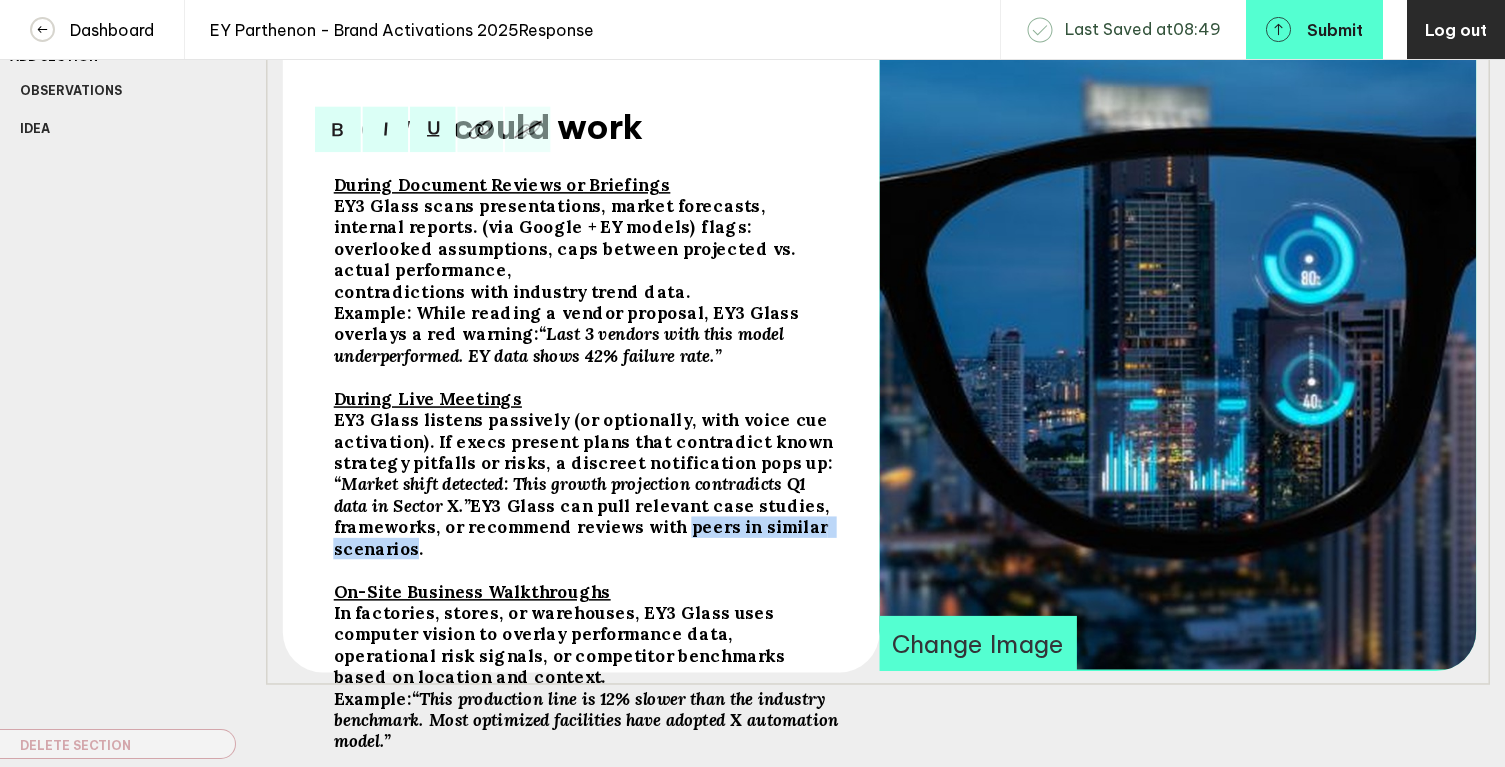 drag, startPoint x: 674, startPoint y: 521, endPoint x: 409, endPoint y: 541, distance: 265.75363 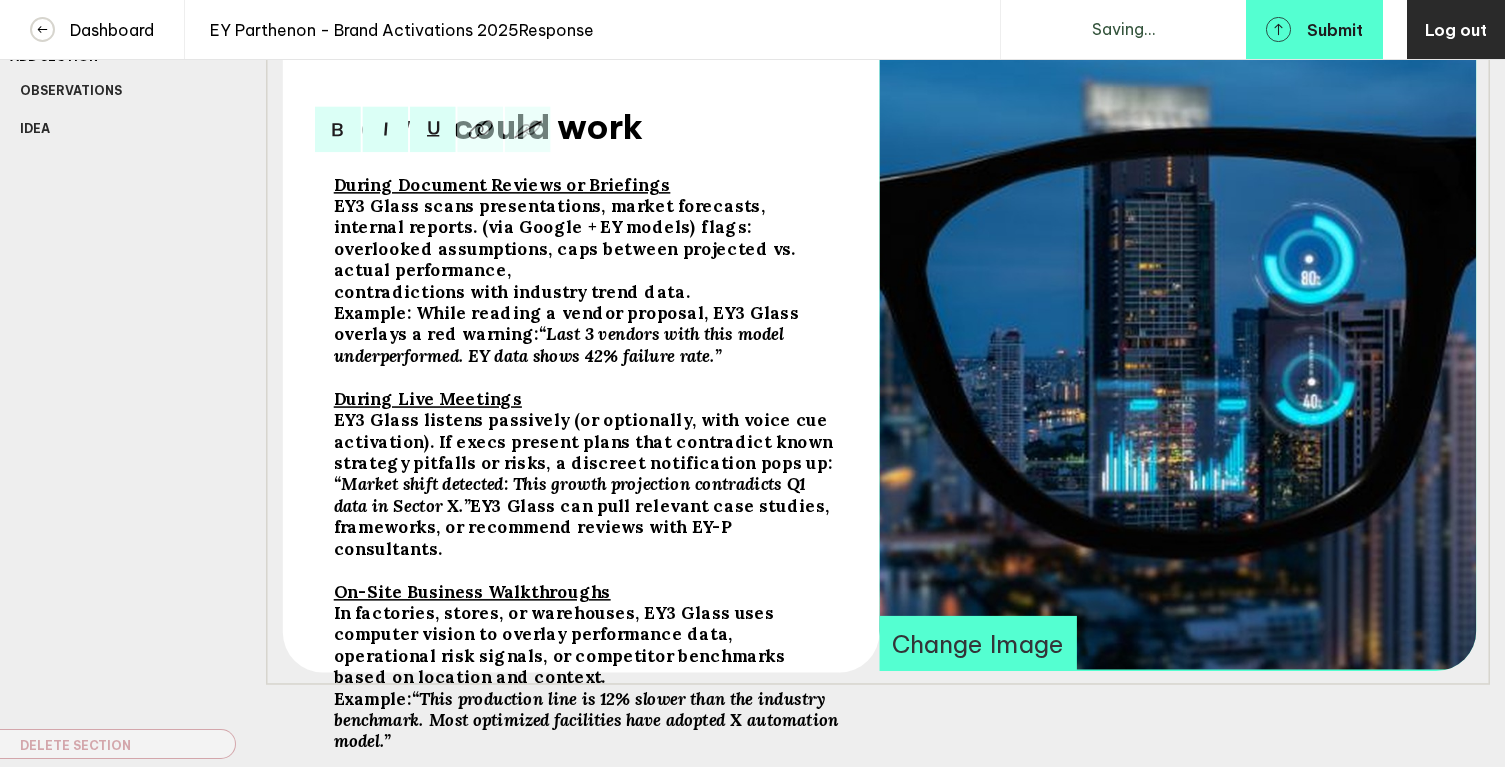 click at bounding box center (581, 343) 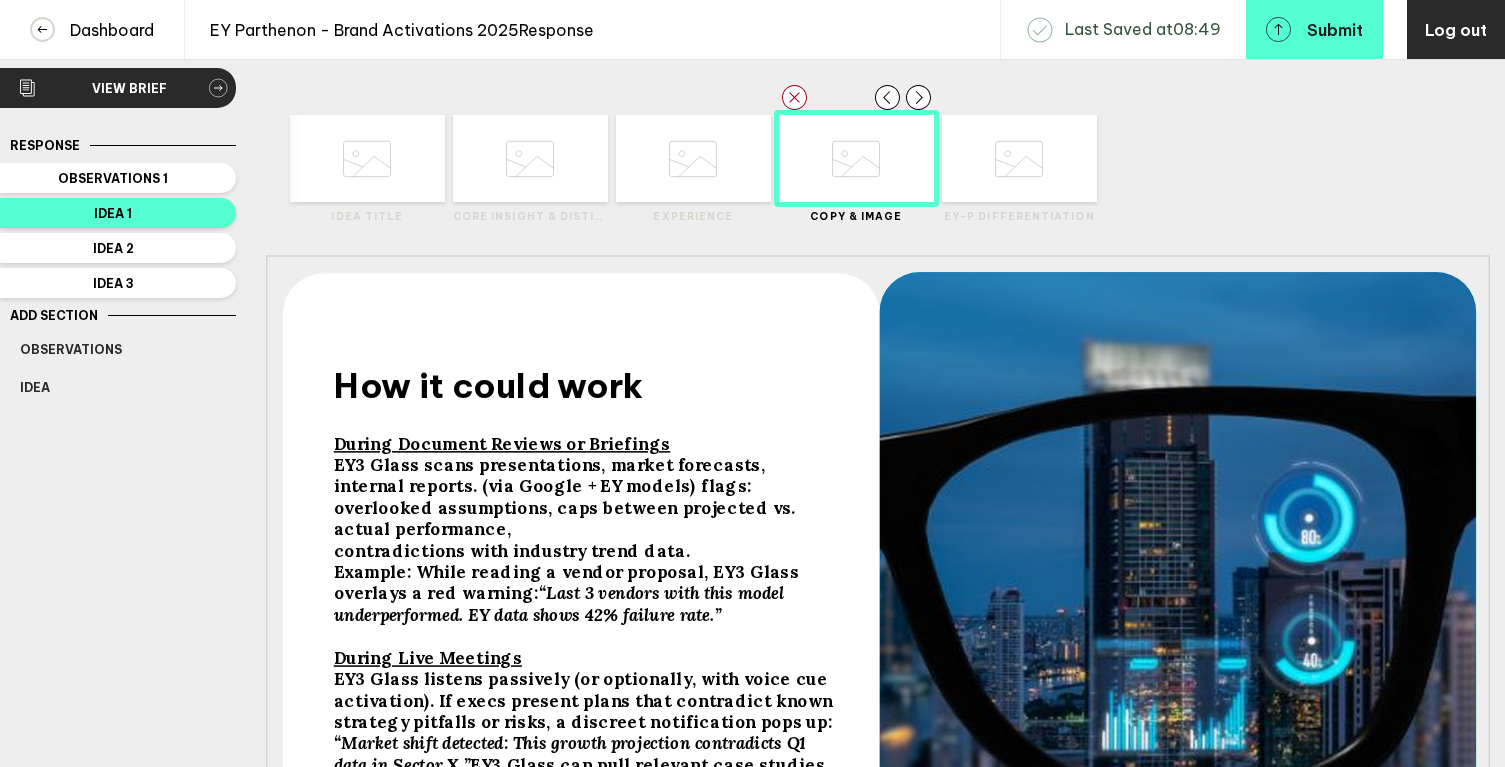 scroll, scrollTop: 0, scrollLeft: 0, axis: both 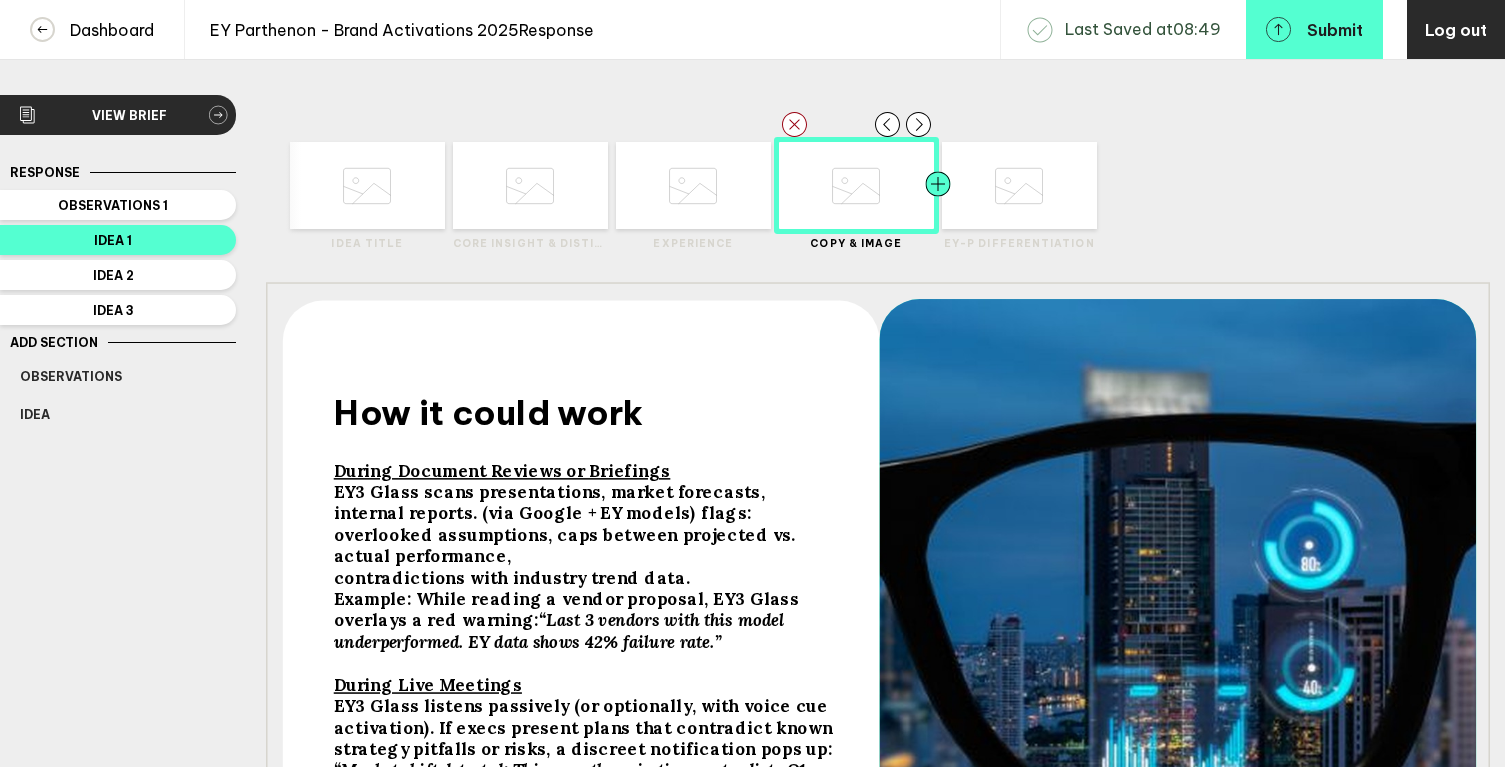 click at bounding box center [325, 185] 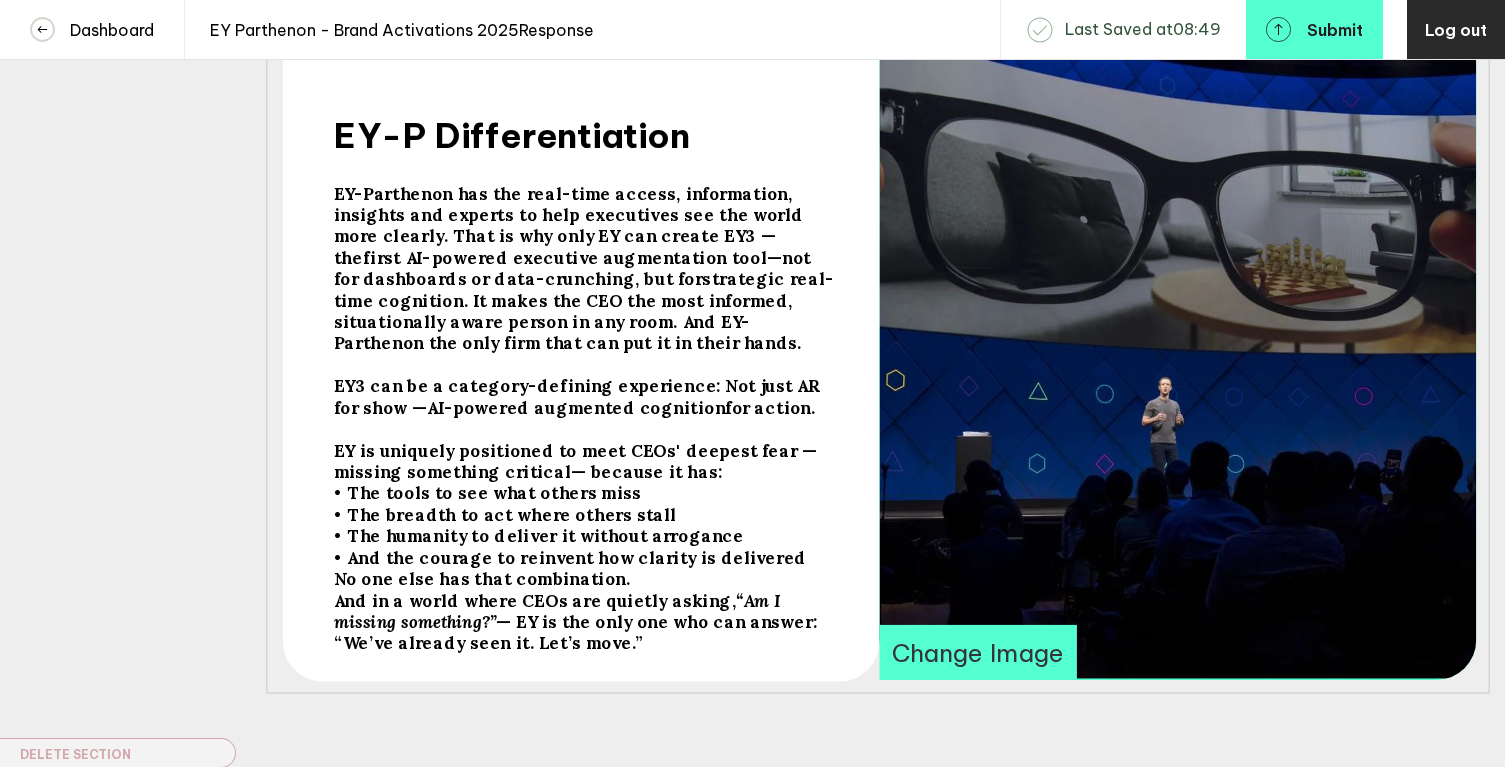 scroll, scrollTop: 395, scrollLeft: 0, axis: vertical 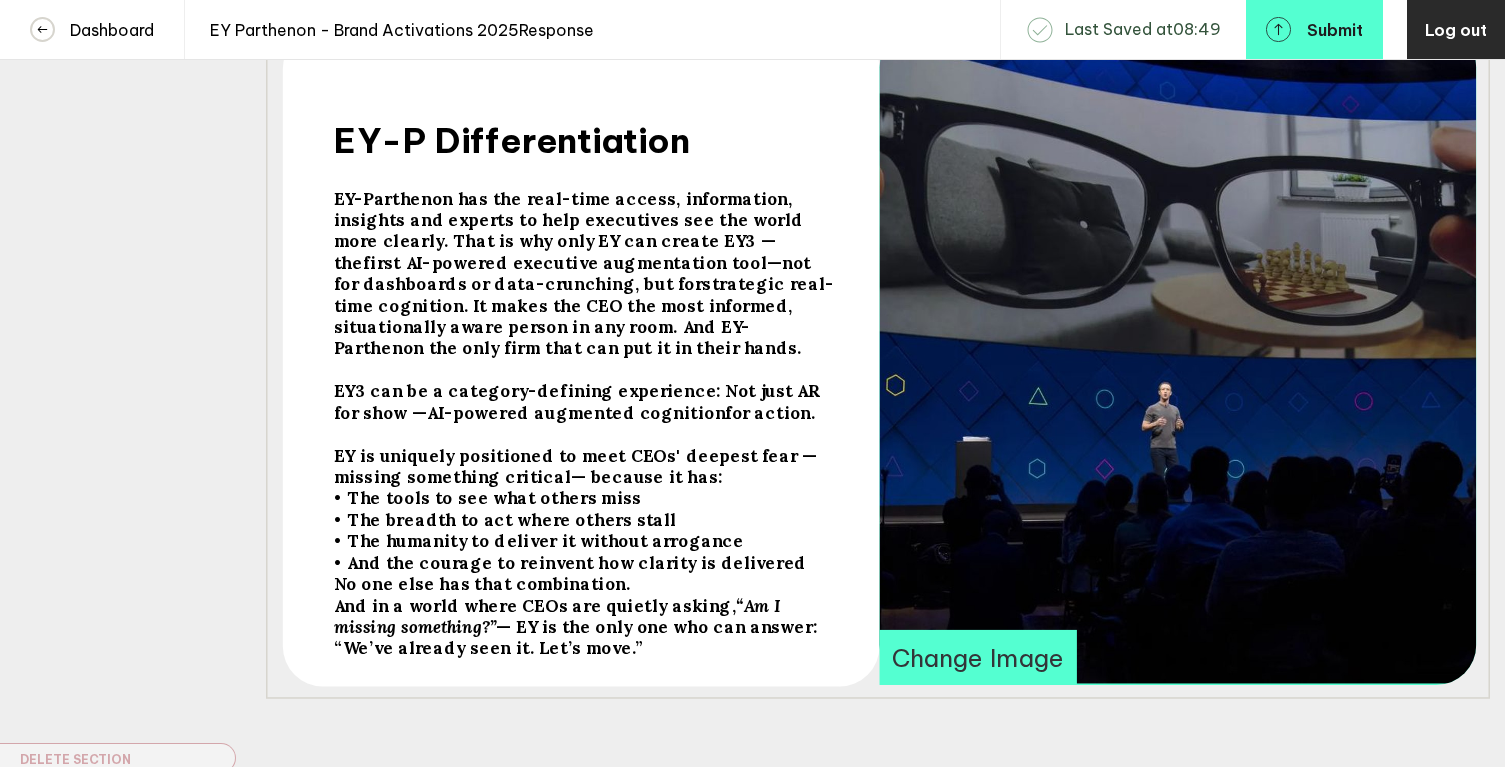 click on "EY3 can be a category-defining experience: Not just AR for show —  AI-powered augmented cognition  for action." at bounding box center (587, 273) 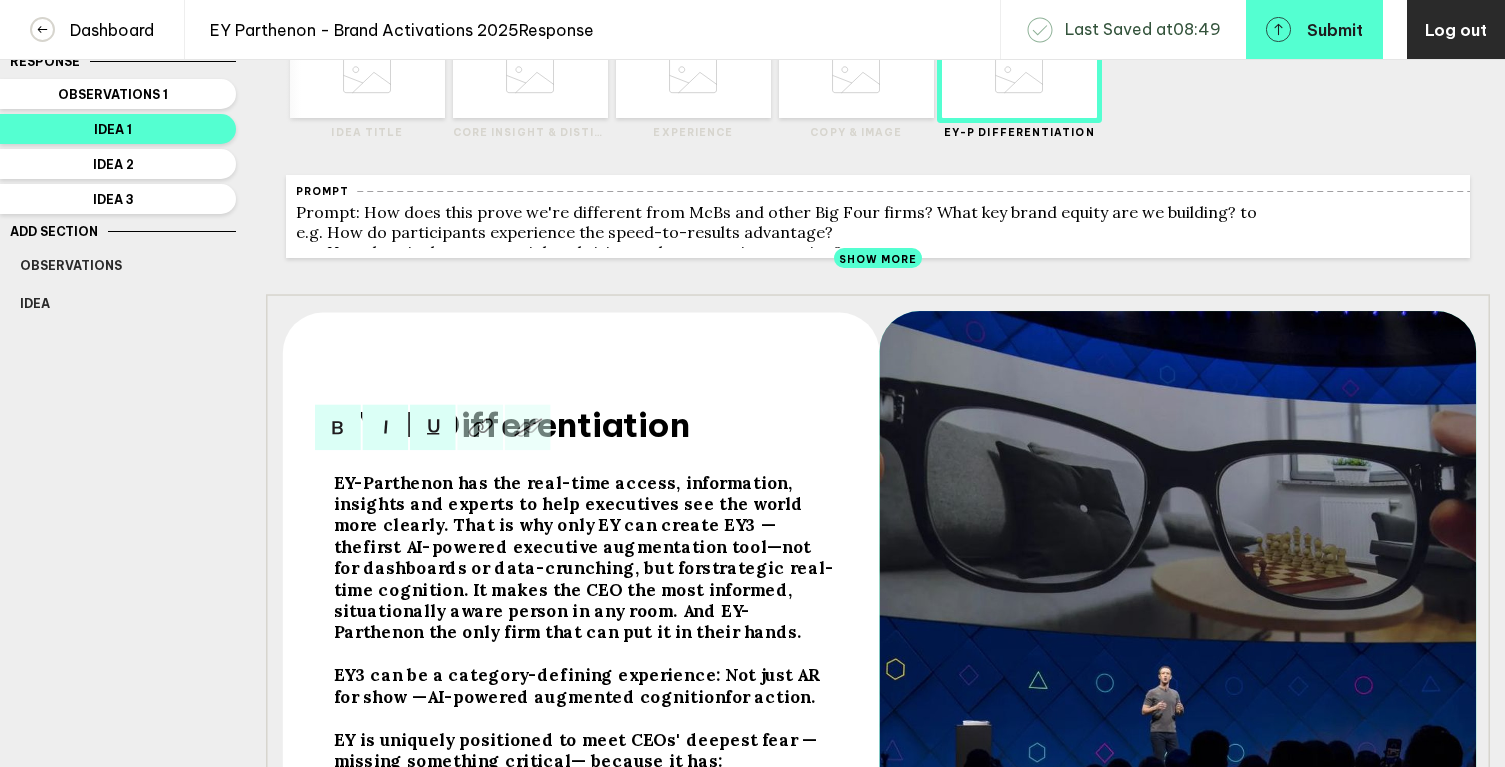 scroll, scrollTop: 63, scrollLeft: 0, axis: vertical 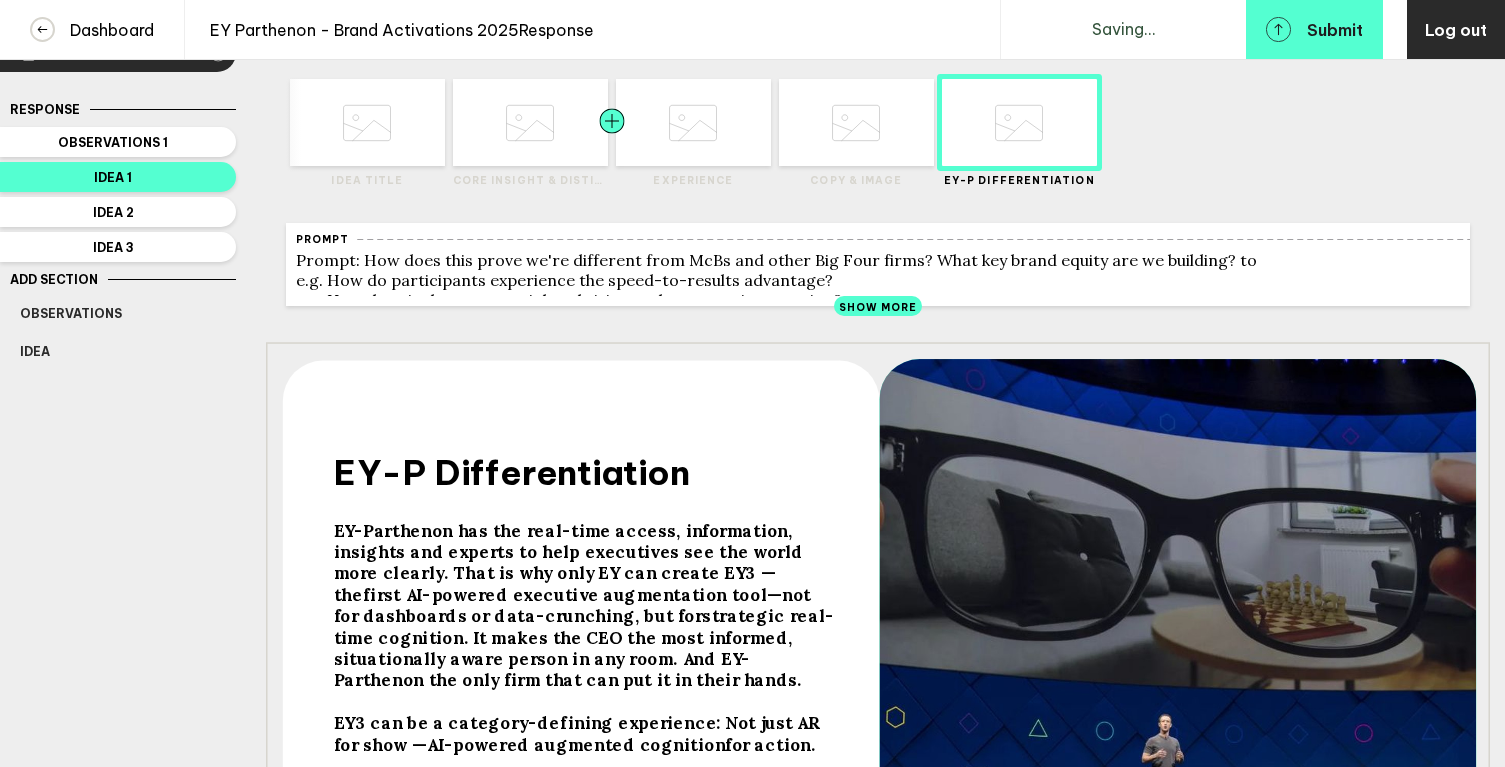 click at bounding box center (410, 122) 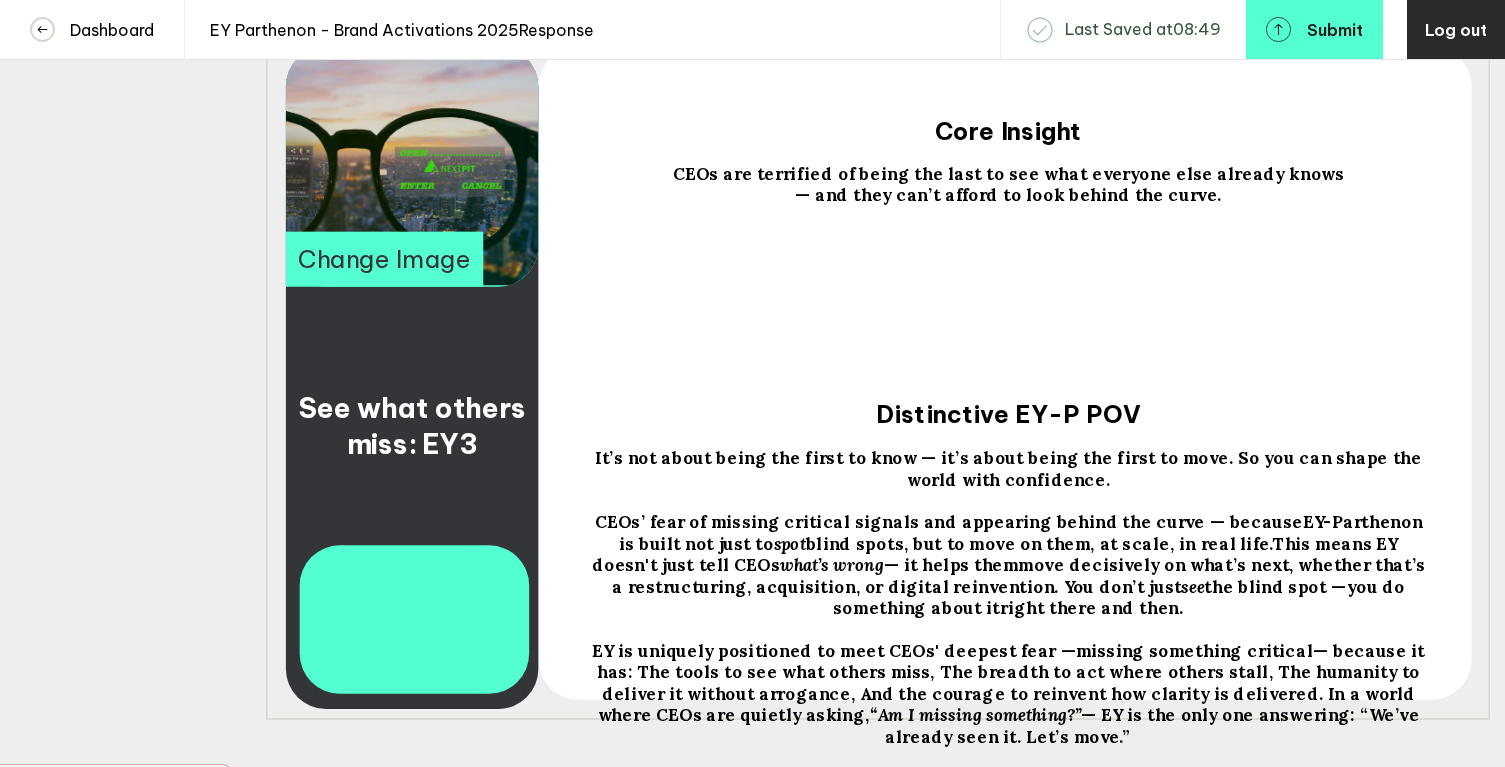 scroll, scrollTop: 532, scrollLeft: 0, axis: vertical 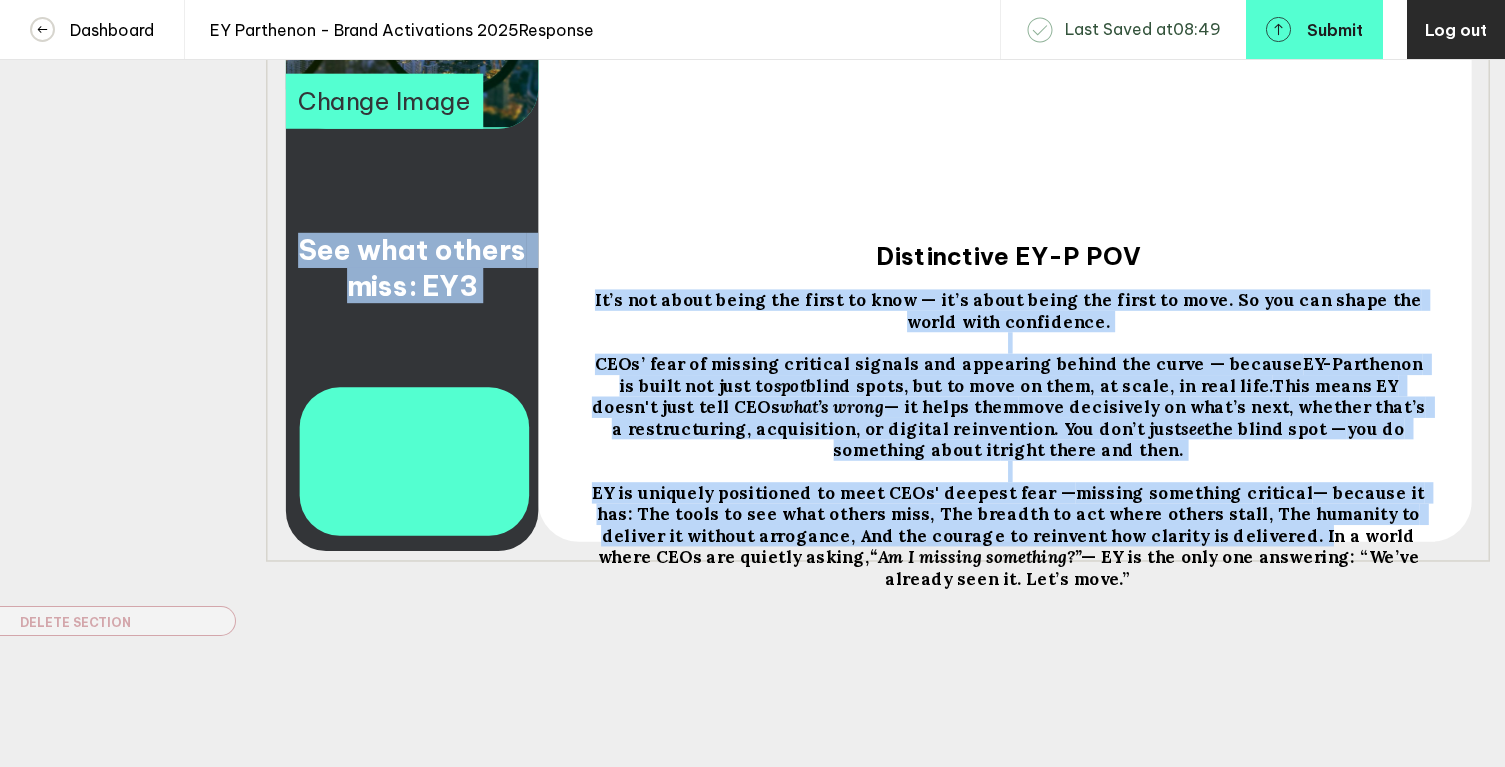 drag, startPoint x: 1130, startPoint y: 534, endPoint x: 1460, endPoint y: 617, distance: 340.27783 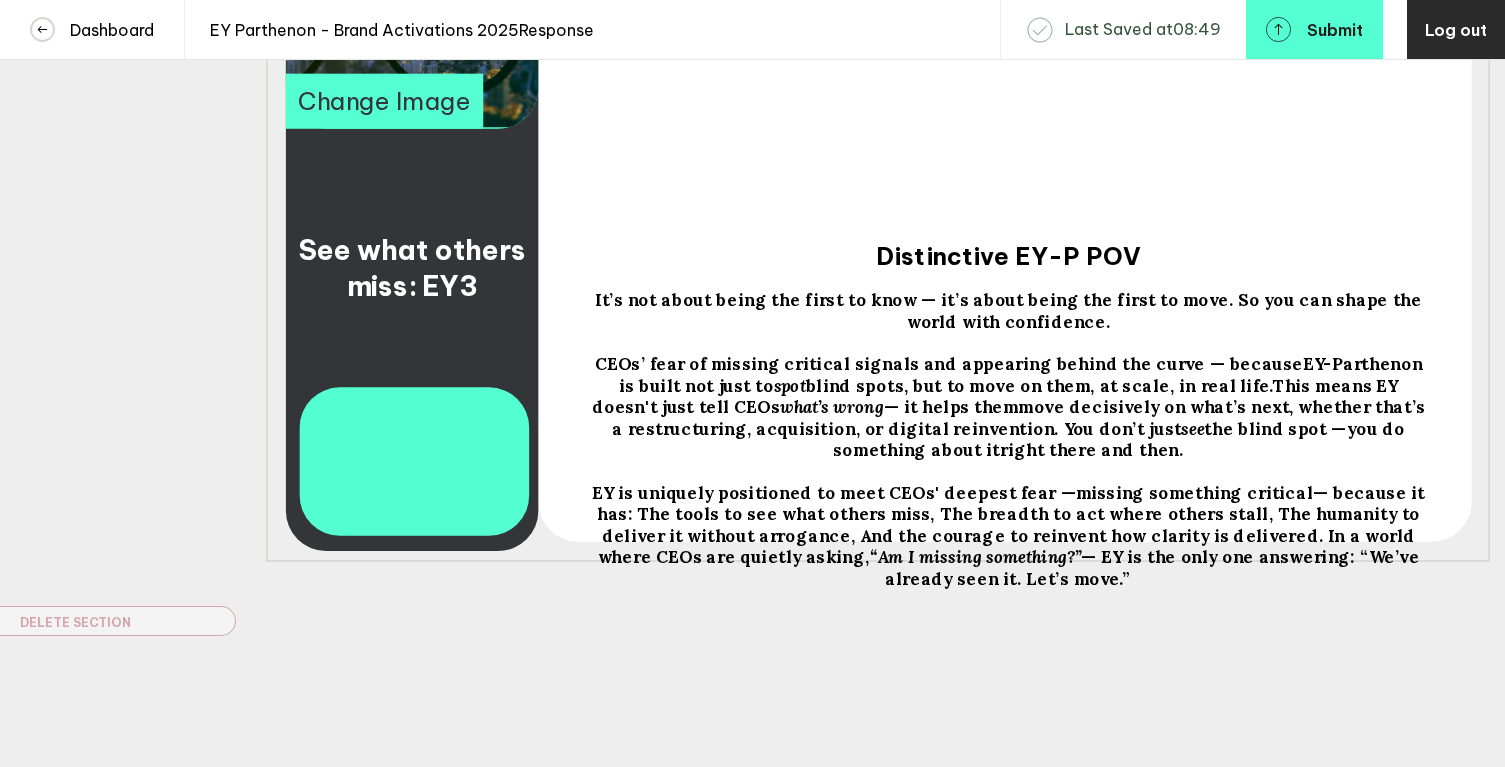 click on "— because it has: The tools to see what others miss, The breadth to act where others stall, The humanity to deliver it without arrogance, And the courage to reinvent how clarity is delivered. In a world where CEOs are quietly asking," at bounding box center [415, 268] 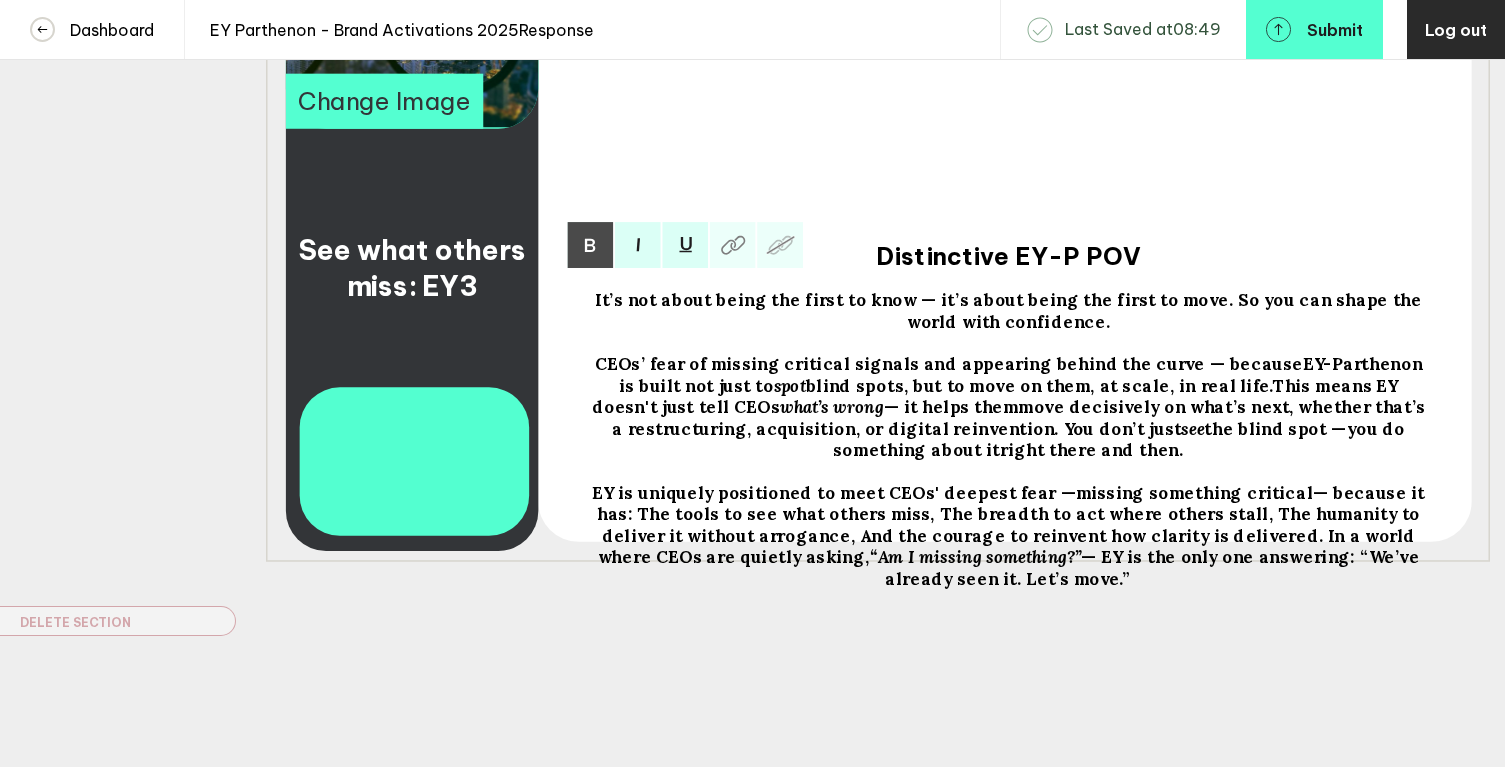 drag, startPoint x: 1131, startPoint y: 536, endPoint x: 1433, endPoint y: 562, distance: 303.11713 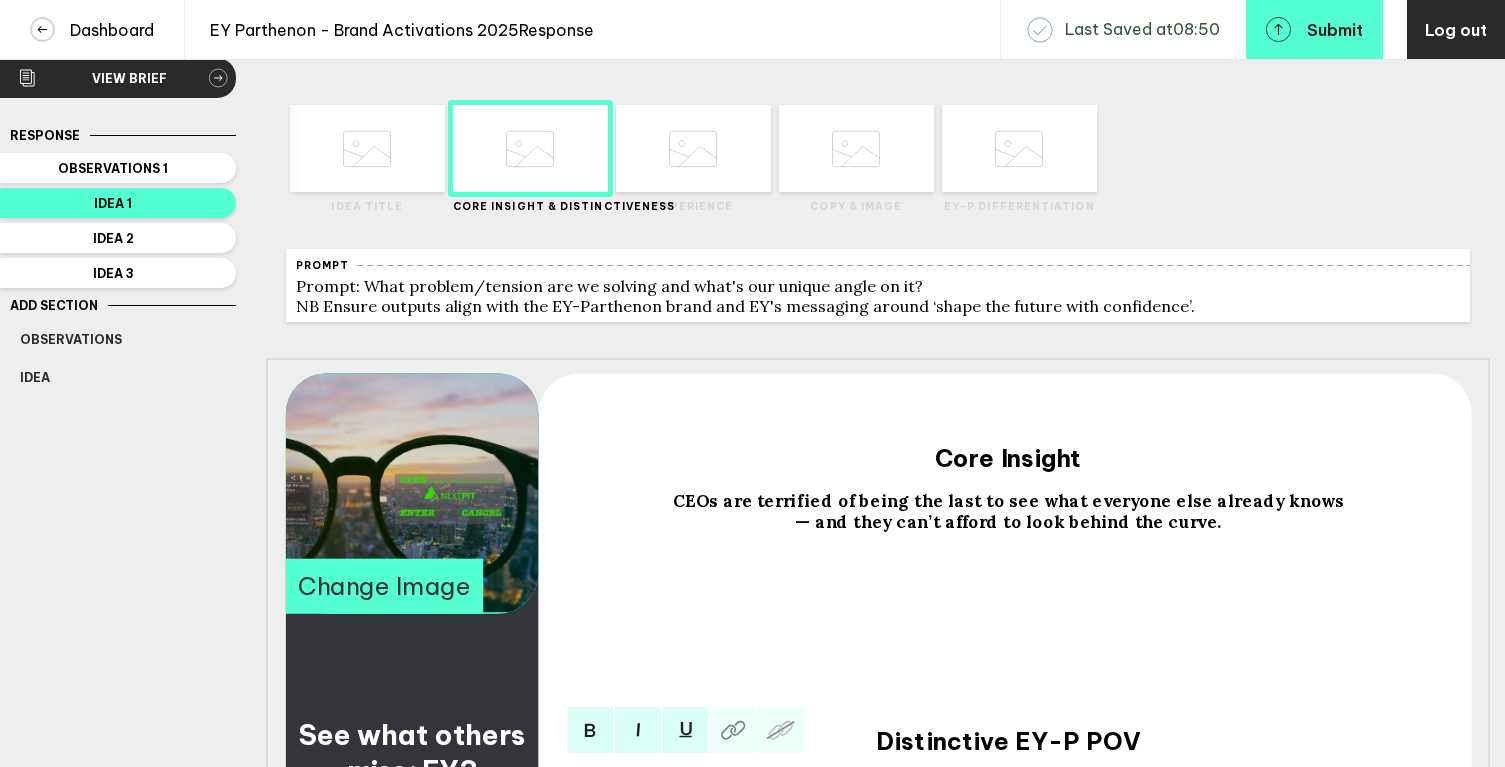 scroll, scrollTop: 15, scrollLeft: 0, axis: vertical 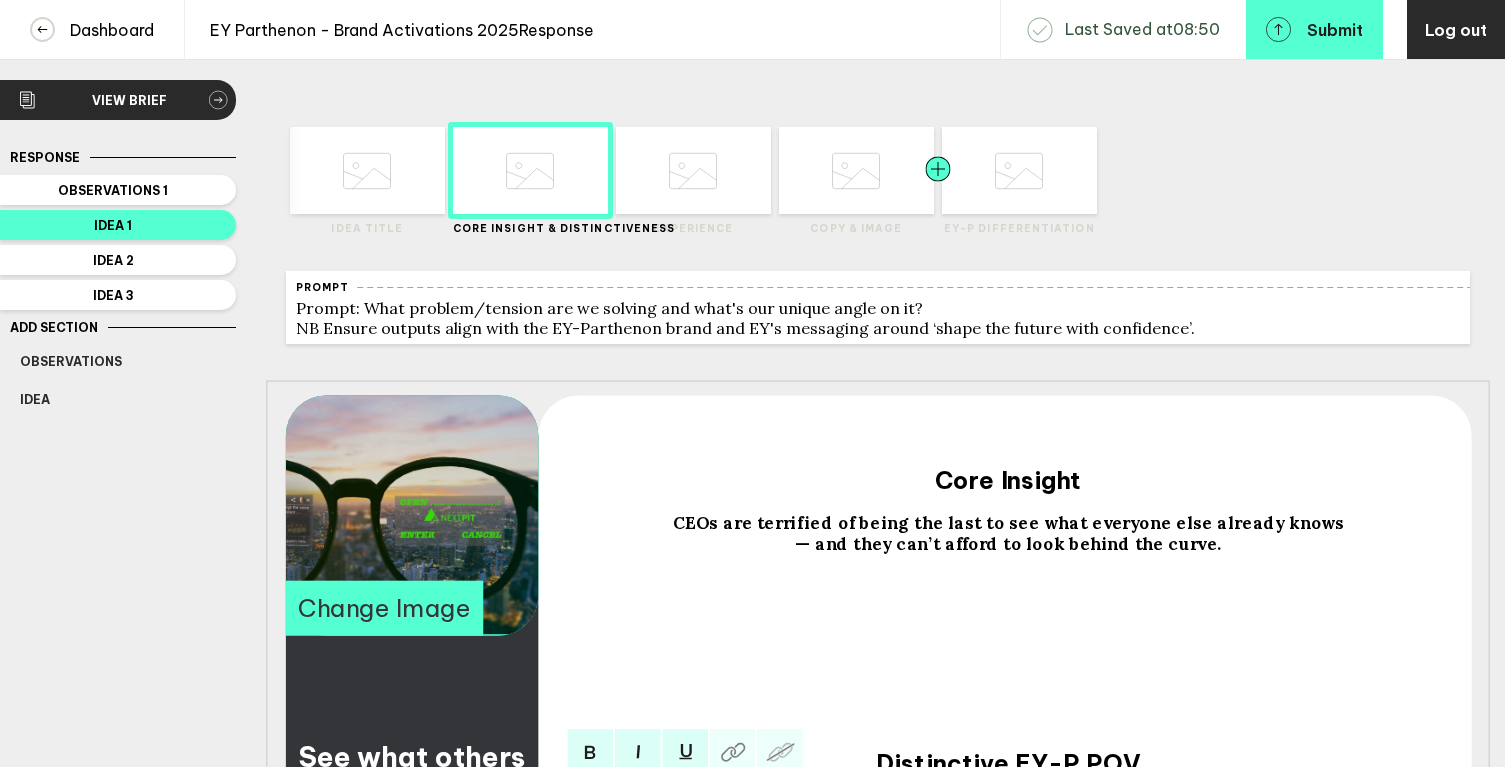 click at bounding box center [325, 170] 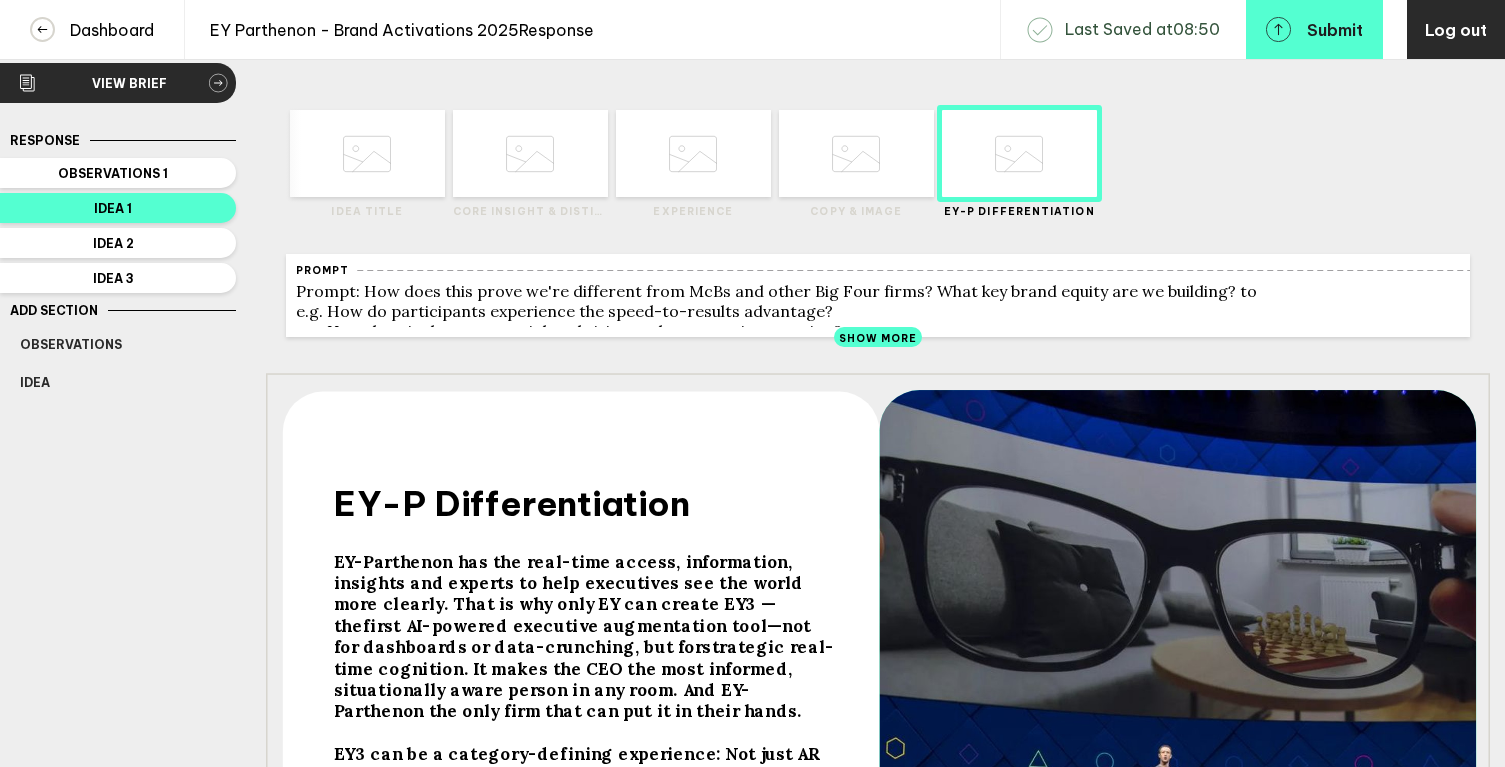 scroll, scrollTop: 11, scrollLeft: 0, axis: vertical 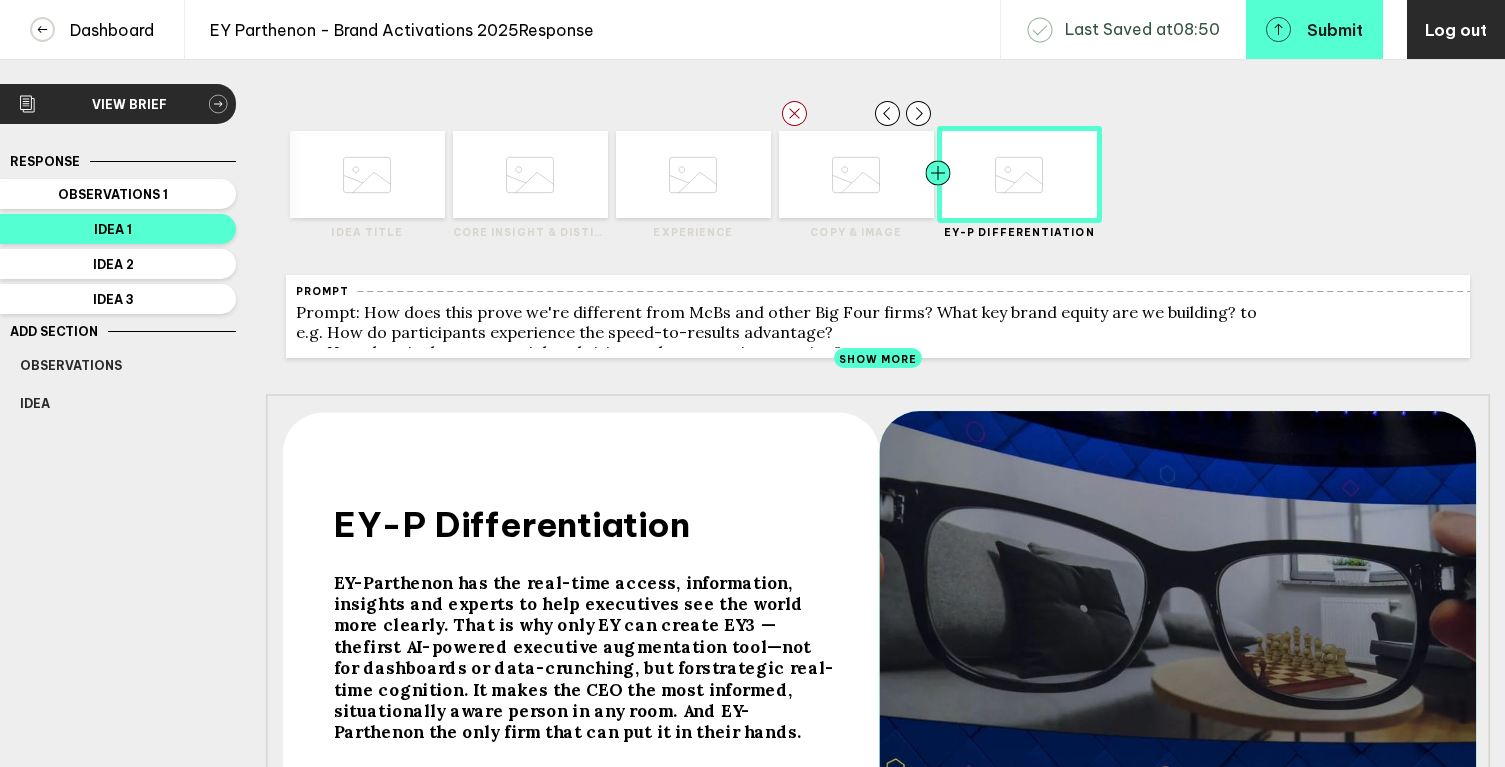click at bounding box center (410, 174) 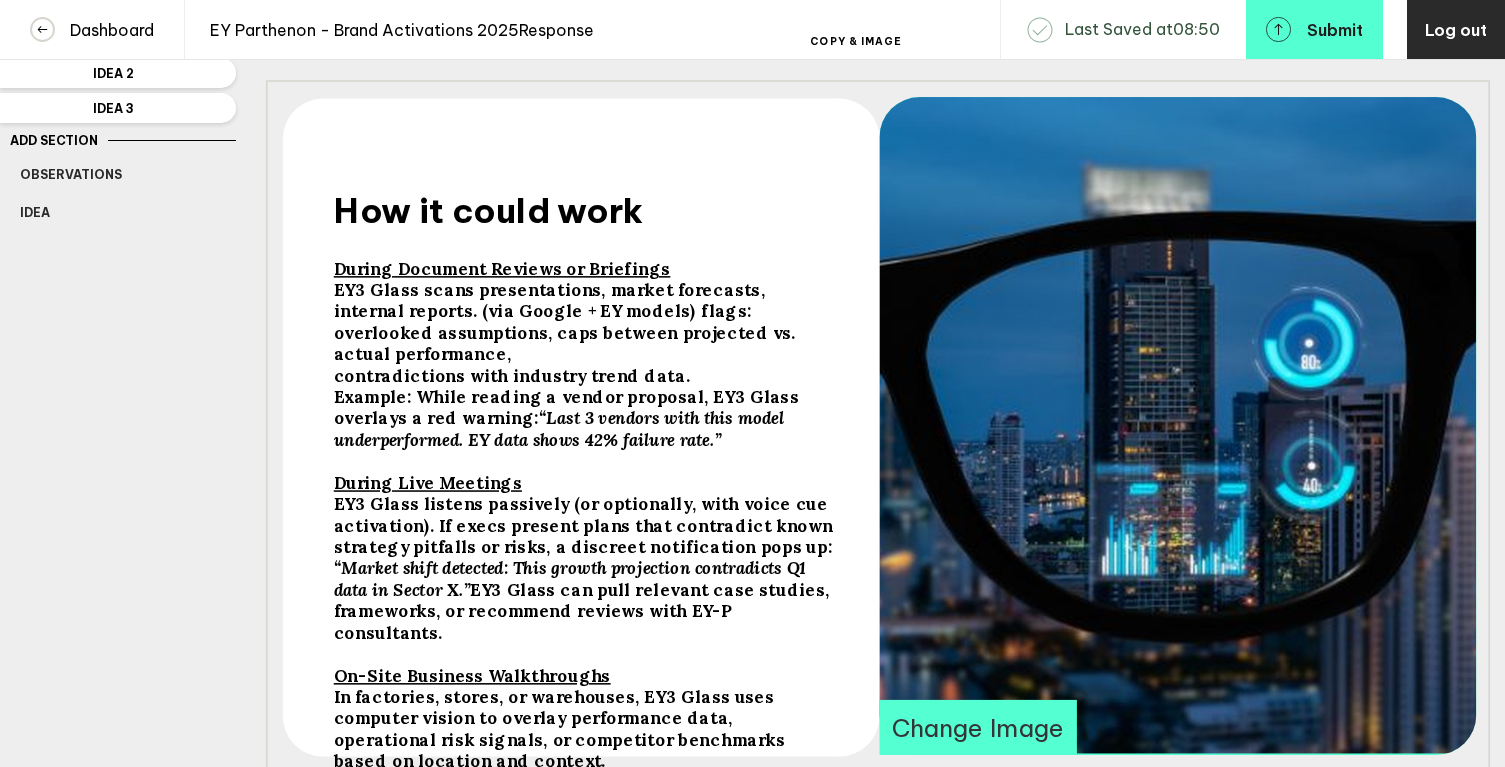 scroll, scrollTop: 194, scrollLeft: 0, axis: vertical 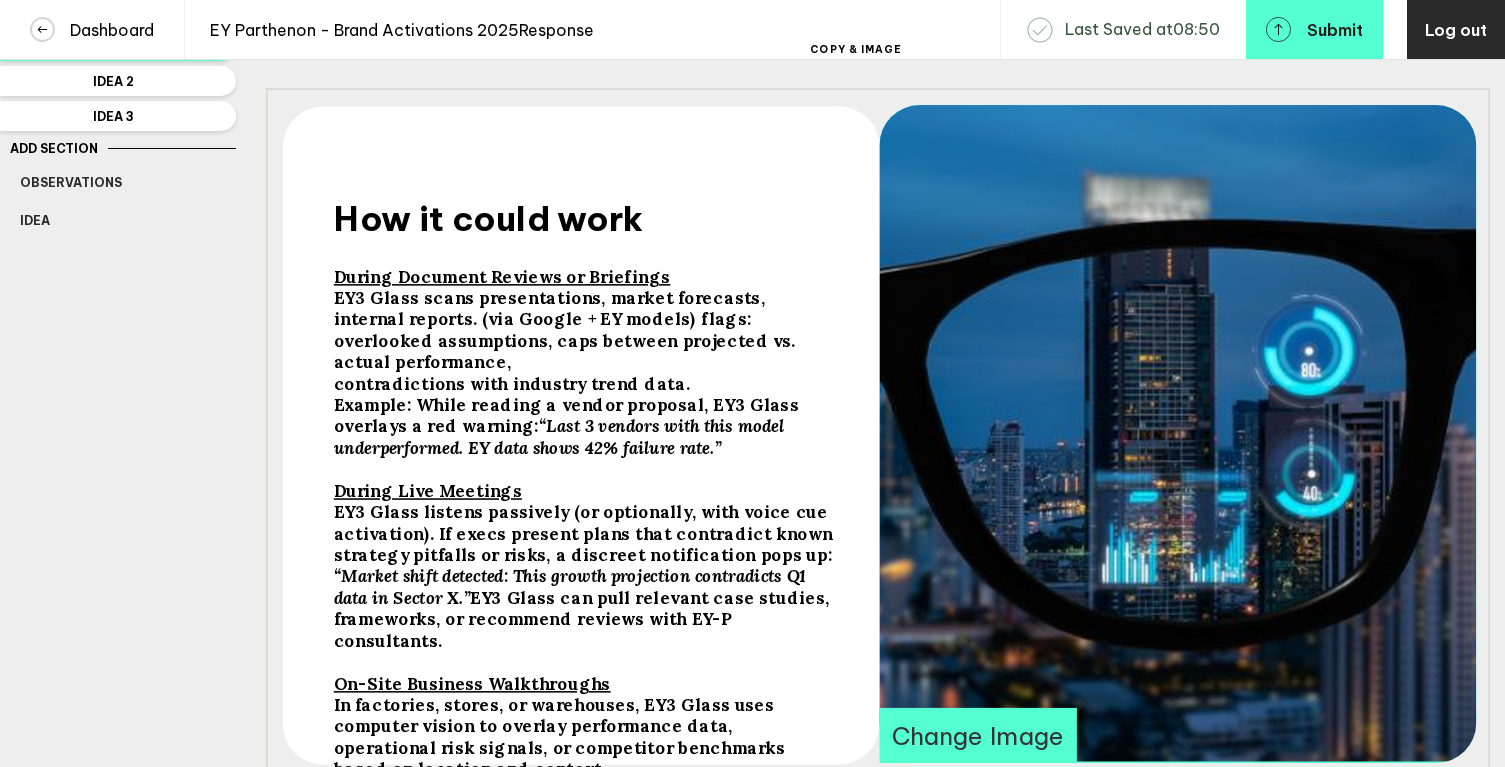 click at bounding box center [581, 435] 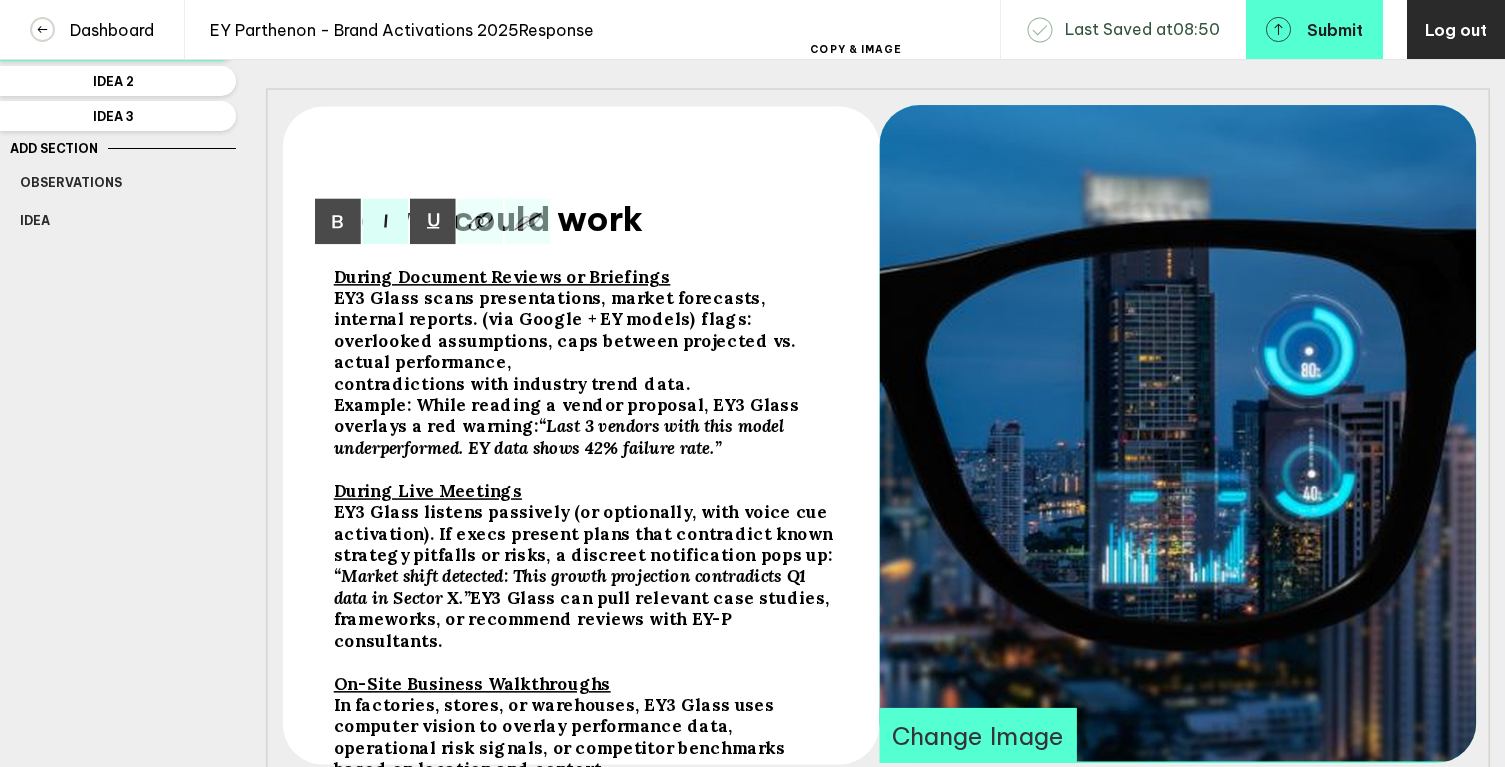 click on "Example: While reading a vendor proposal, EY3 Glass overlays a red warning:  “Last 3 vendors with this model underperformed. EY data shows 42% failure rate.”" at bounding box center (587, 331) 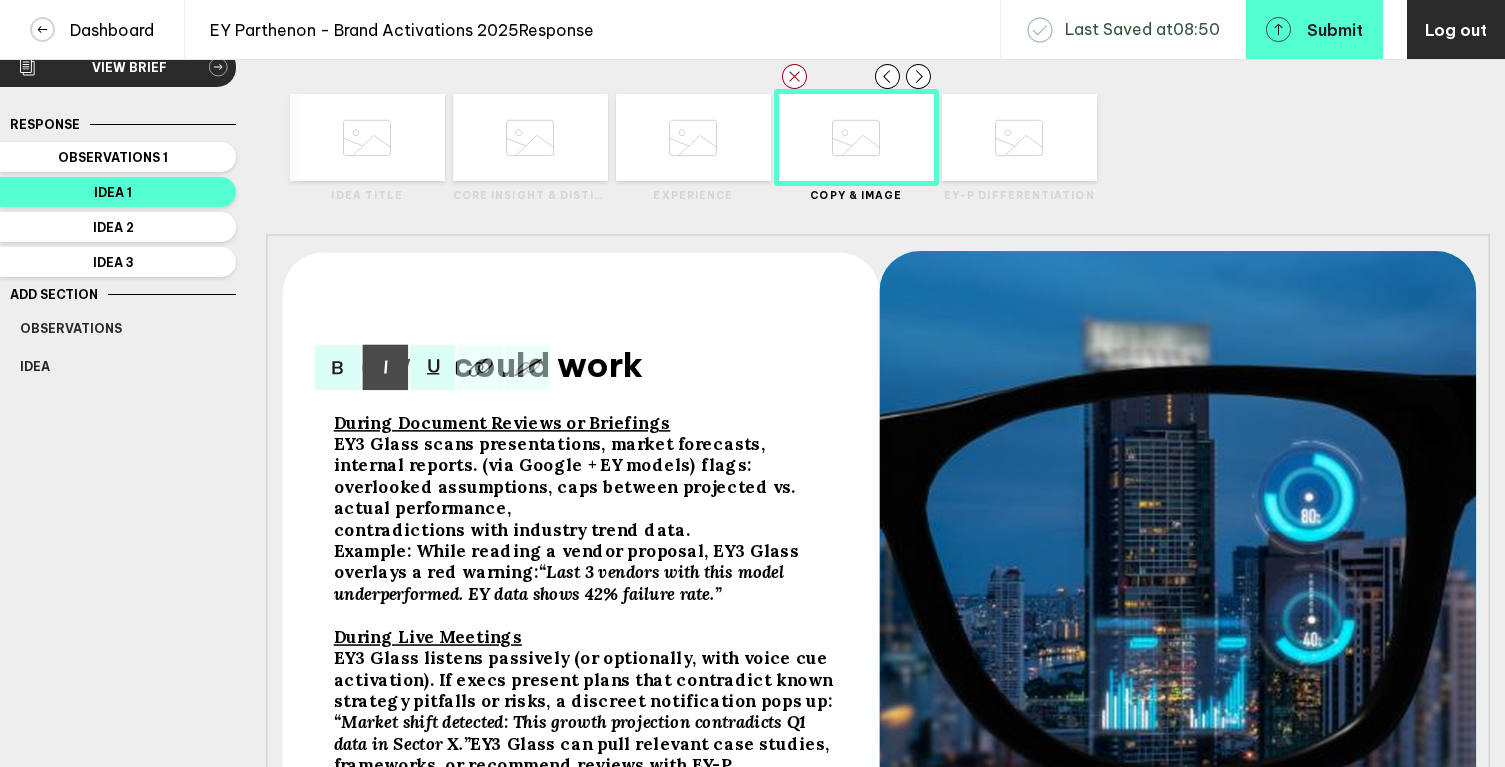 scroll, scrollTop: 0, scrollLeft: 0, axis: both 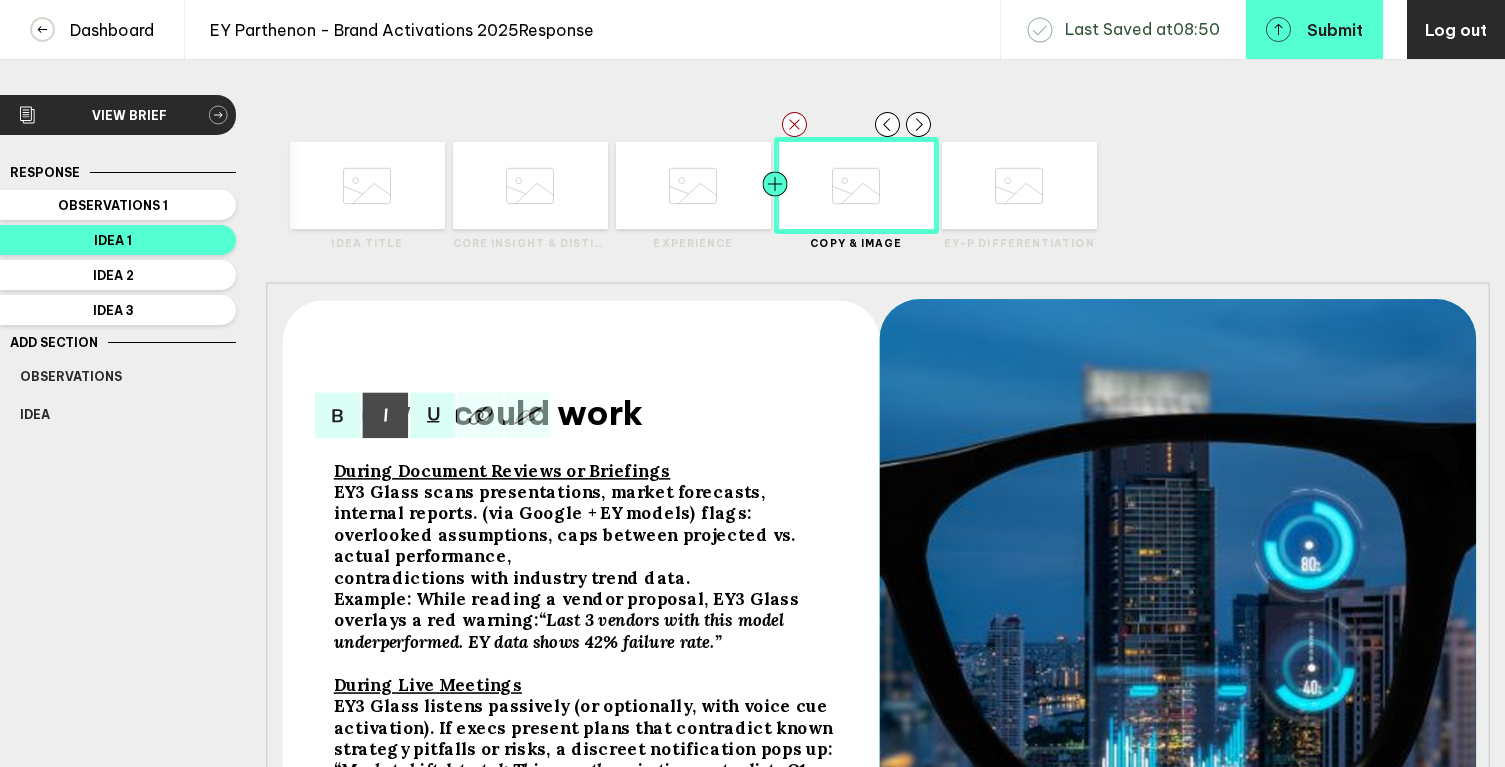click at bounding box center [410, 185] 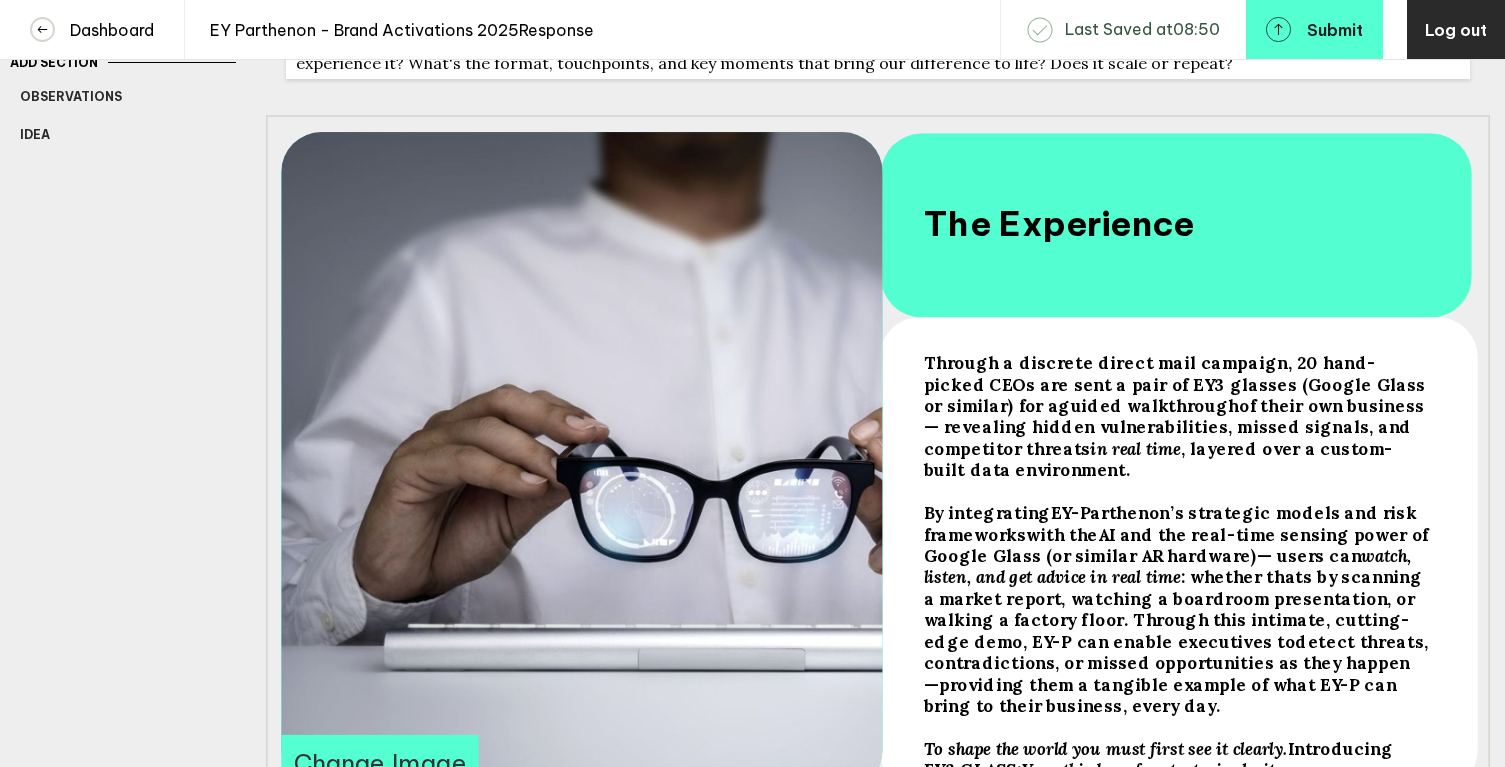 scroll, scrollTop: 467, scrollLeft: 0, axis: vertical 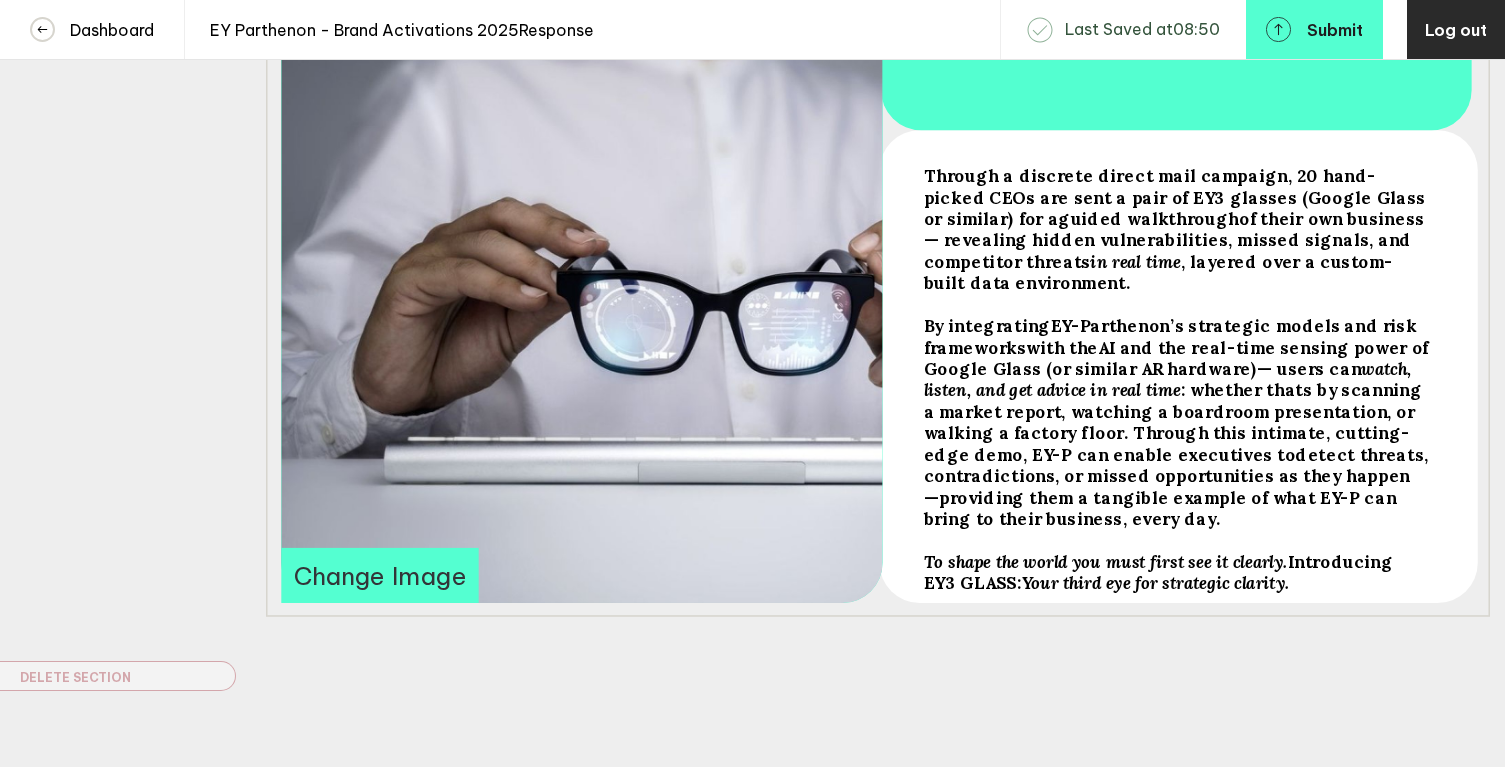click on "By integrating  EY-Parthenon’s strategic models and risk frameworks  with the  AI and the real-time sensing power of Google Glass (or similar AR hardware)  — users can  watch, listen, and get advice in real time : whether thats by scanning a market report, watching a boardroom presentation, or walking a factory floor. Through this intimate, cutting-edge demo, EY-P can enable executives to  detect threats, contradictions, or missed opportunities as they happen —  providing them a tangible example of what EY-P can bring to their business, every day." at bounding box center [1176, 229] 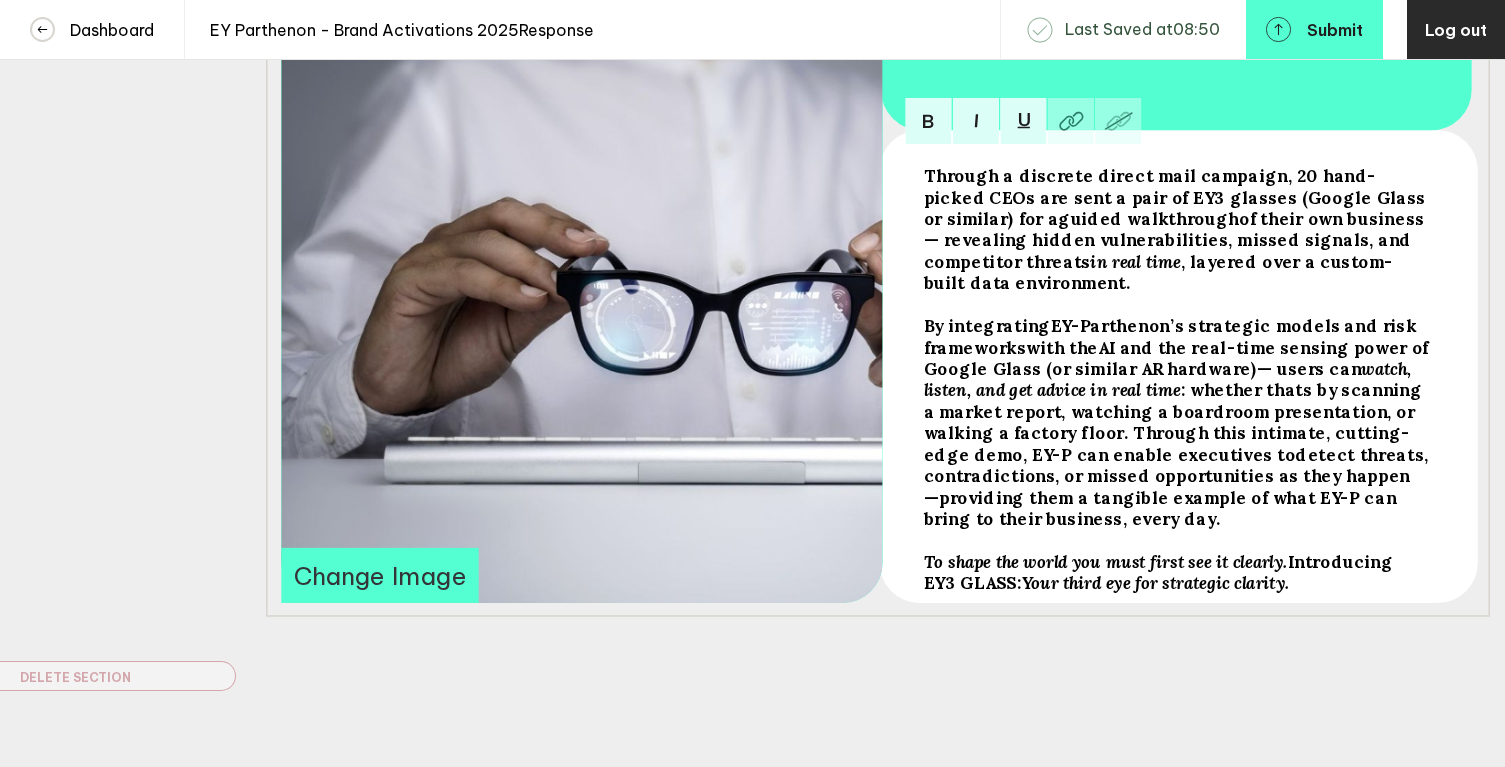 click on "By integrating  EY-Parthenon’s strategic models and risk frameworks  with the  AI and the real-time sensing power of Google Glass (or similar AR hardware)  — users can  watch, listen, and get advice in real time : whether thats by scanning a market report, watching a boardroom presentation, or walking a factory floor. Through this intimate, cutting-edge demo, EY-P can enable executives to  detect threats, contradictions, or missed opportunities as they happen —  providing them a tangible example of what EY-P can bring to their business, every day." at bounding box center (1176, 229) 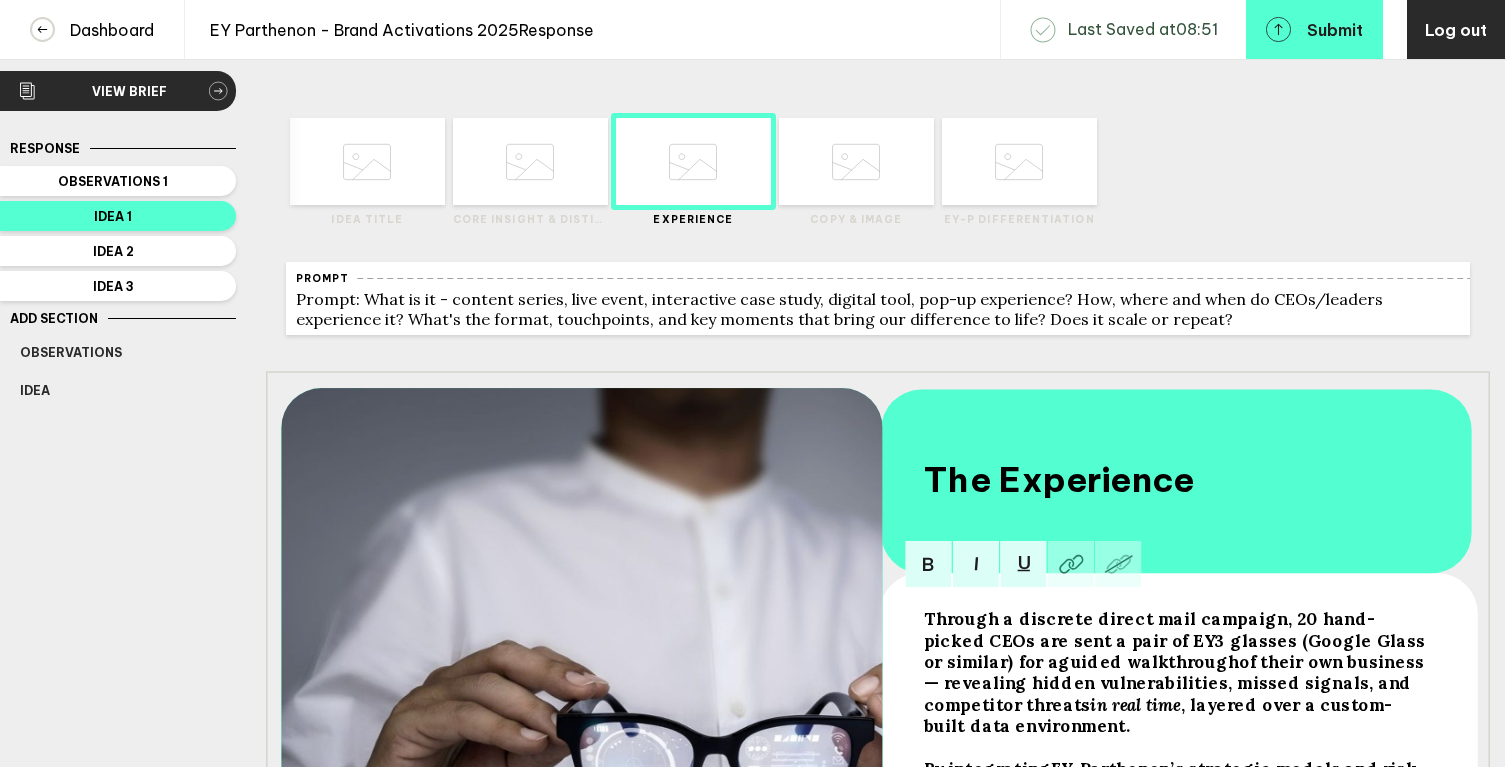 scroll, scrollTop: 0, scrollLeft: 0, axis: both 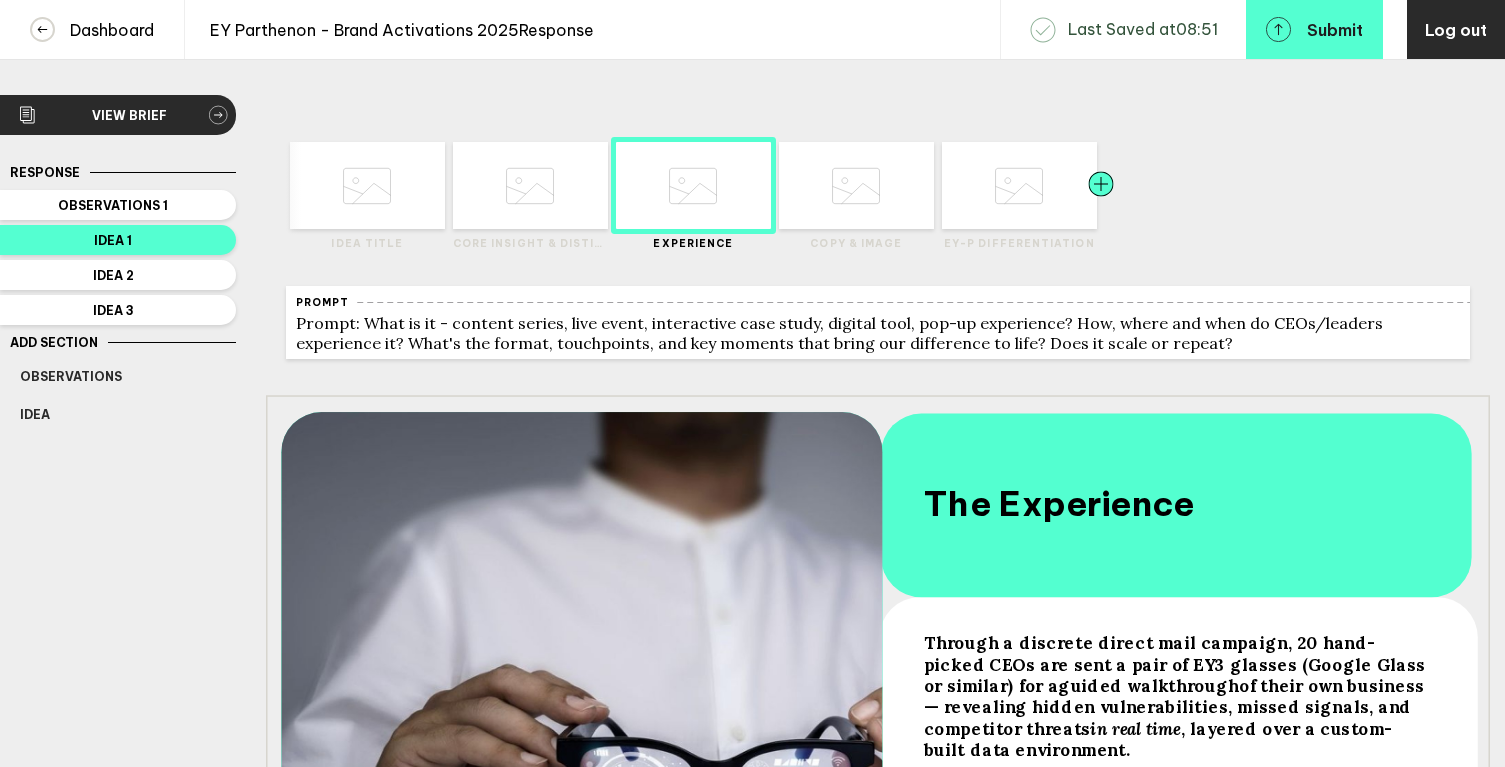 click at bounding box center (410, 185) 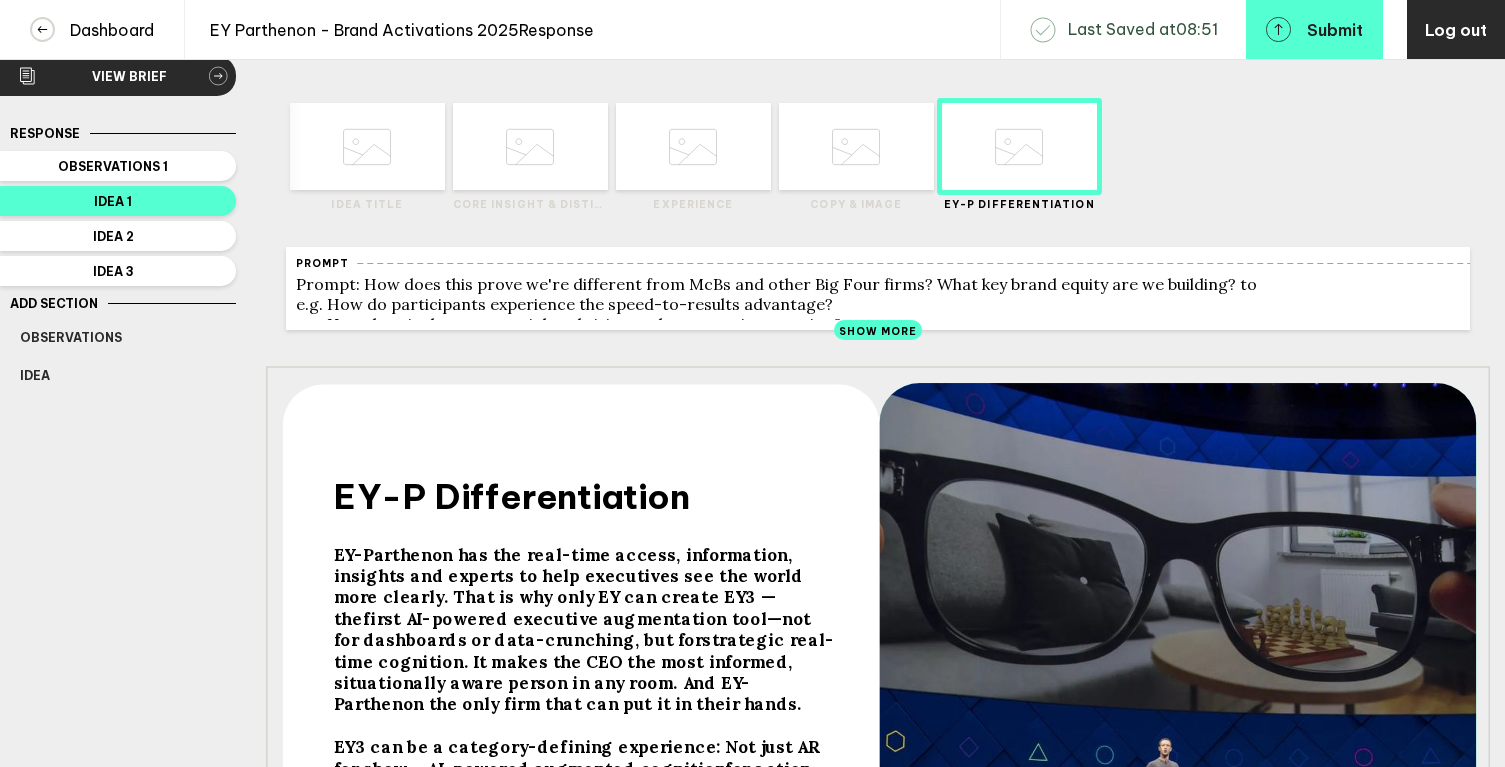 scroll, scrollTop: 0, scrollLeft: 0, axis: both 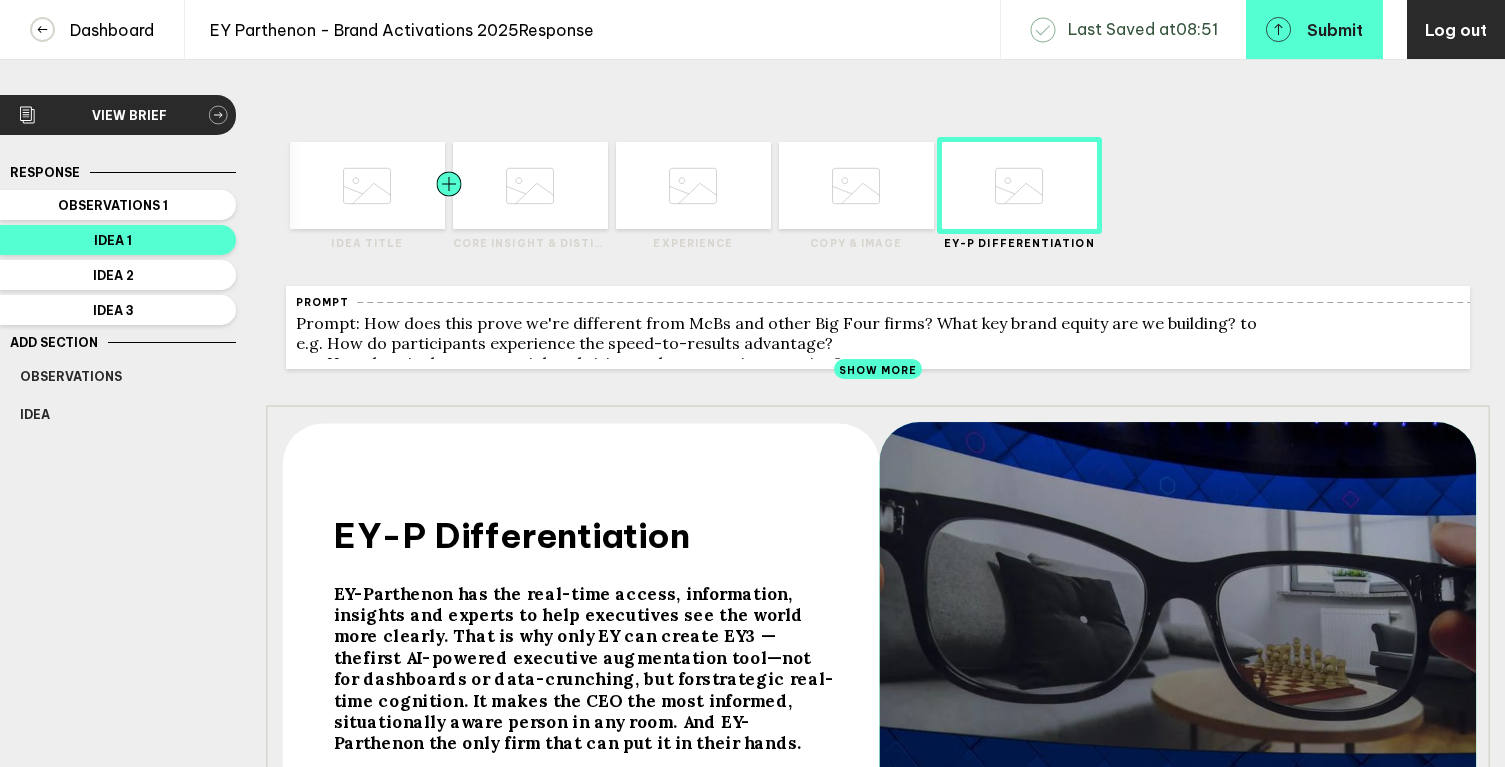 click at bounding box center [325, 185] 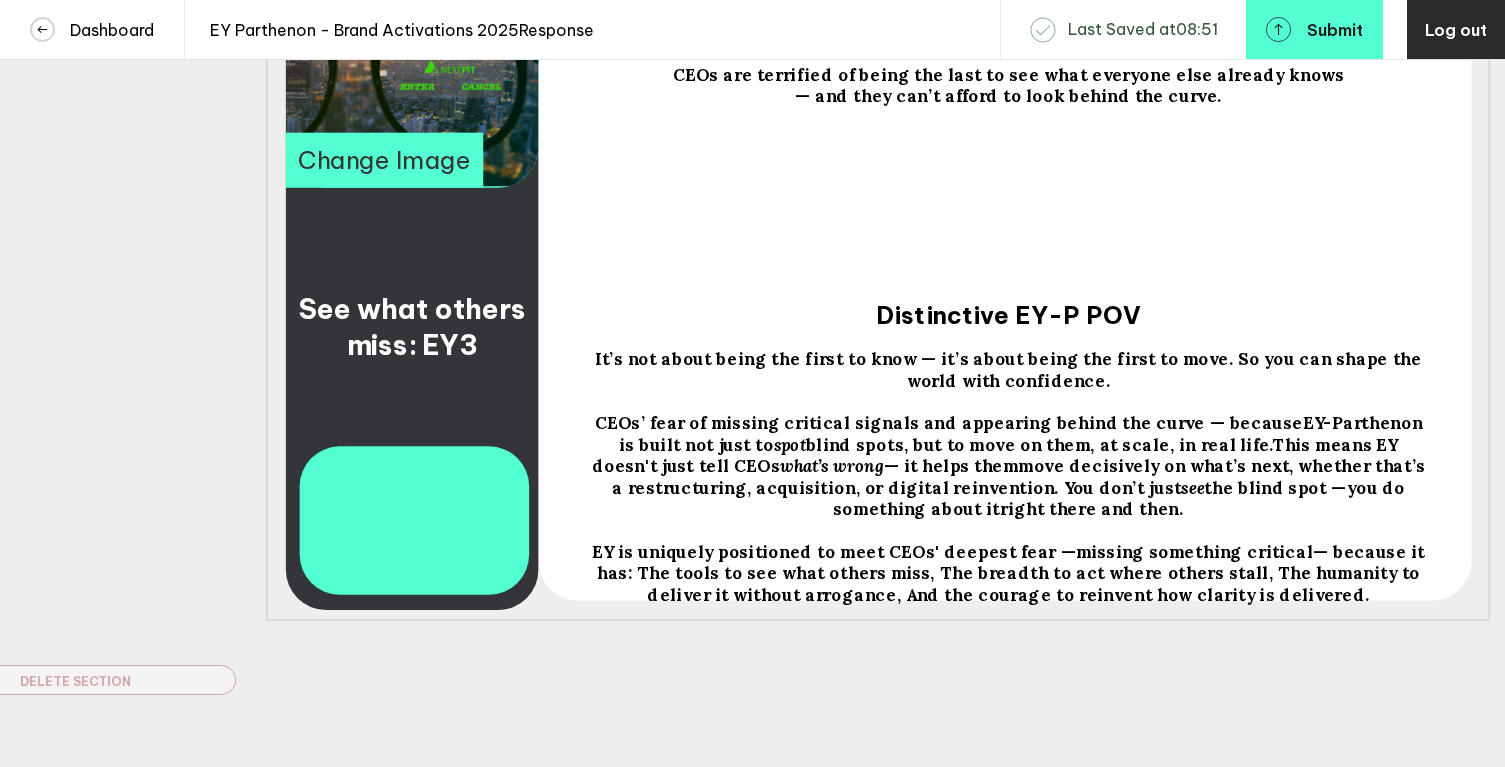 scroll, scrollTop: 532, scrollLeft: 0, axis: vertical 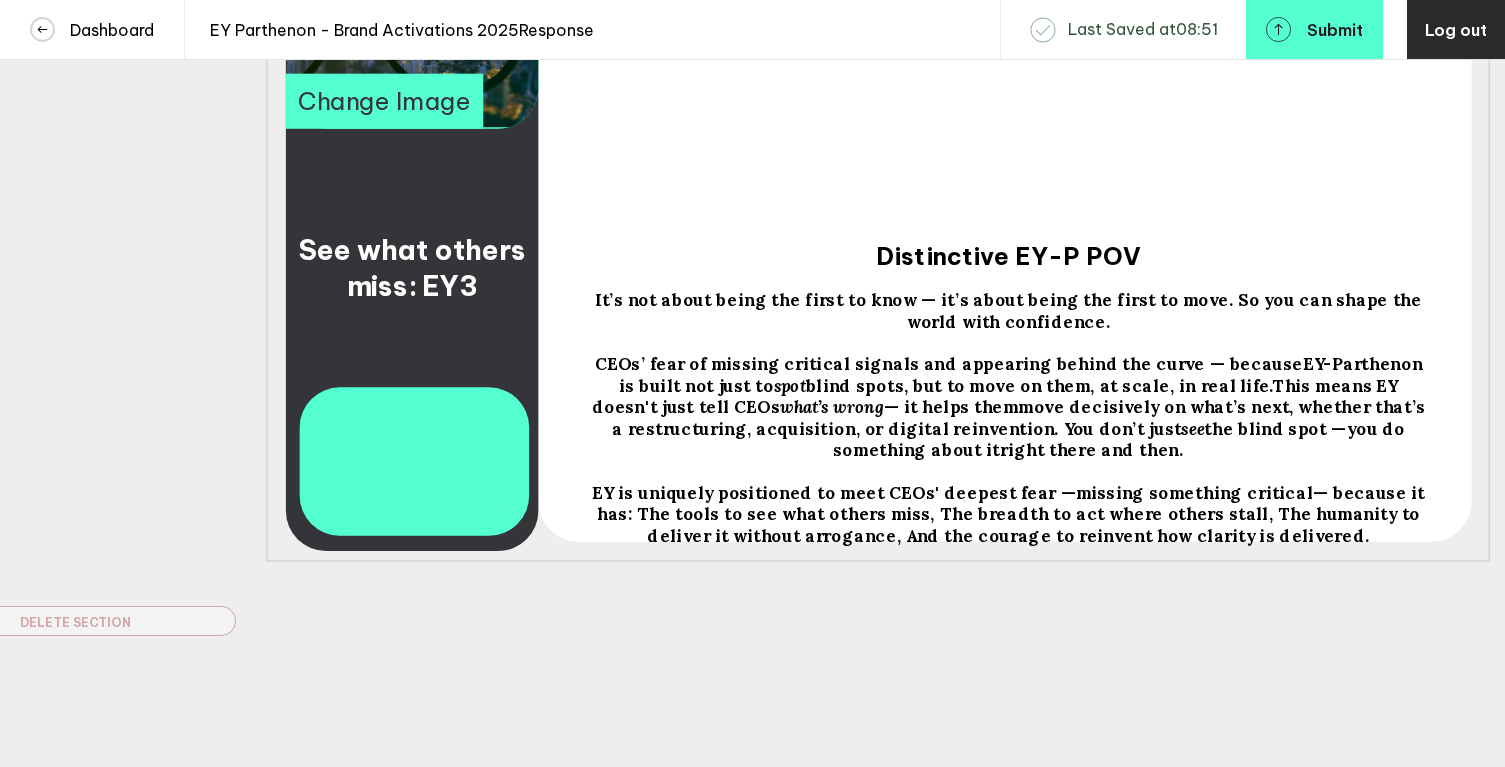 click on "— because it has: The tools to see what others miss, The breadth to act where others stall, The humanity to deliver it without arrogance, And the courage to reinvent how clarity is delivered." at bounding box center [415, 268] 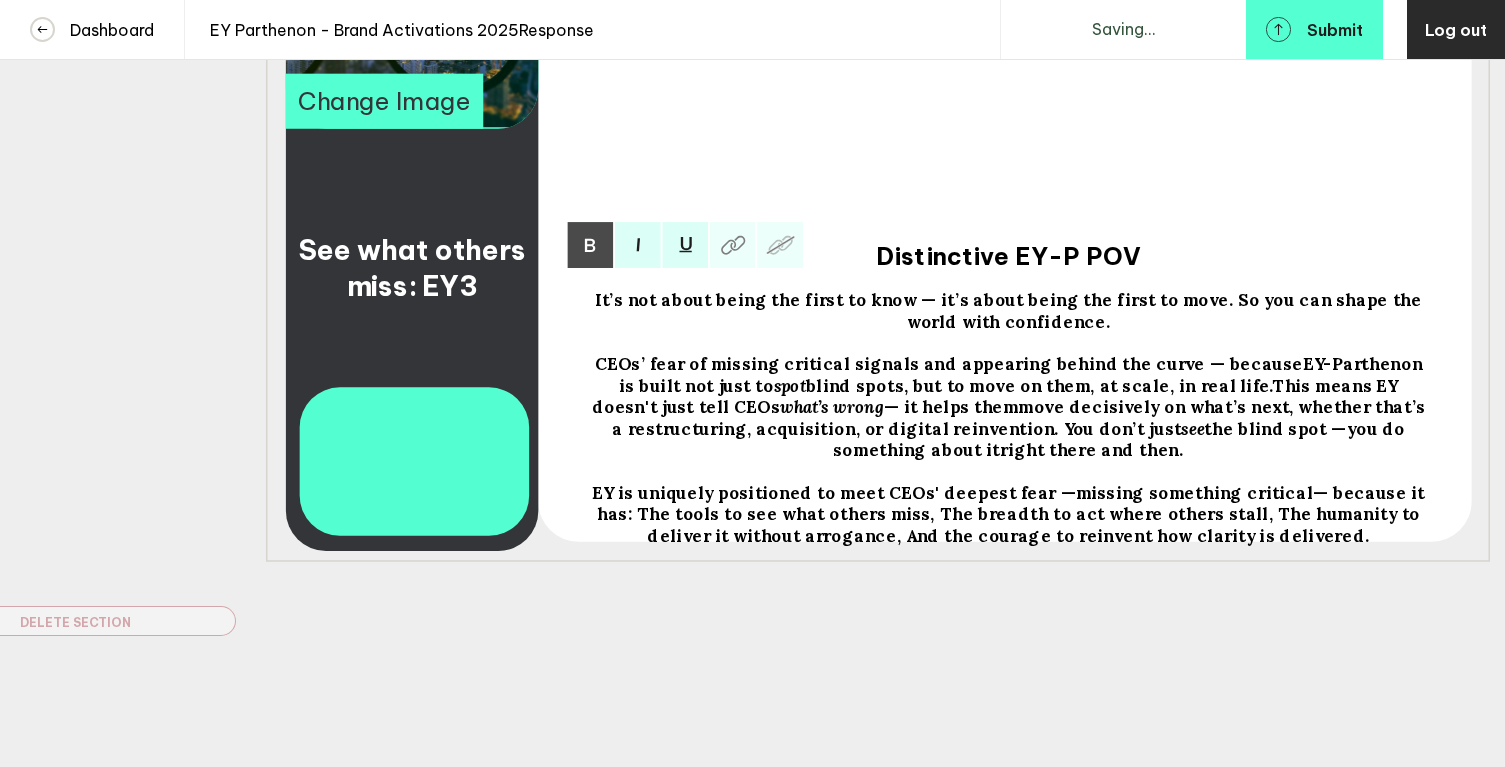 scroll, scrollTop: 532, scrollLeft: 0, axis: vertical 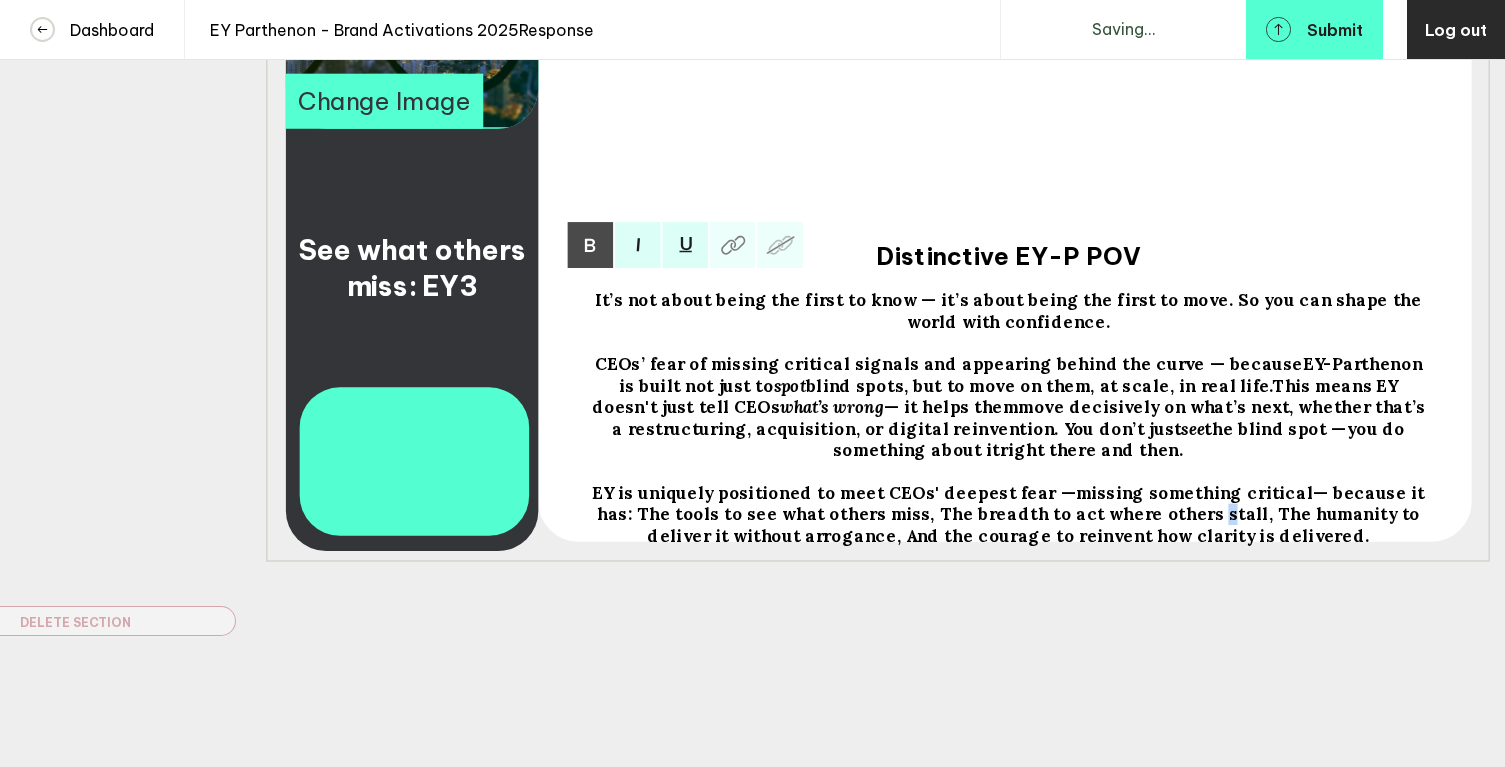click on "— because it has: The tools to see what others miss, The breadth to act where others stall, The humanity to deliver it without arrogance, And the courage to reinvent how clarity is delivered." at bounding box center (1010, 310) 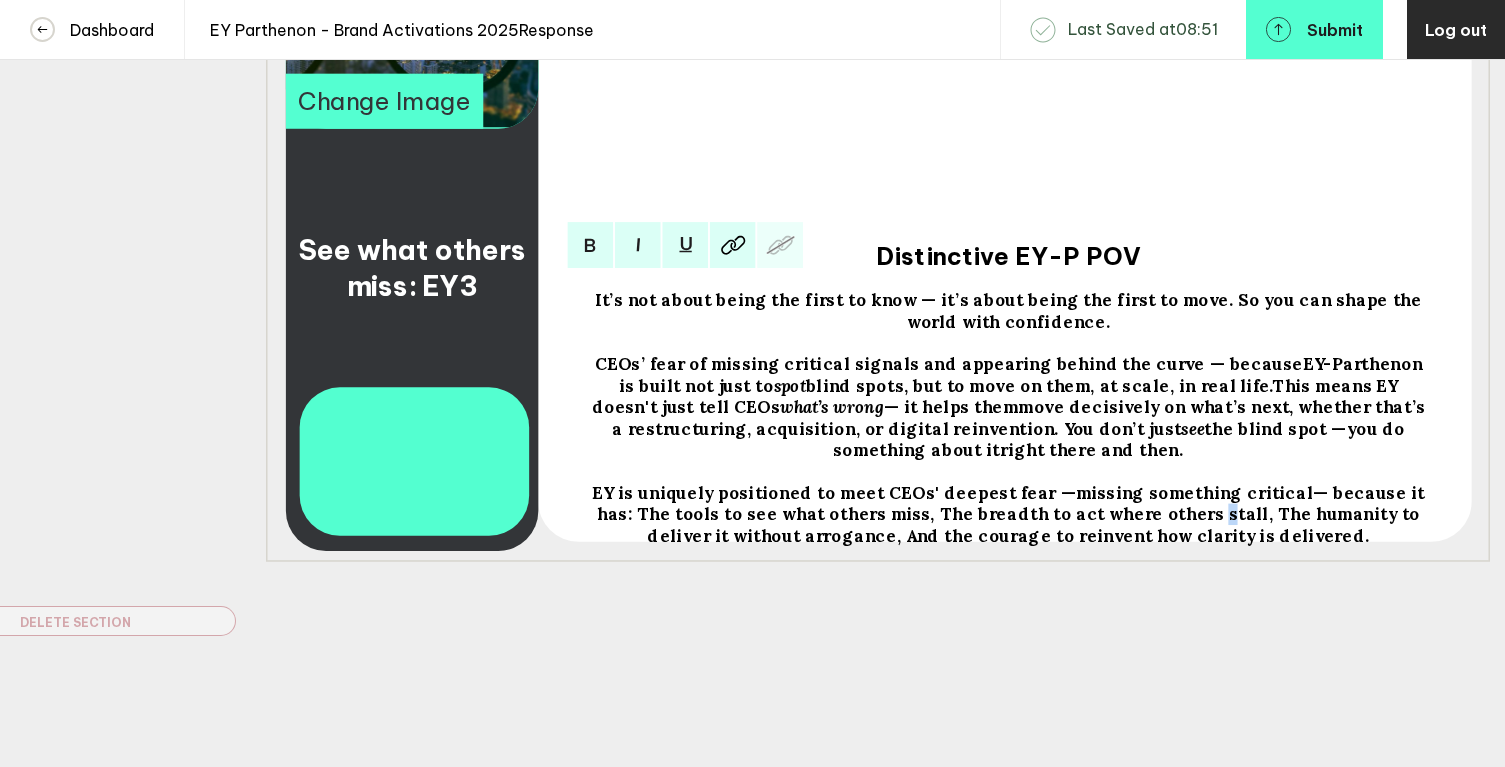 click on "— because it has: The tools to see what others miss, The breadth to act where others stall, The humanity to deliver it without arrogance, And the courage to reinvent how clarity is delivered." at bounding box center [1010, 310] 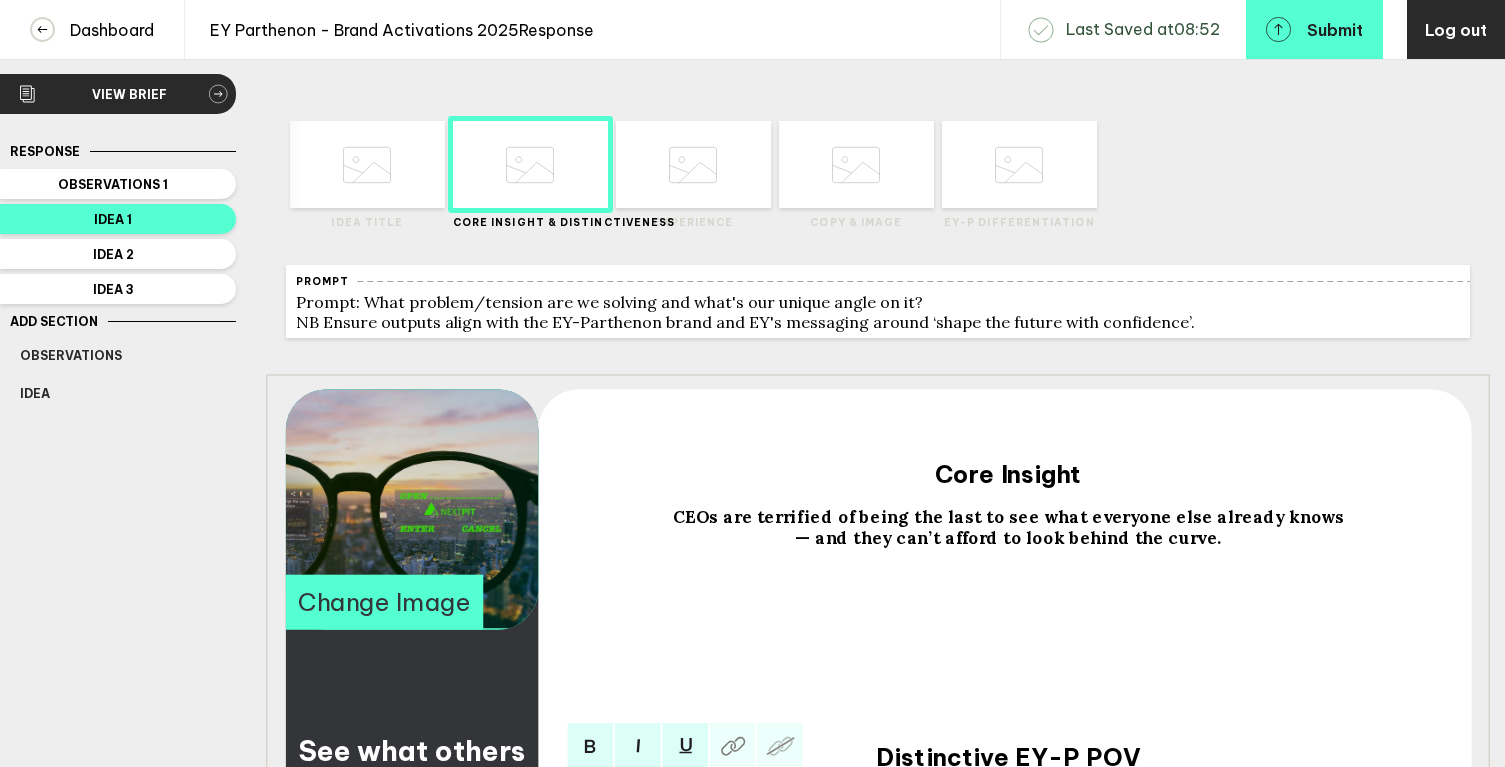 scroll, scrollTop: 19, scrollLeft: 0, axis: vertical 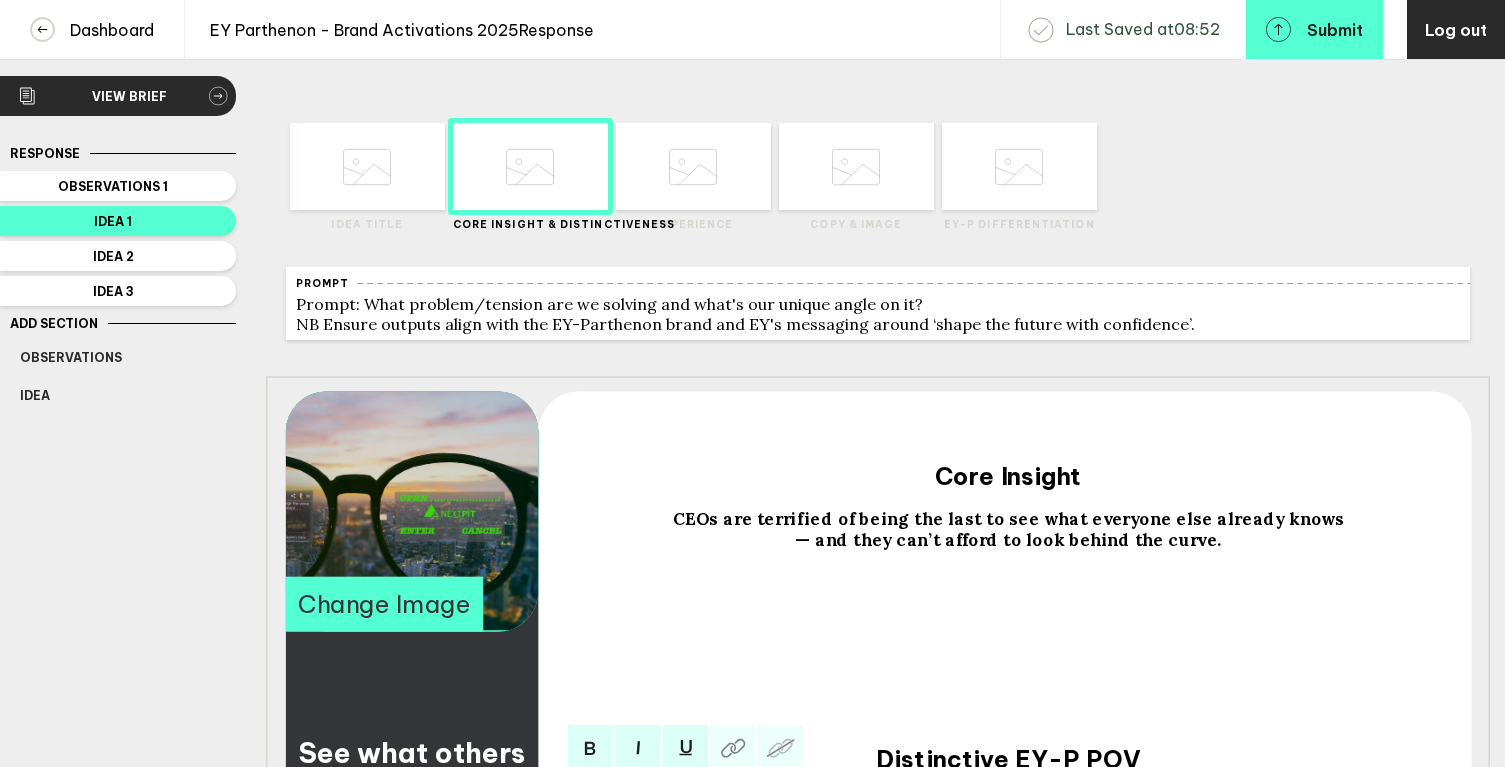 click at bounding box center [367, 167] 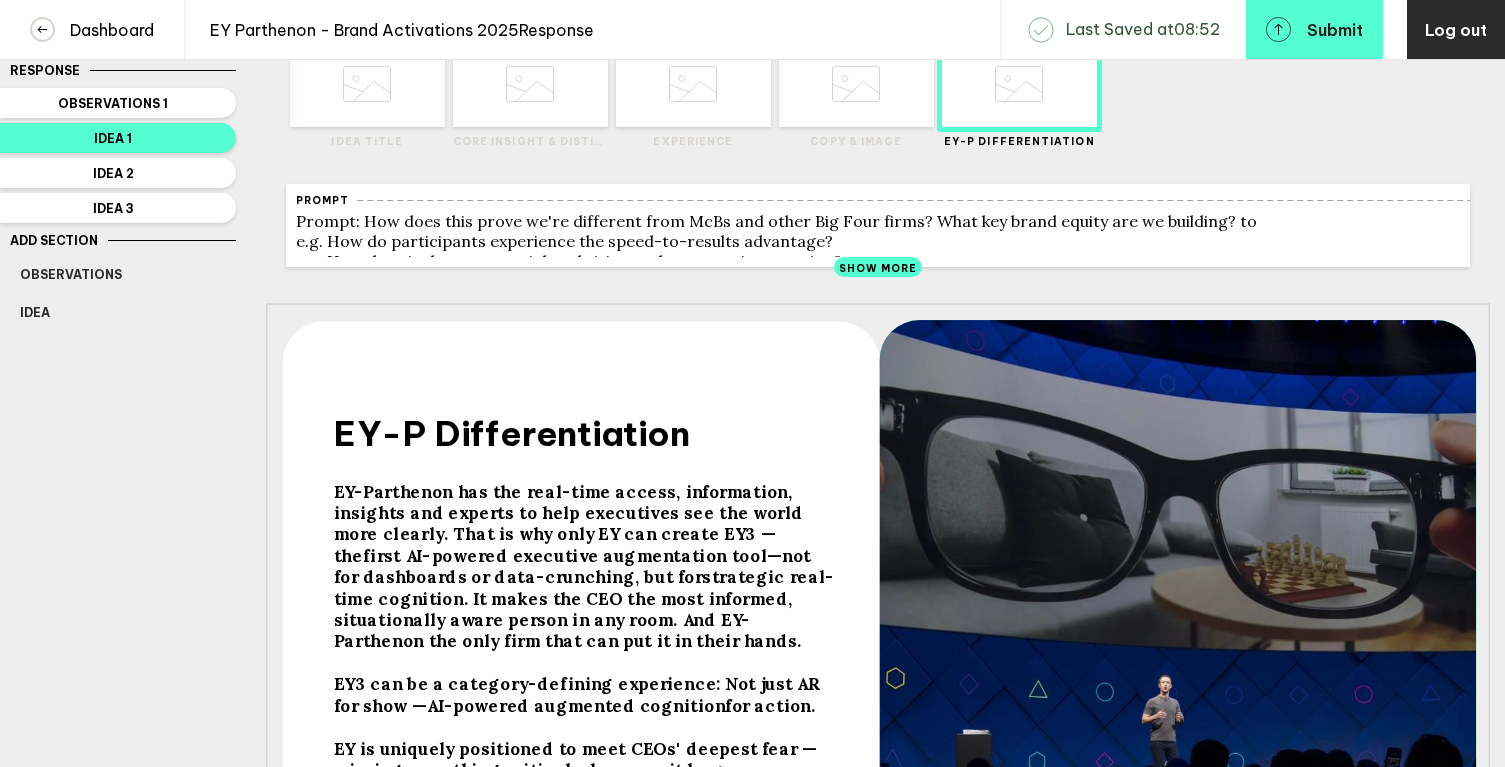scroll, scrollTop: 12, scrollLeft: 0, axis: vertical 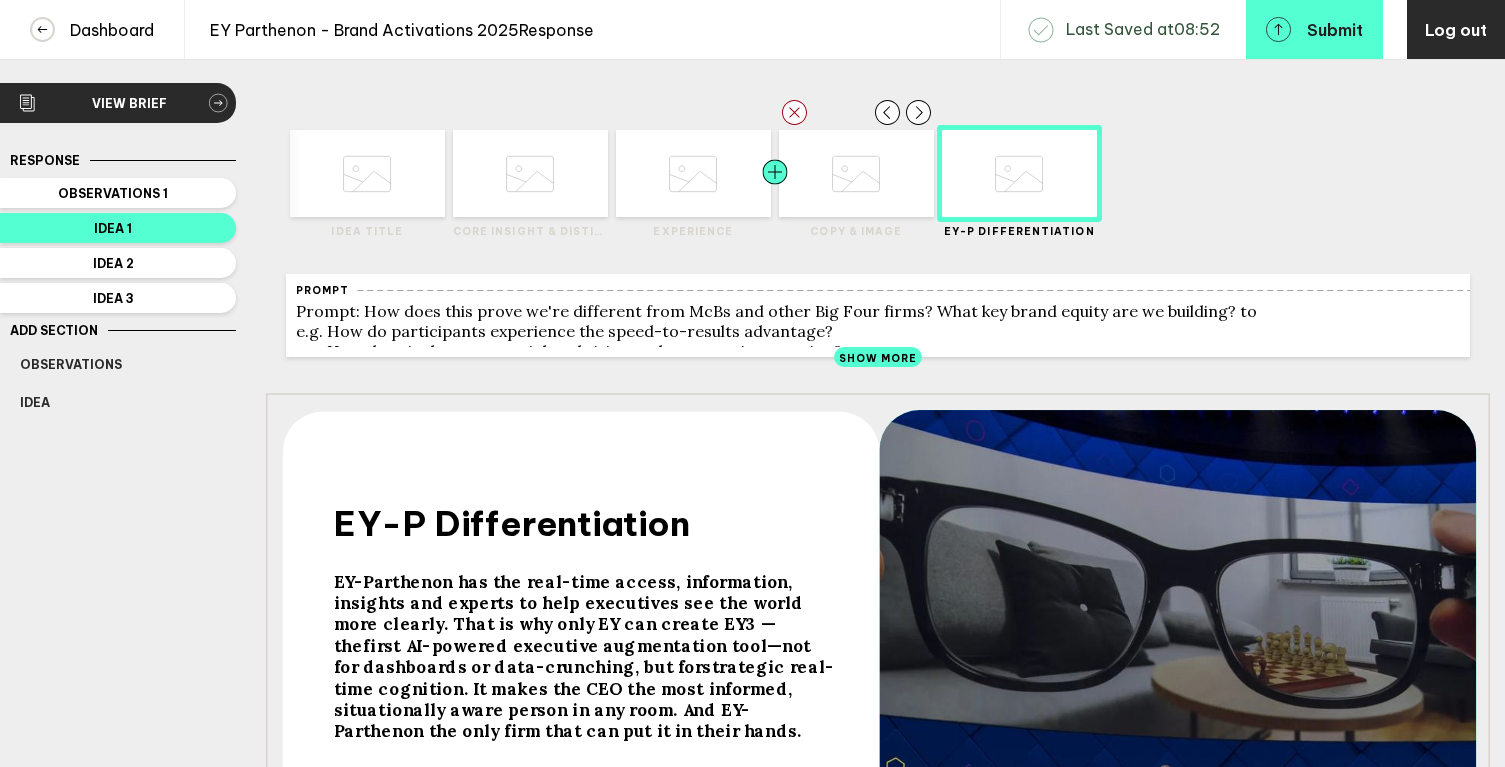 click at bounding box center [325, 173] 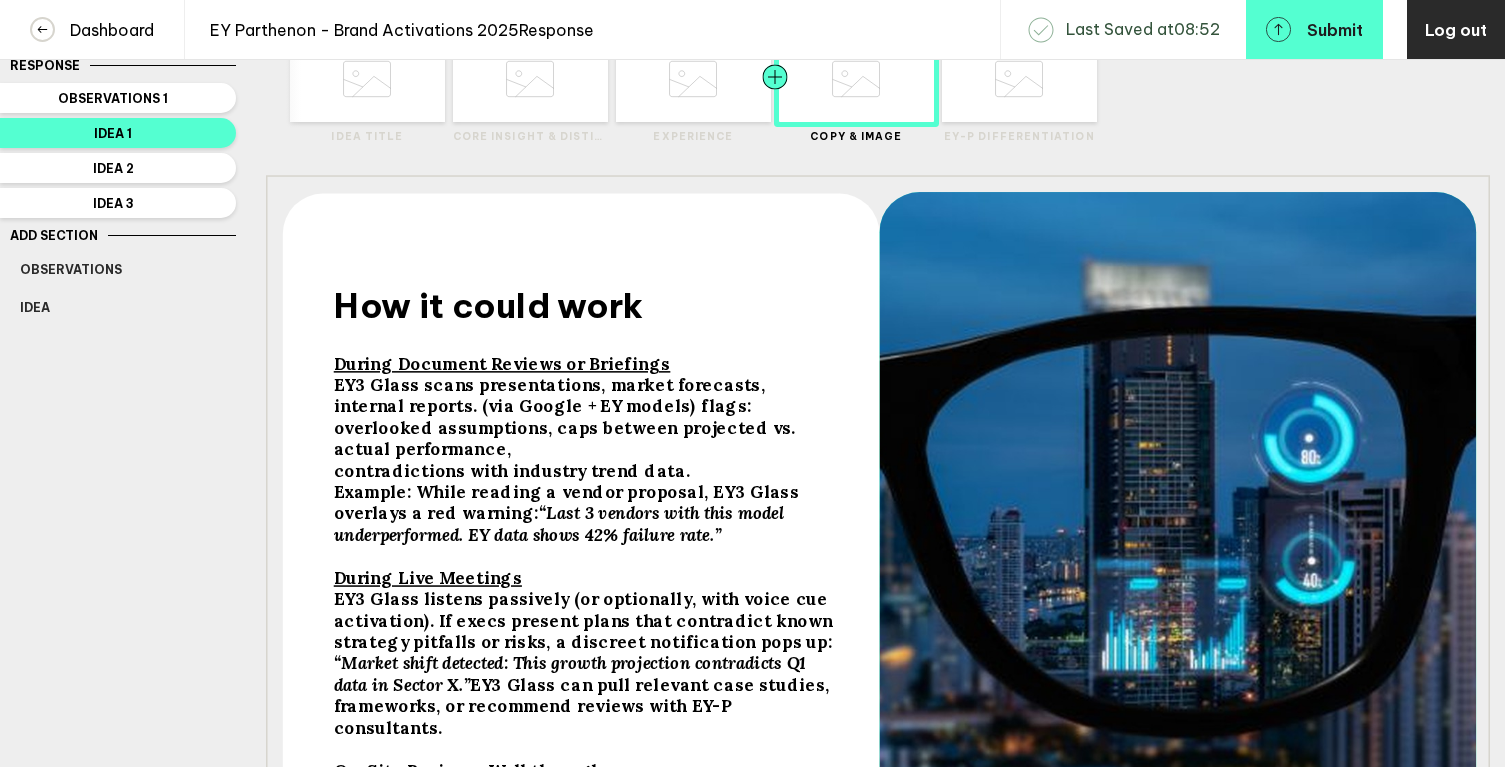click at bounding box center [410, 78] 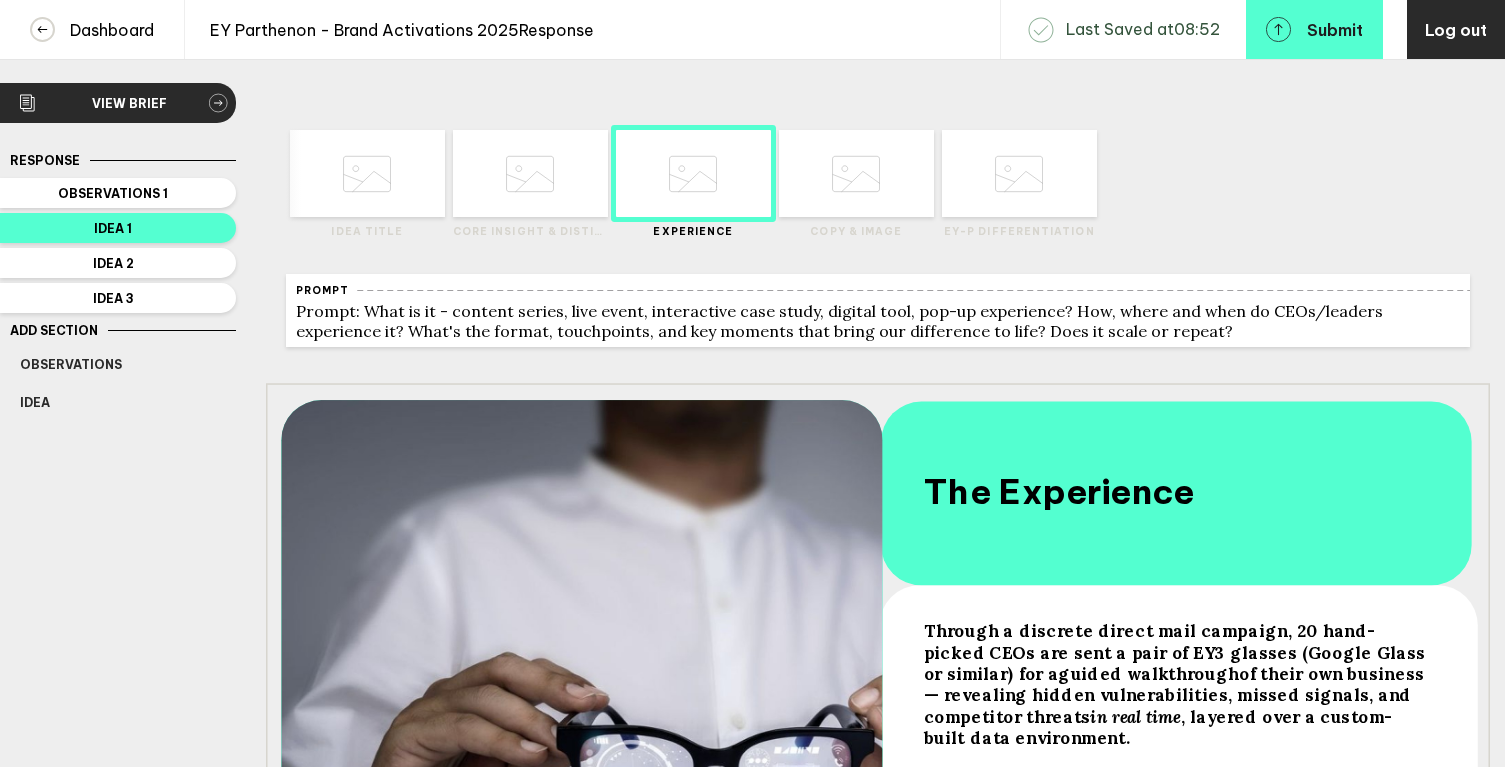 scroll, scrollTop: 0, scrollLeft: 0, axis: both 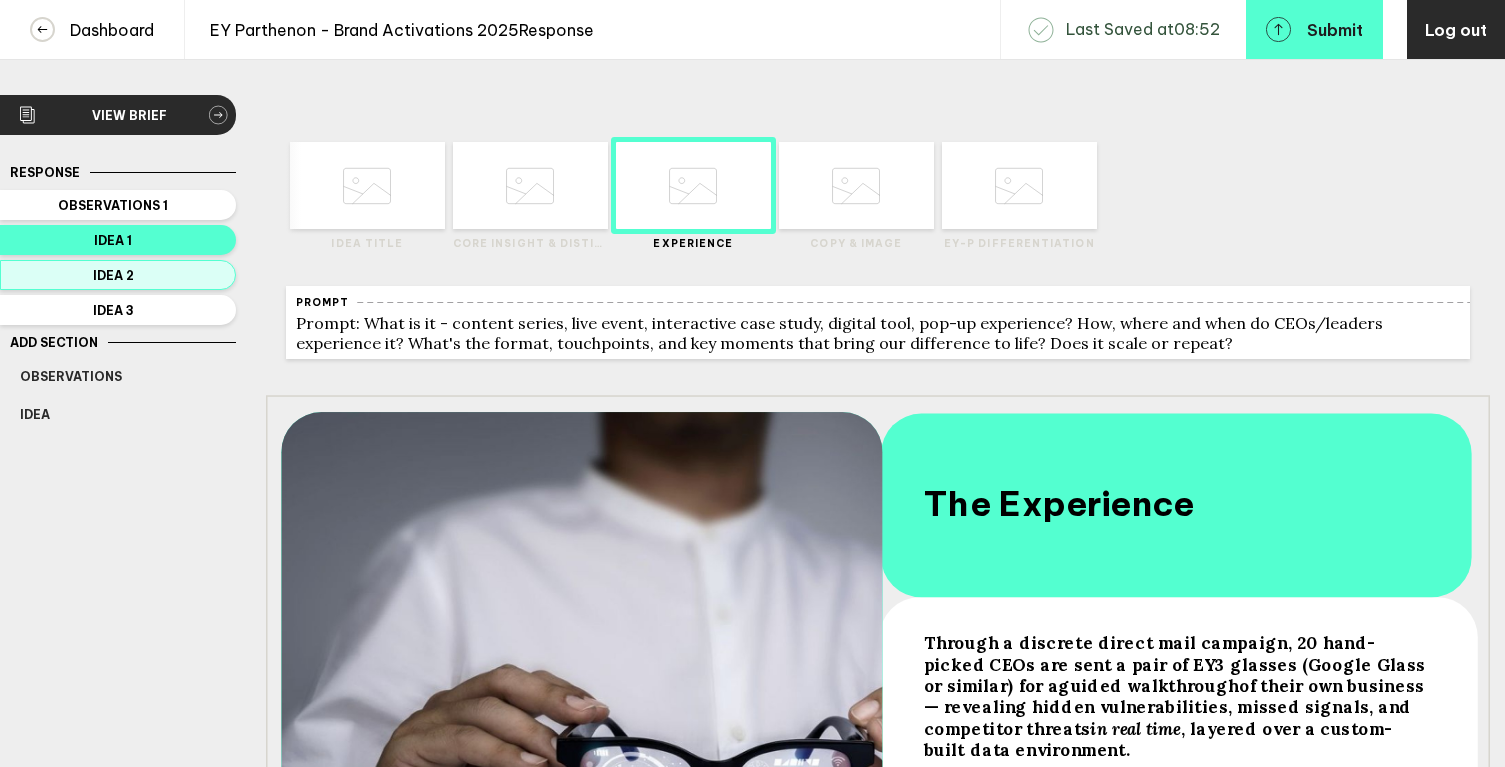 click on "Idea 2" at bounding box center [113, 205] 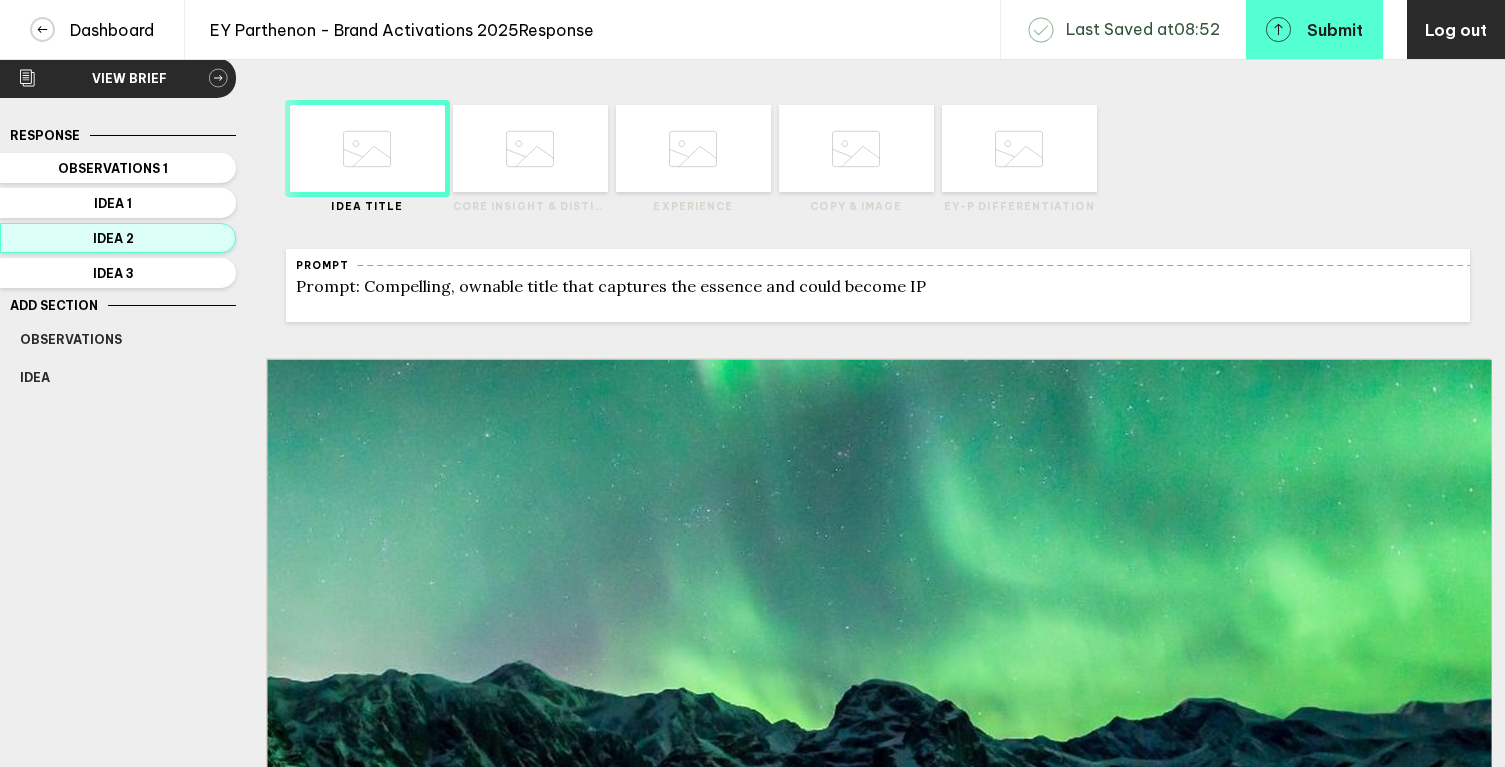 scroll, scrollTop: 0, scrollLeft: 0, axis: both 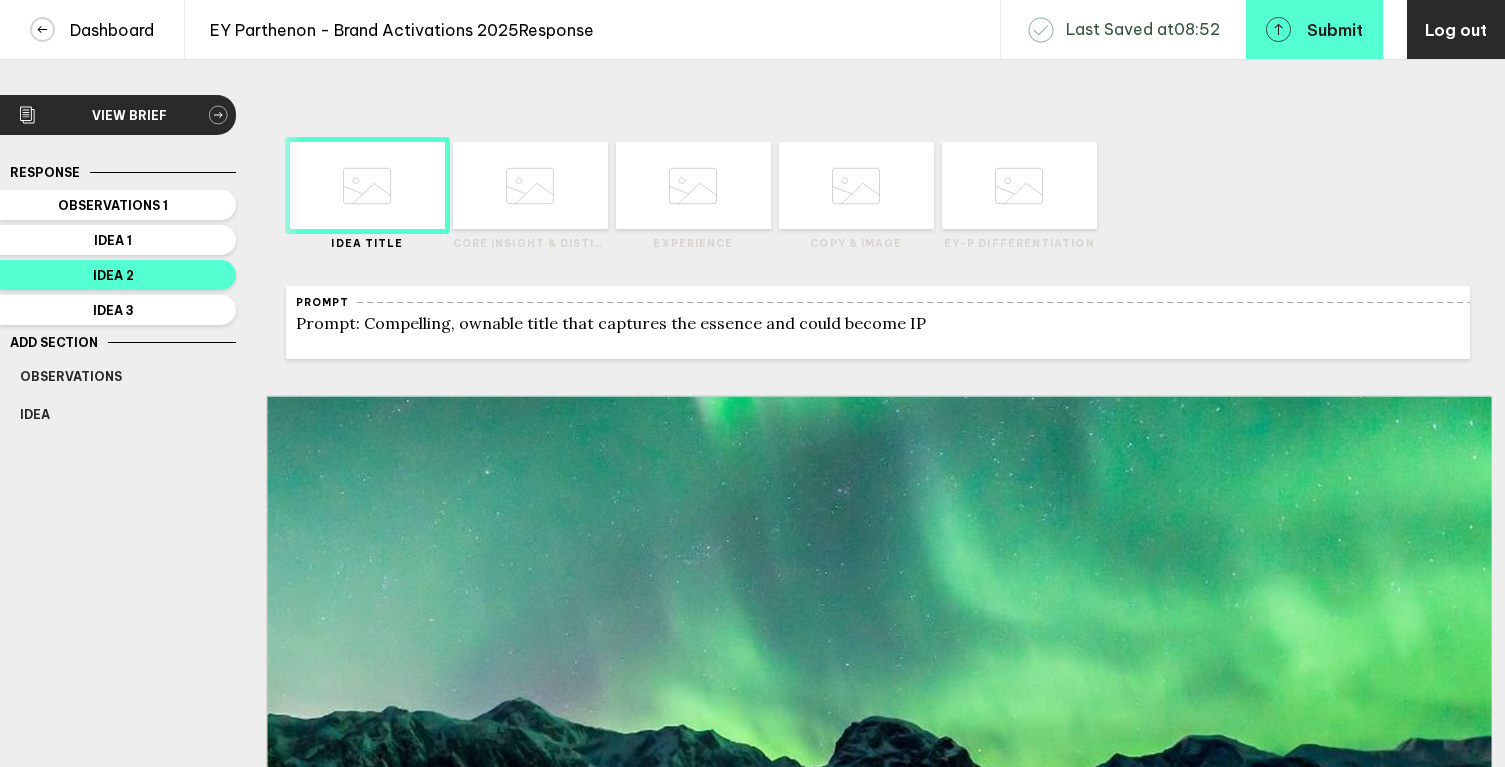 click at bounding box center [367, 186] 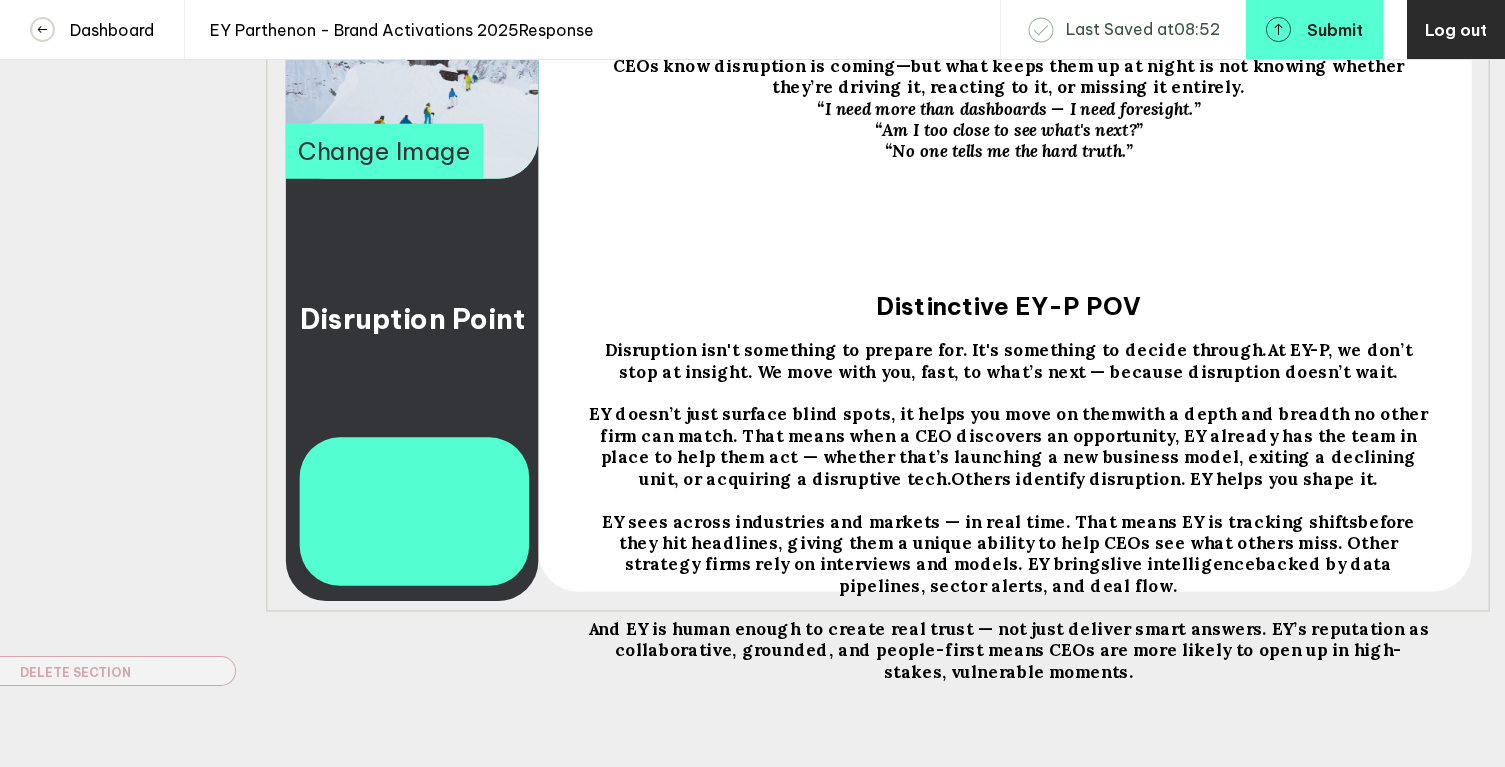 scroll, scrollTop: 460, scrollLeft: 0, axis: vertical 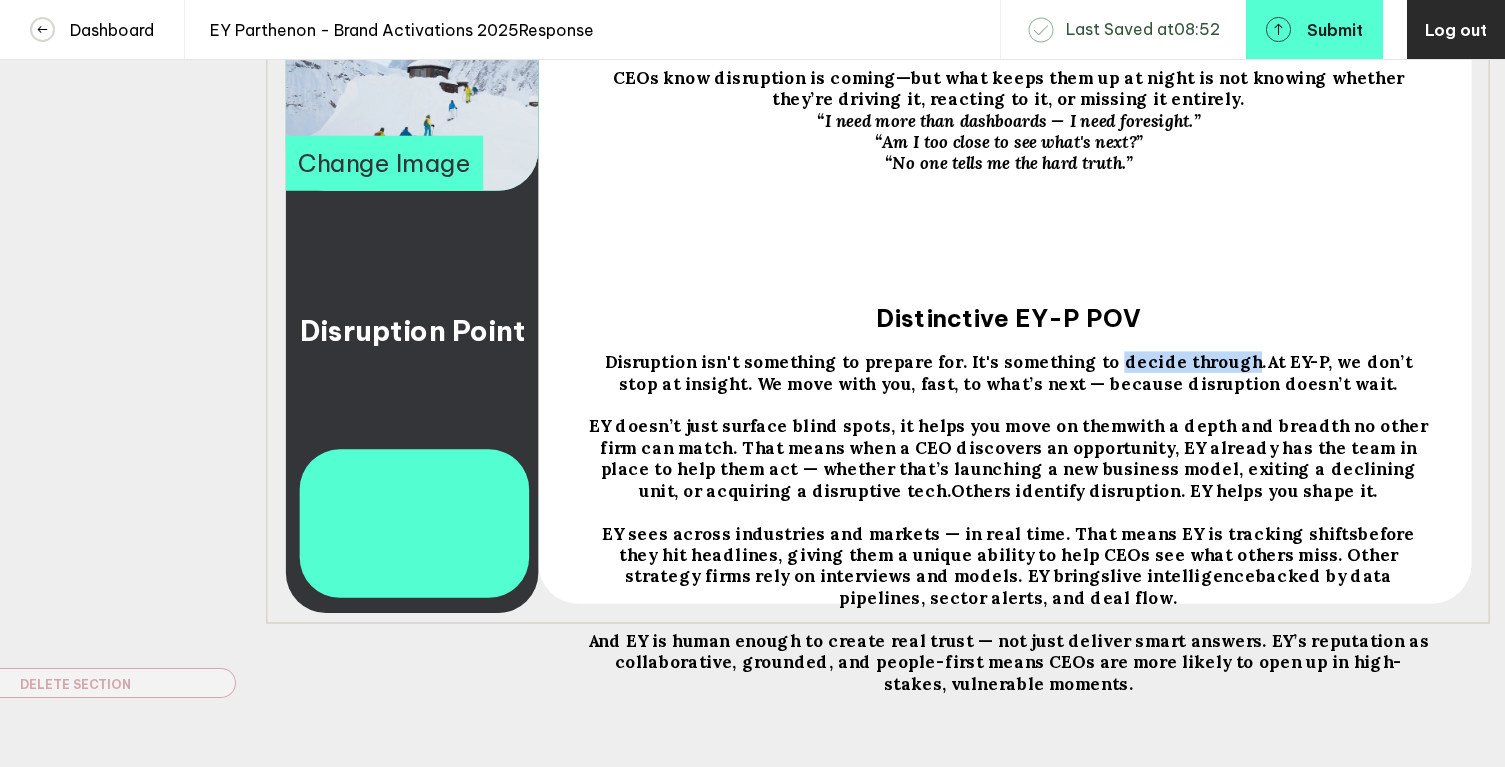 drag, startPoint x: 1187, startPoint y: 375, endPoint x: 1308, endPoint y: 379, distance: 121.0661 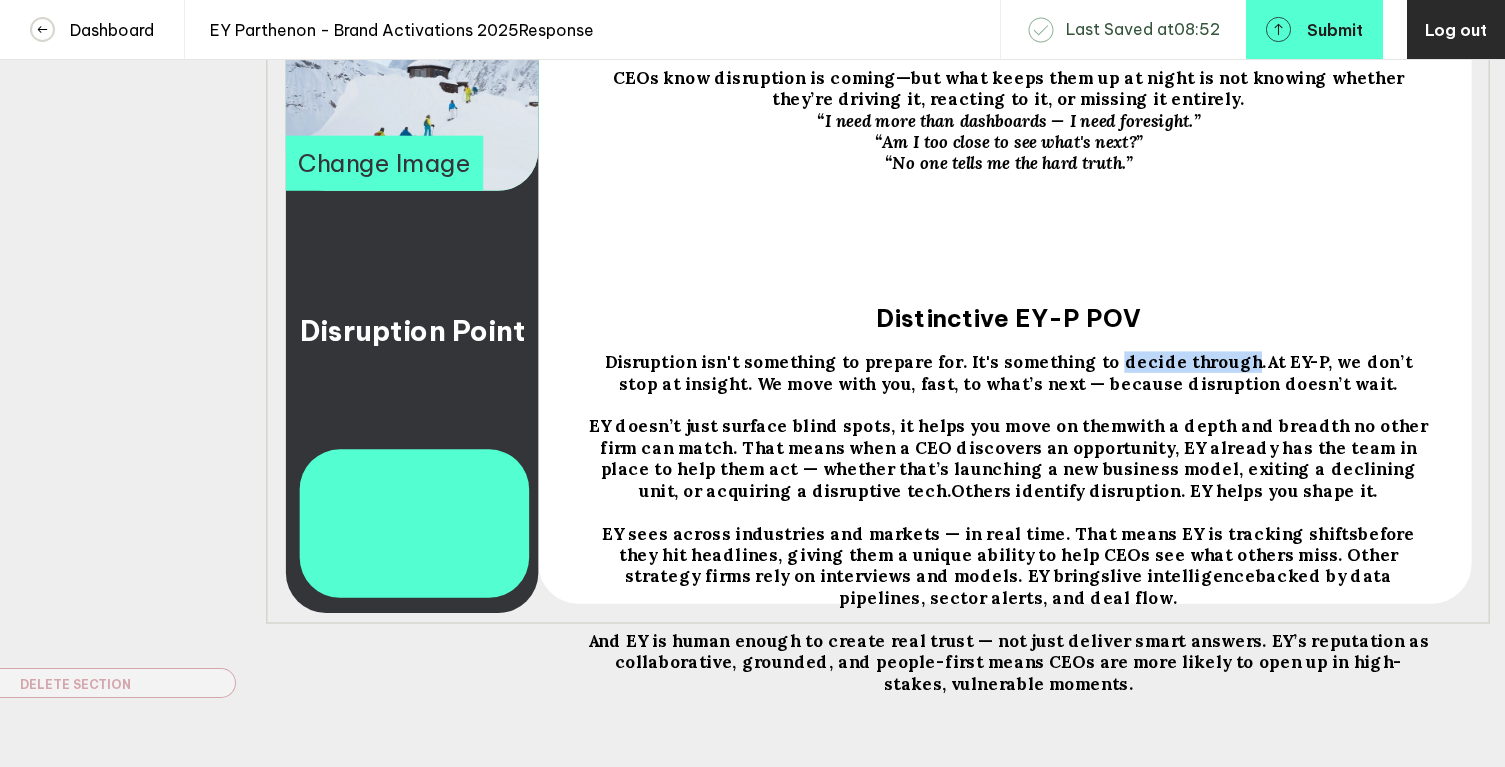 click on "Disruption isn't something to prepare for. It's something to decide through." at bounding box center (412, 330) 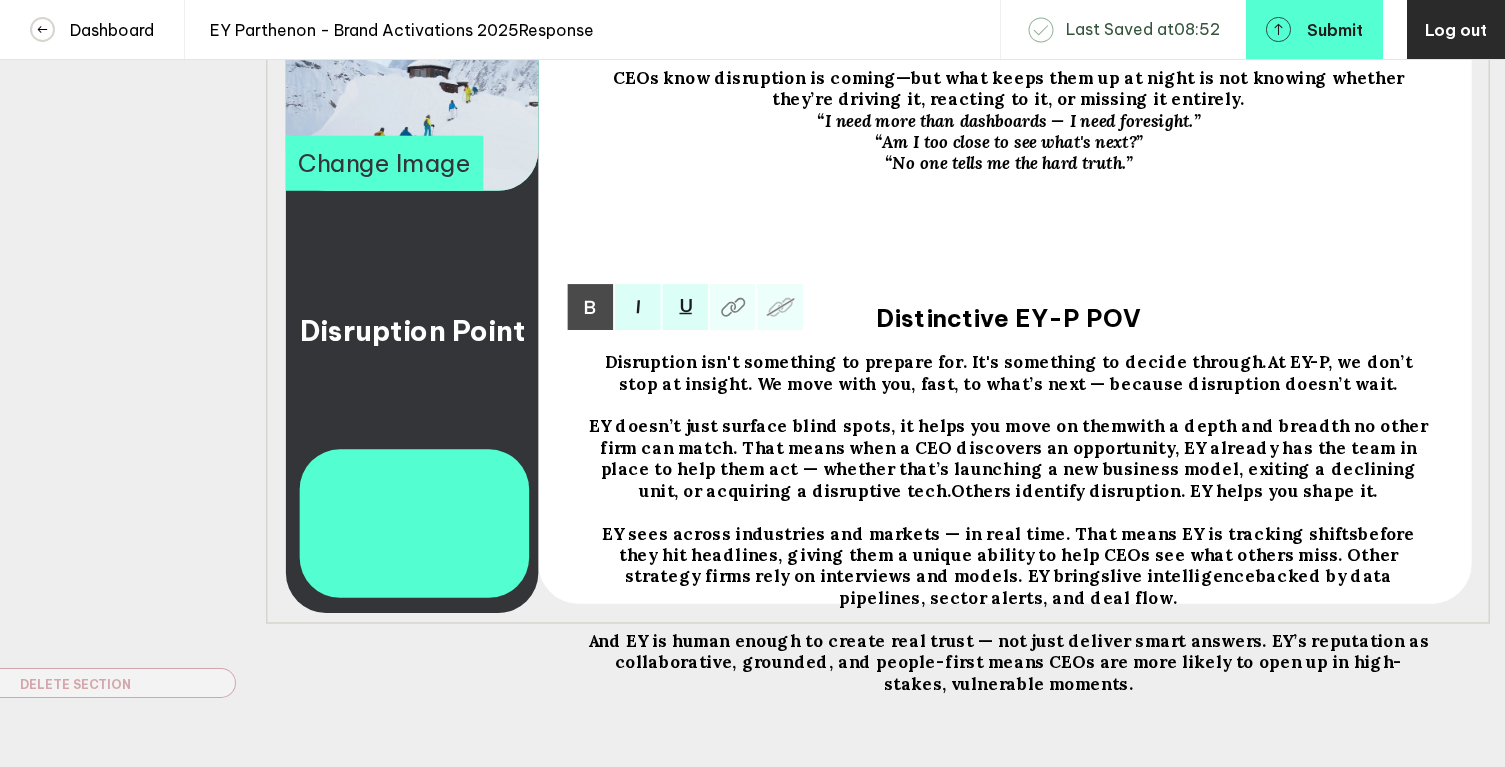 click on "Disruption isn't something to prepare for. It's something to decide through." at bounding box center [935, 361] 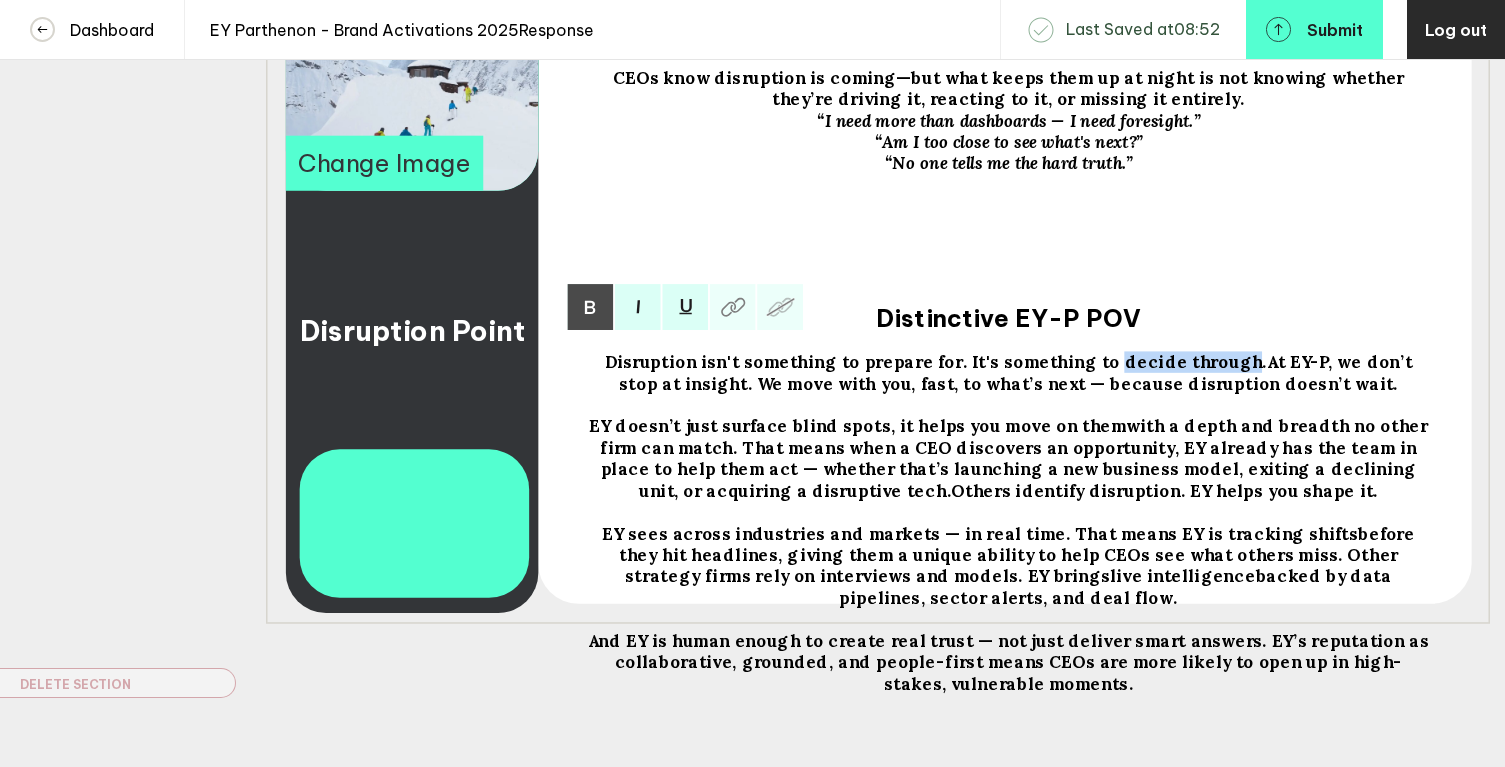 drag, startPoint x: 1187, startPoint y: 371, endPoint x: 1309, endPoint y: 374, distance: 122.03688 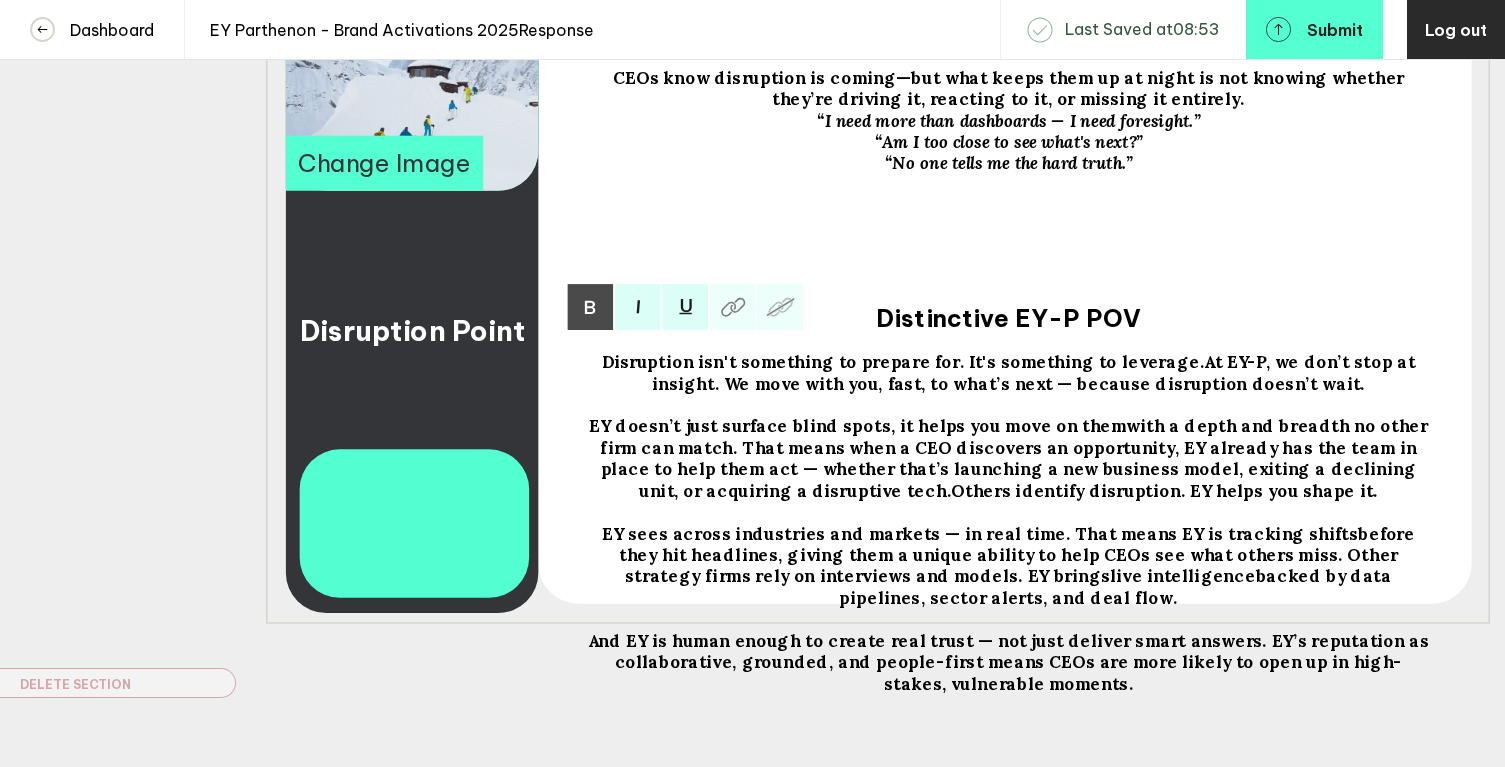 click on "At EY-P, we don’t stop at insight. We move with you, fast, to what’s next — because disruption doesn’t wait." at bounding box center (902, 361) 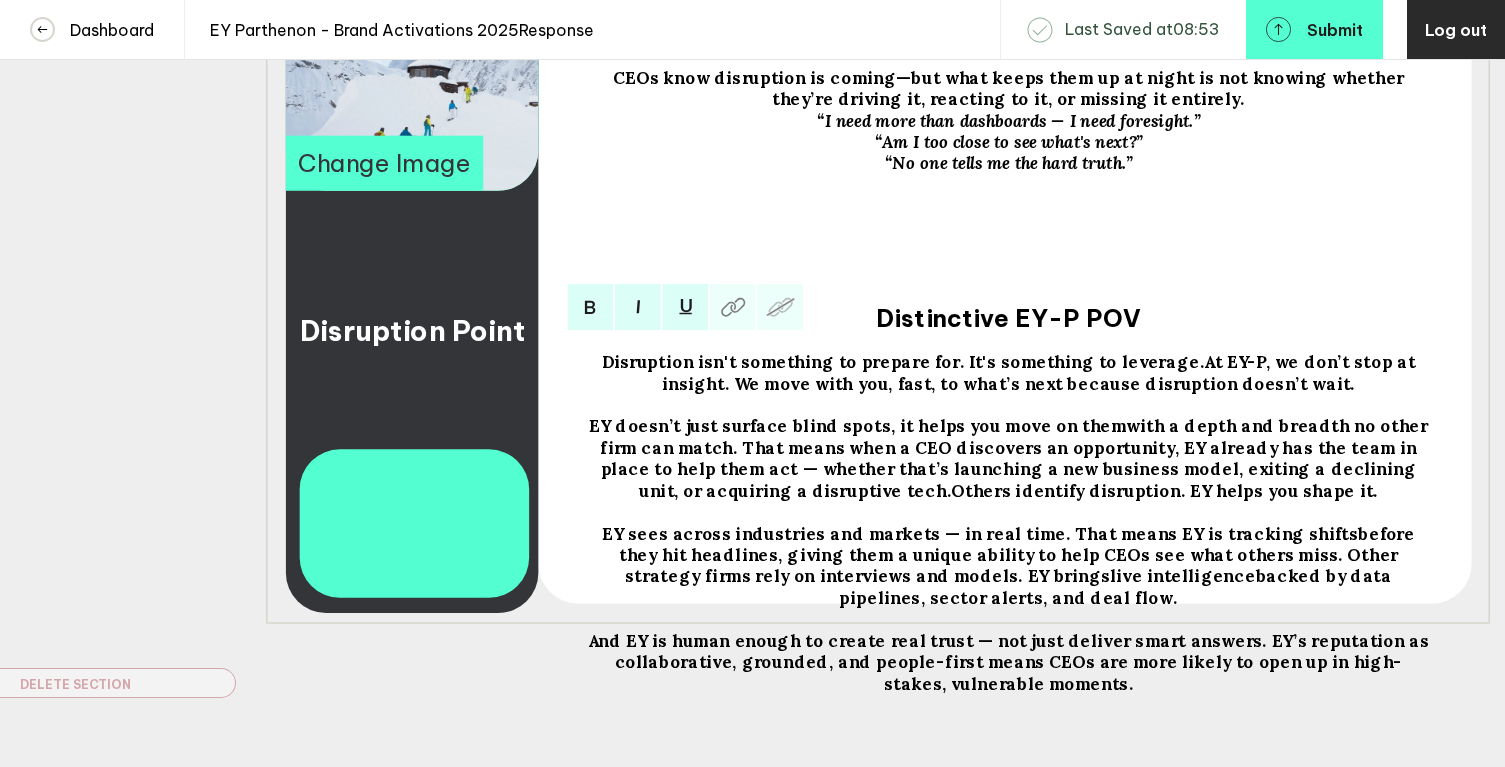 scroll, scrollTop: 464, scrollLeft: 0, axis: vertical 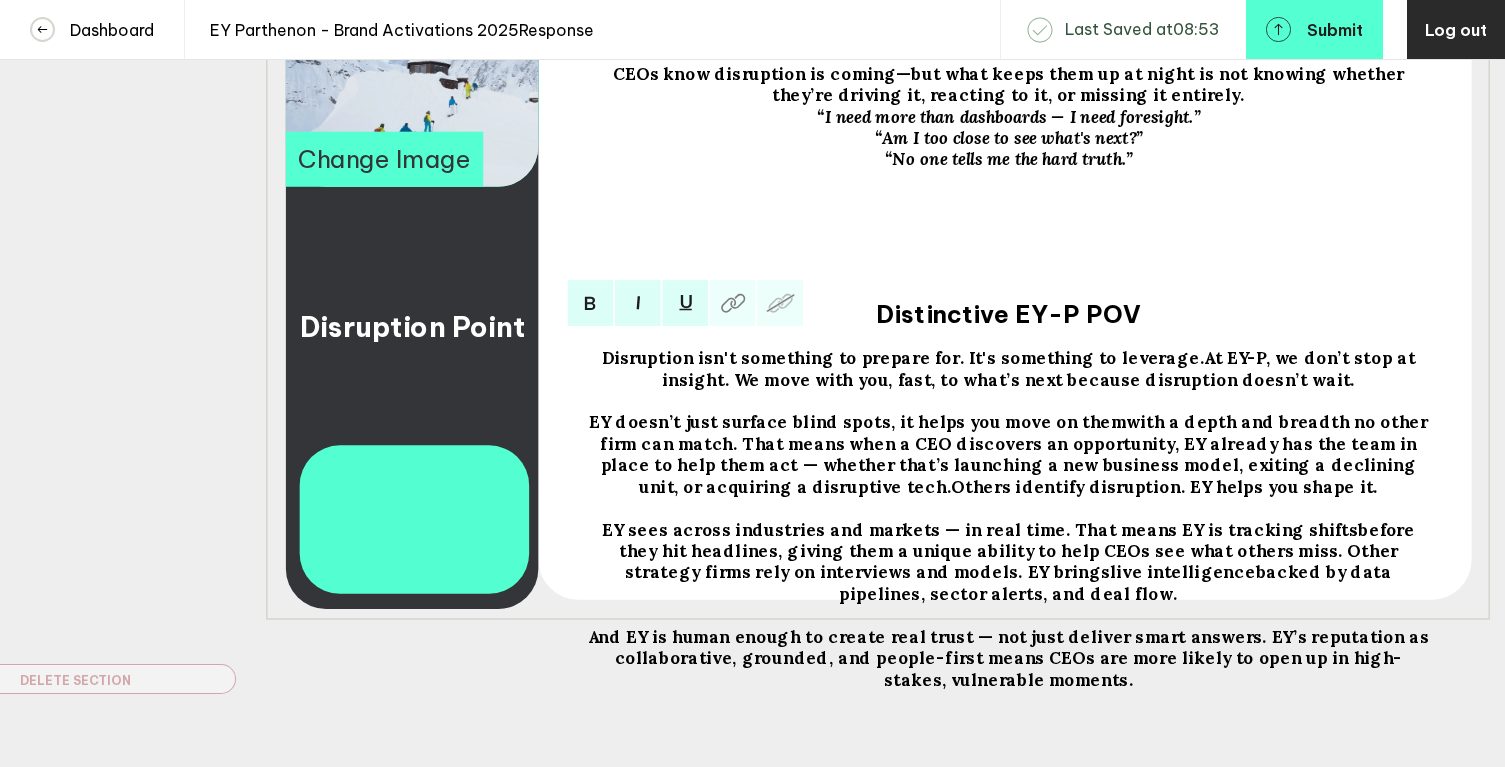 click on "EY sees across industries and markets — in real time. That means EY is tracking shifts" at bounding box center (902, 357) 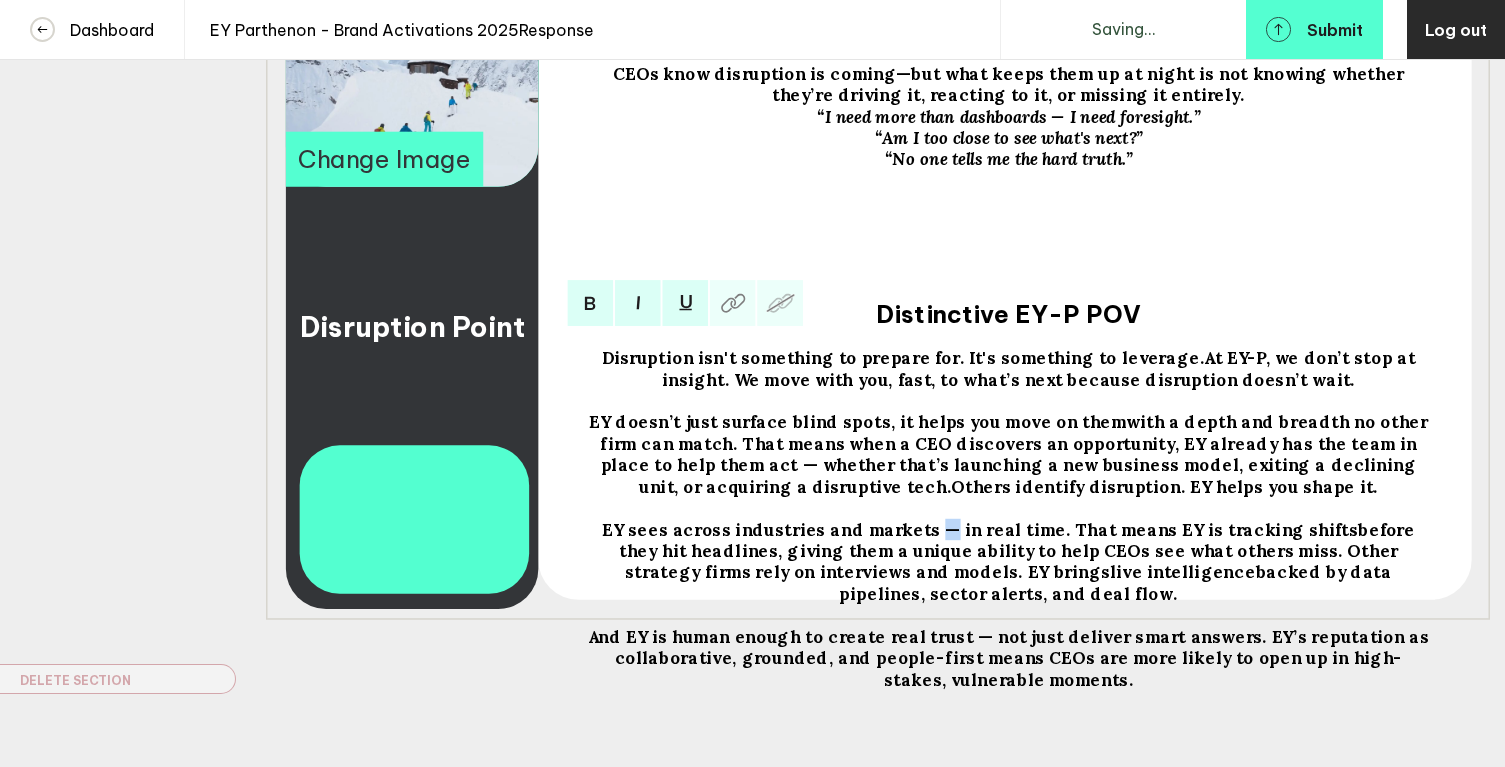 click on "EY sees across industries and markets — in real time. That means EY is tracking shifts" at bounding box center (902, 357) 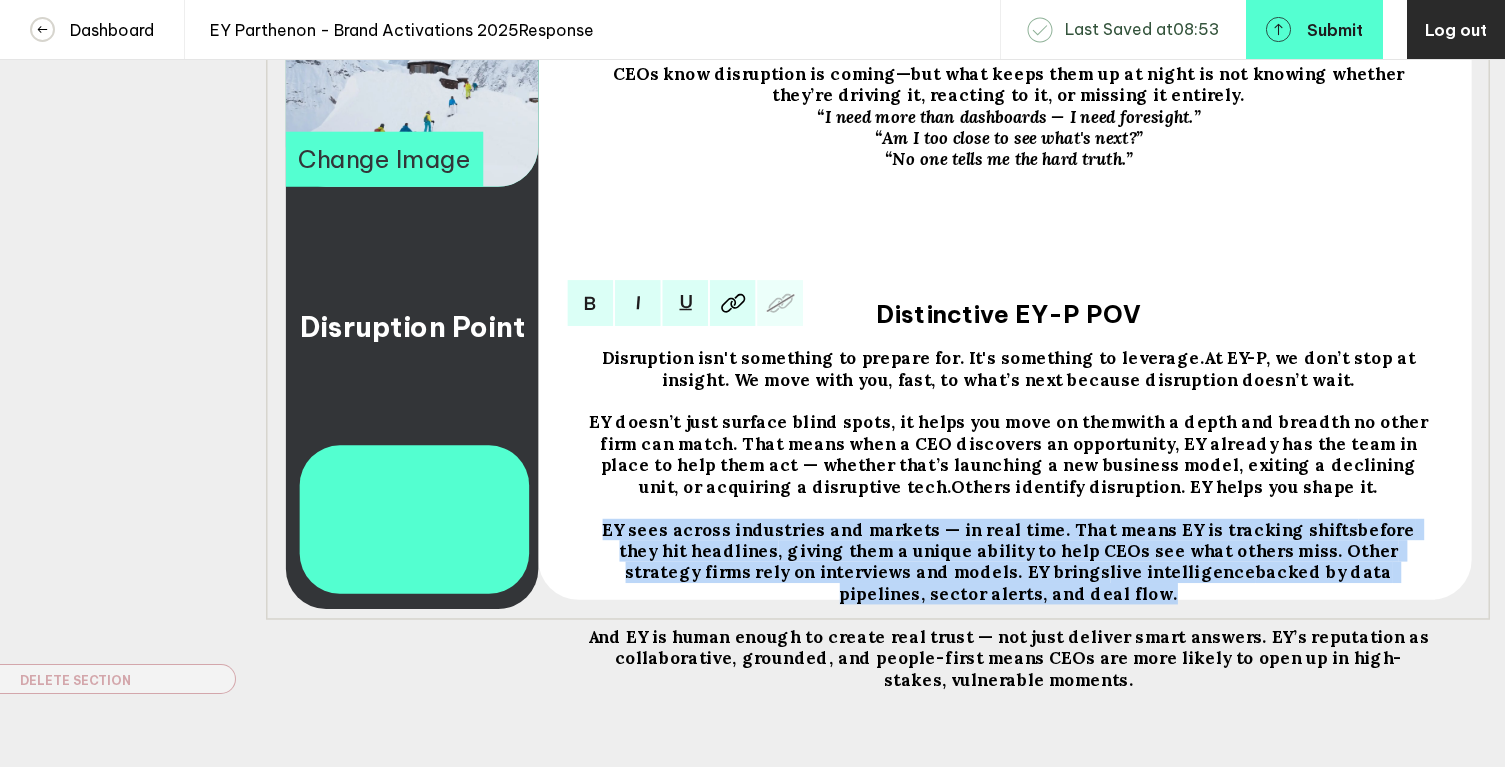 click on "EY sees across industries and markets — in real time. That means EY is tracking shifts" at bounding box center (902, 357) 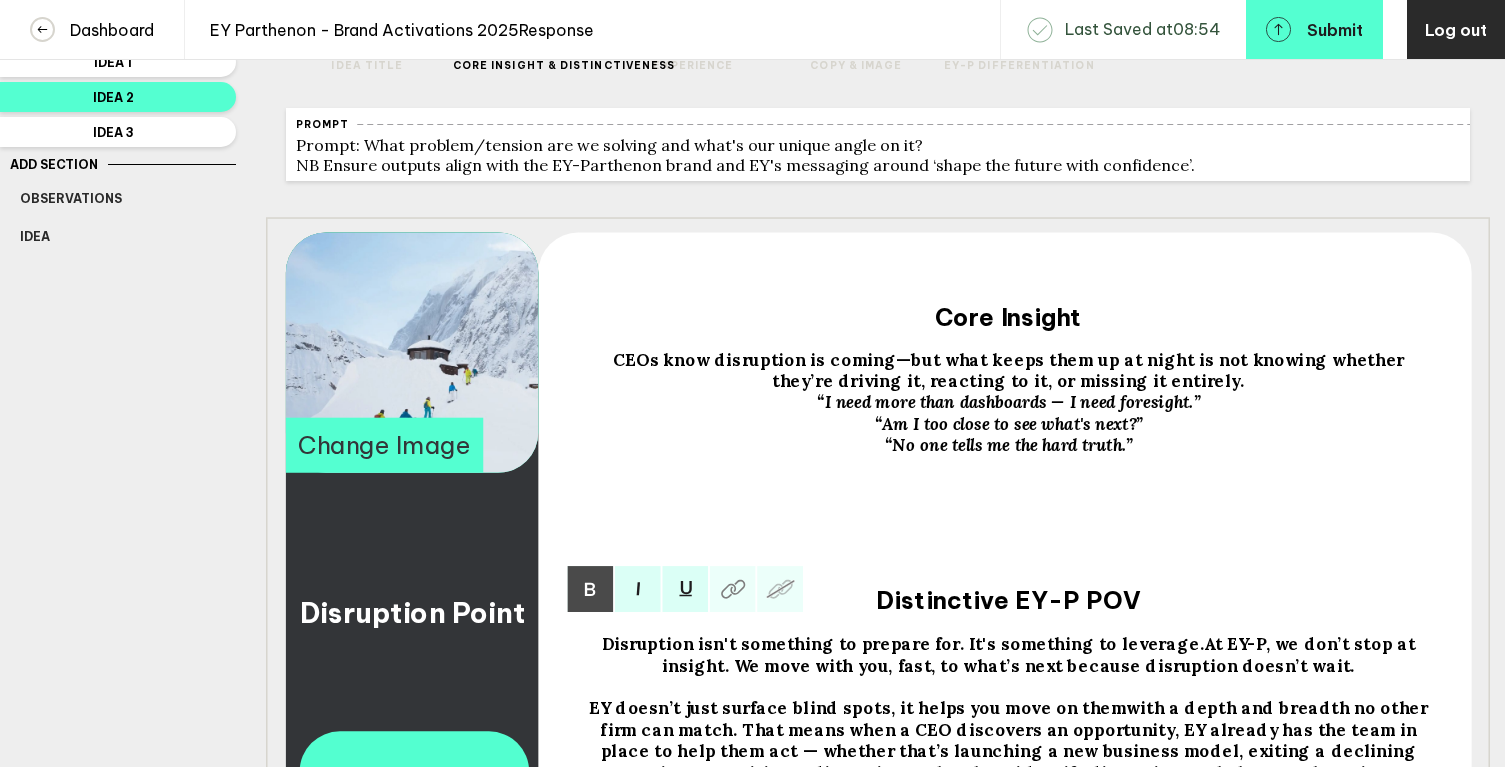 scroll, scrollTop: 167, scrollLeft: 0, axis: vertical 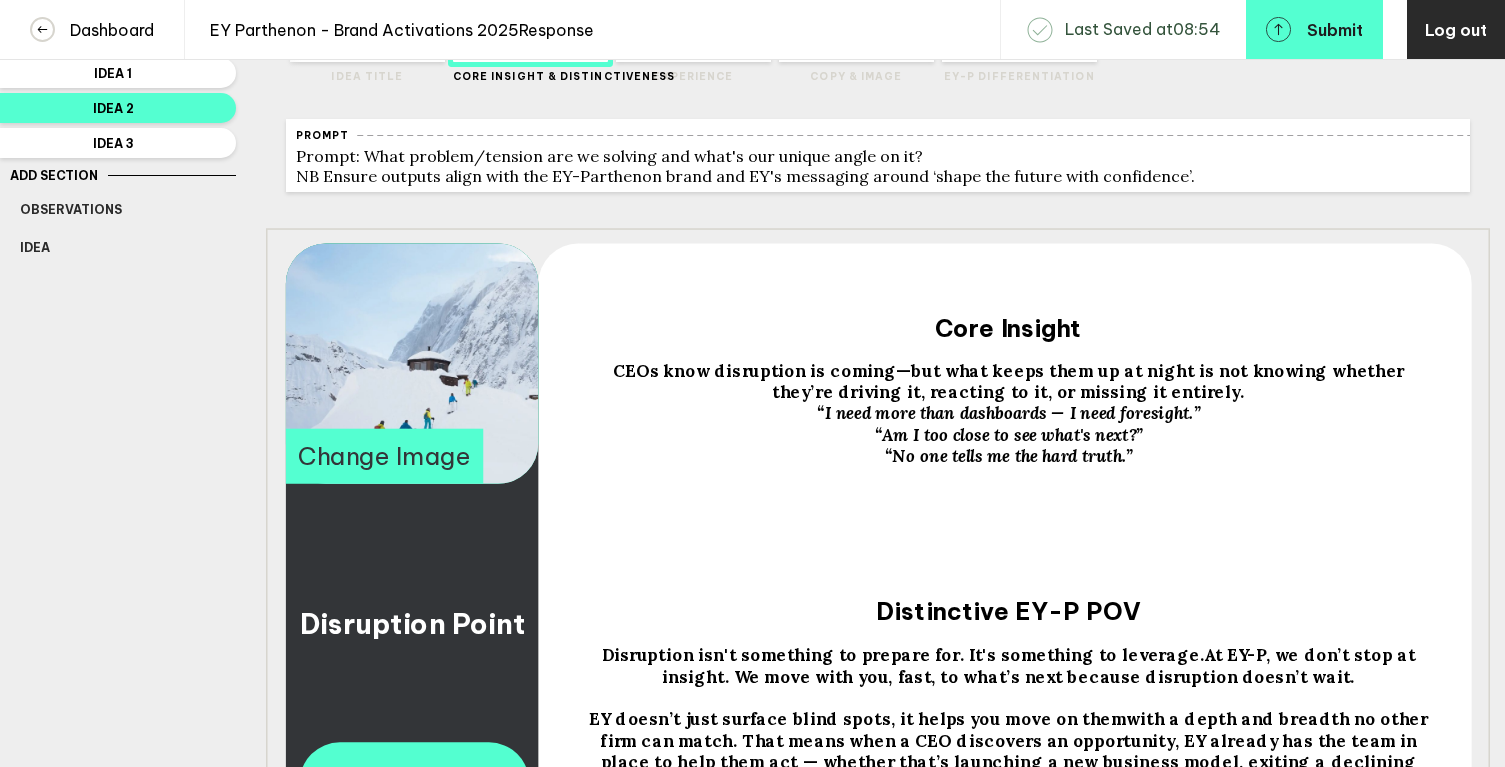 click on "CEOs know disruption is coming—but what keeps them up at night is not knowing whether they’re driving it, reacting to it, or missing it entirely." at bounding box center (412, 623) 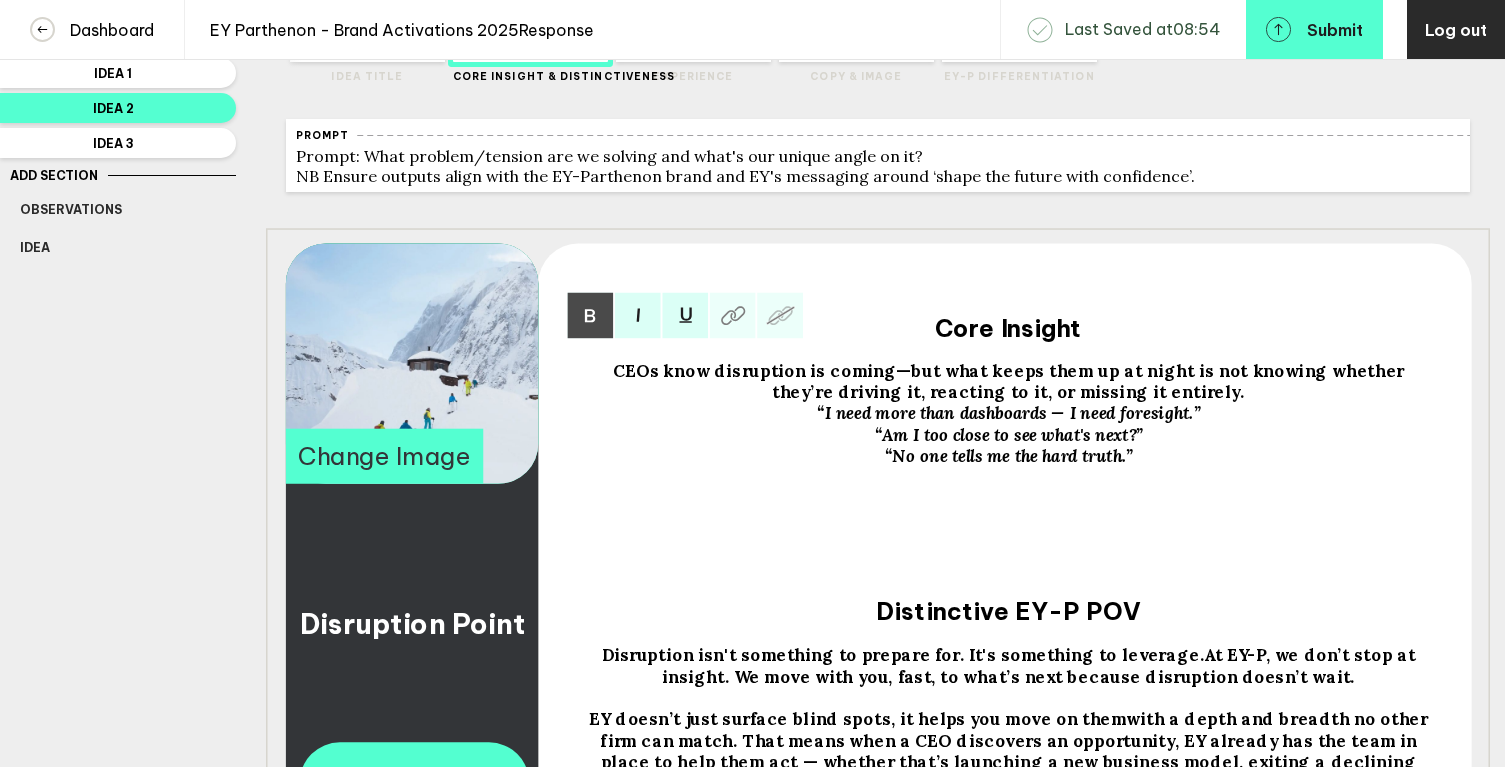 click on "CEOs know disruption is coming—but what keeps them up at night is not knowing whether they’re driving it, reacting to it, or missing it entirely." at bounding box center [1011, 381] 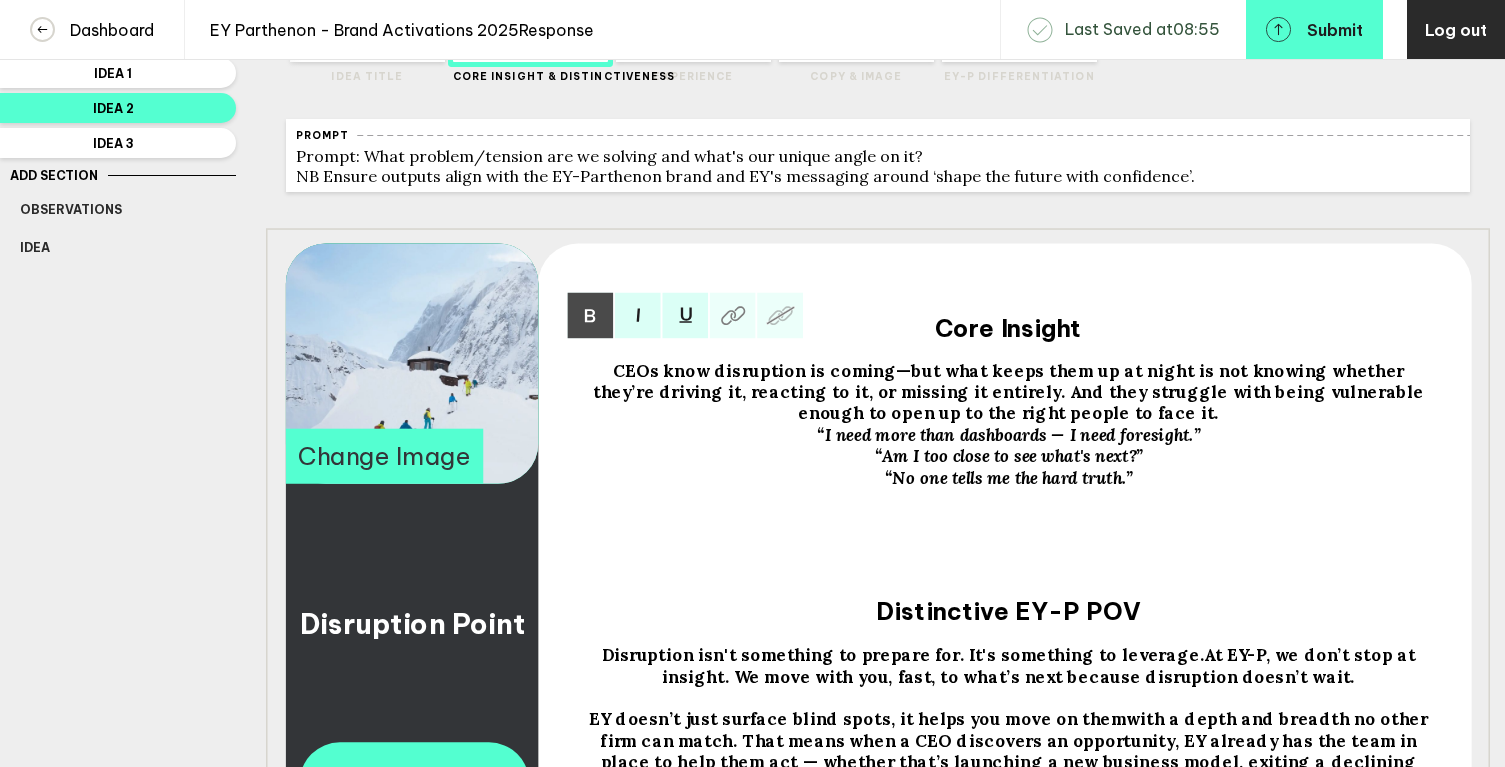 click on "“I need more than dashboards — I need foresight.”" at bounding box center [1008, 392] 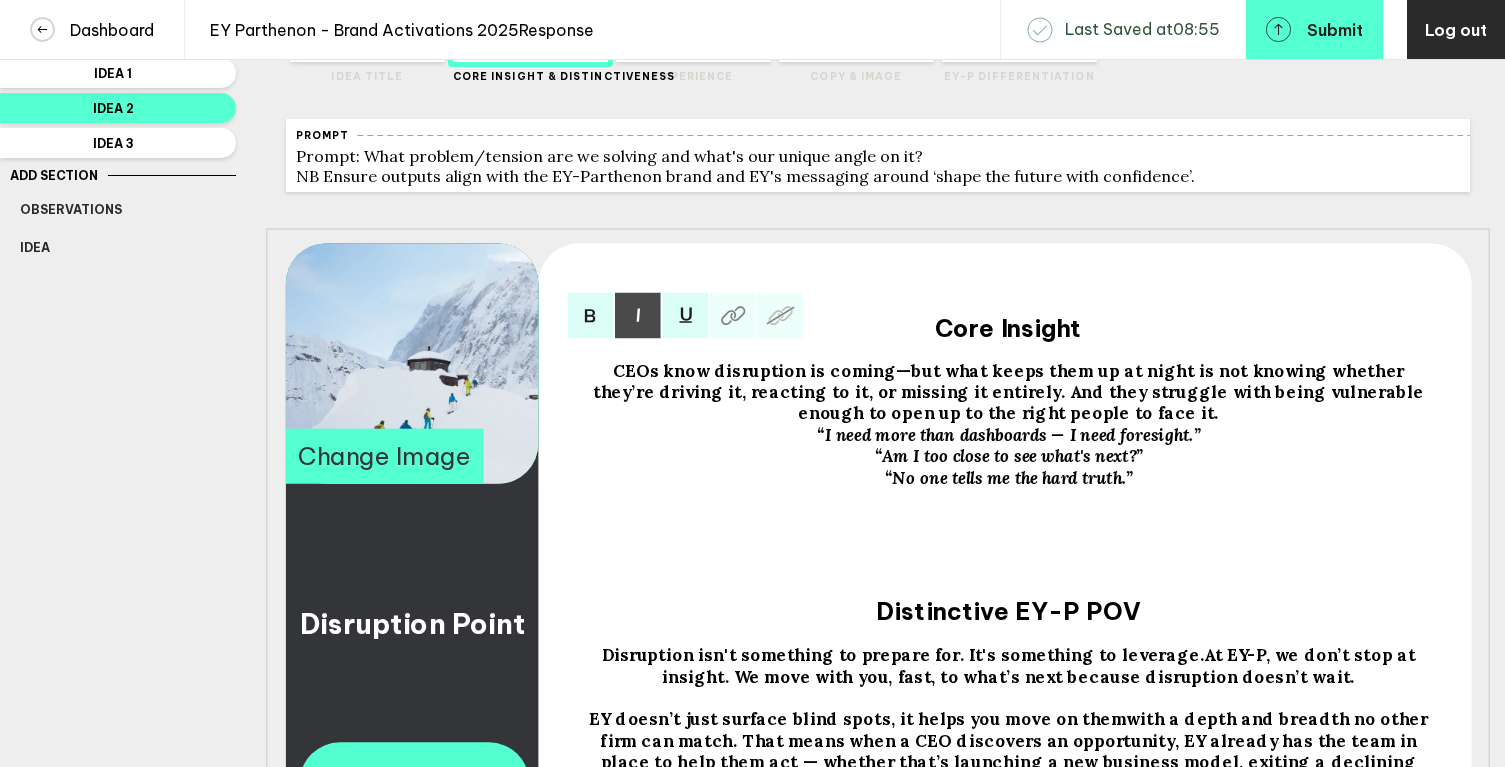 click on "“No one tells me the hard truth.”" at bounding box center [1008, 392] 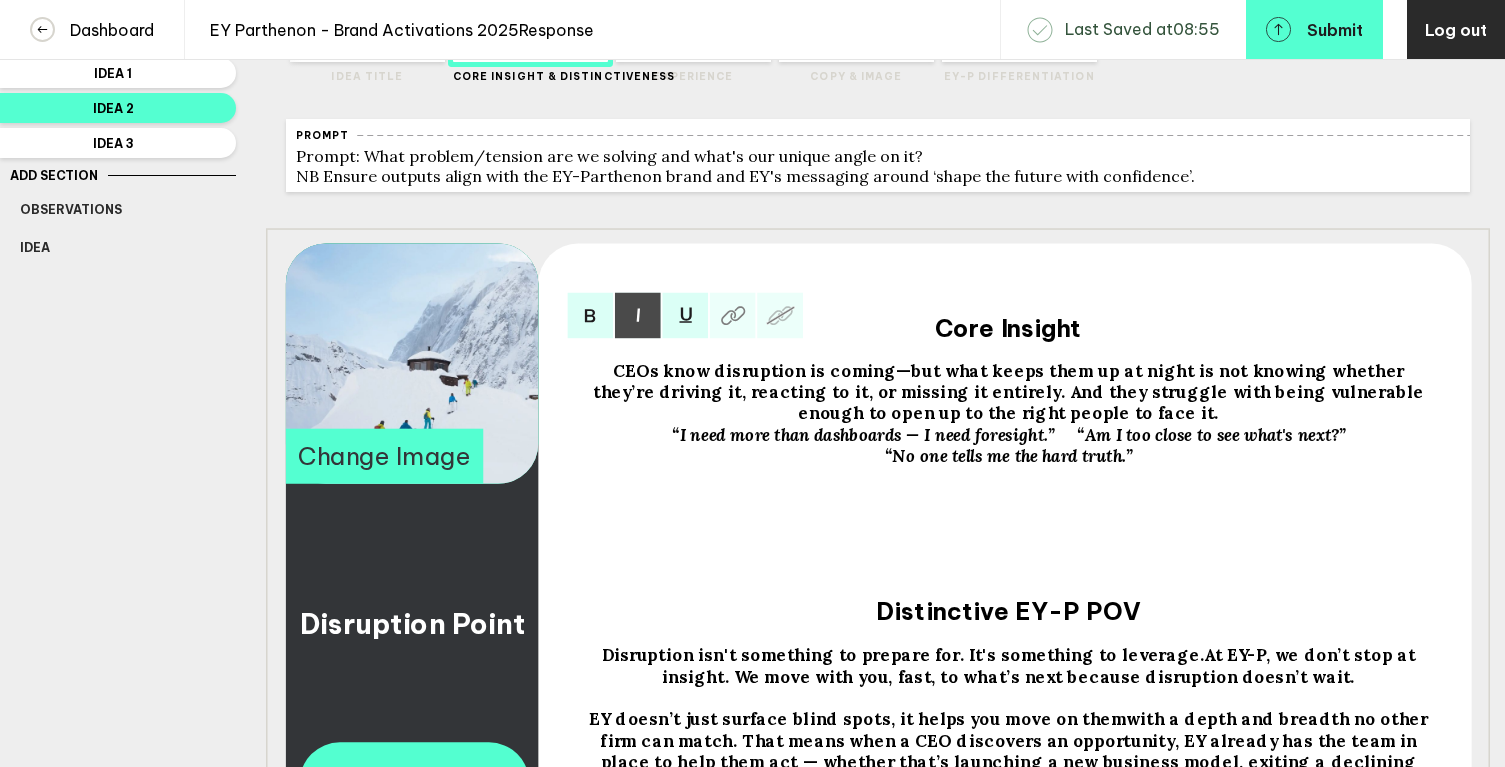 click on "“No one tells me the hard truth.”" at bounding box center [1008, 392] 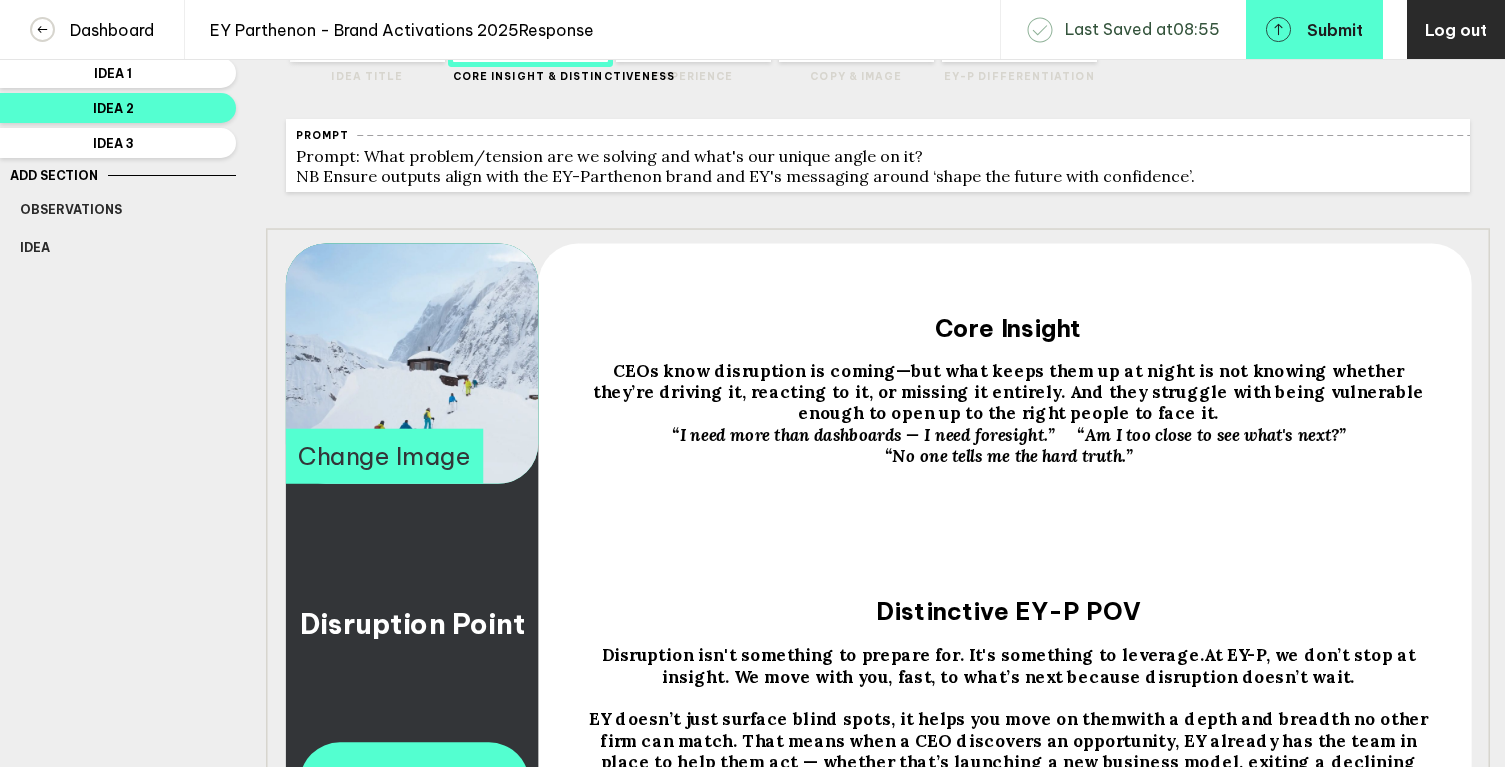 click on "CEOs know disruption is coming—but what keeps them up at night is not knowing whether they’re driving it, reacting to it, or missing it entirely. And they struggle with being vulnerable enough to open up to the right people to face it.   “I need more than dashboards — I need foresight.”     “Am I too close to see what's next?” “No one tells me the hard truth.”" at bounding box center [1008, 459] 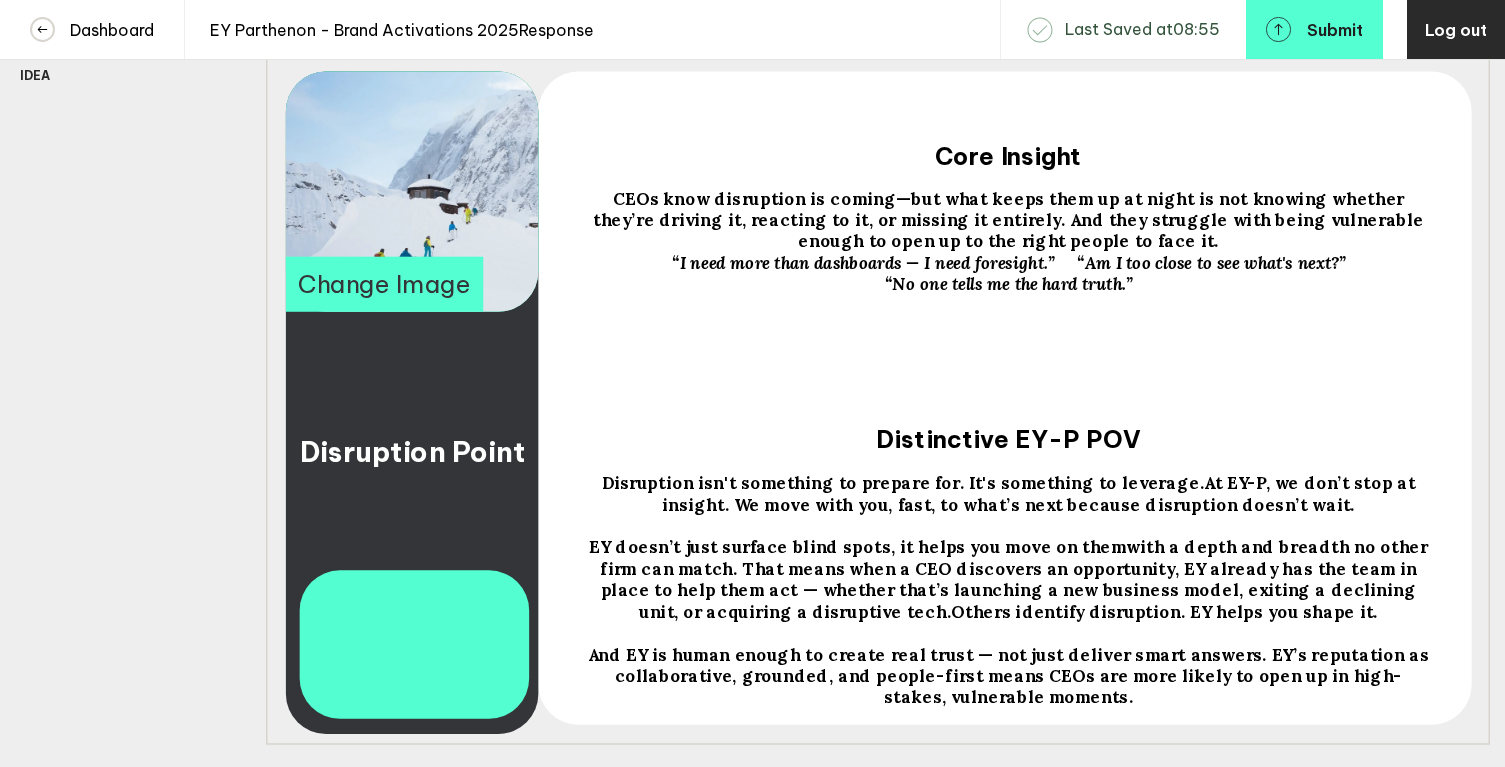 scroll, scrollTop: 311, scrollLeft: 0, axis: vertical 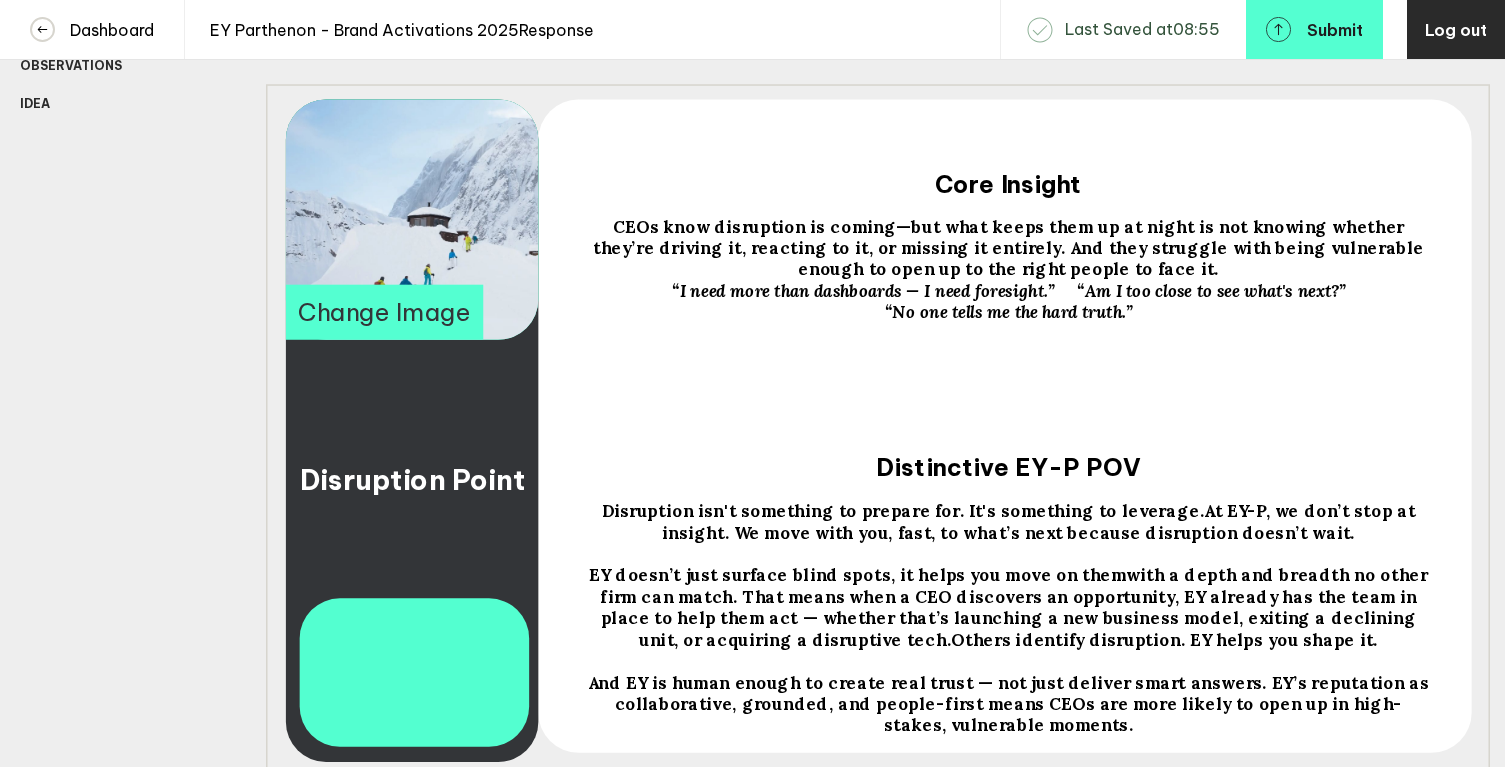 click on "“I need more than dashboards — I need foresight.”     “Am I too close to see what's next?”" at bounding box center (412, 479) 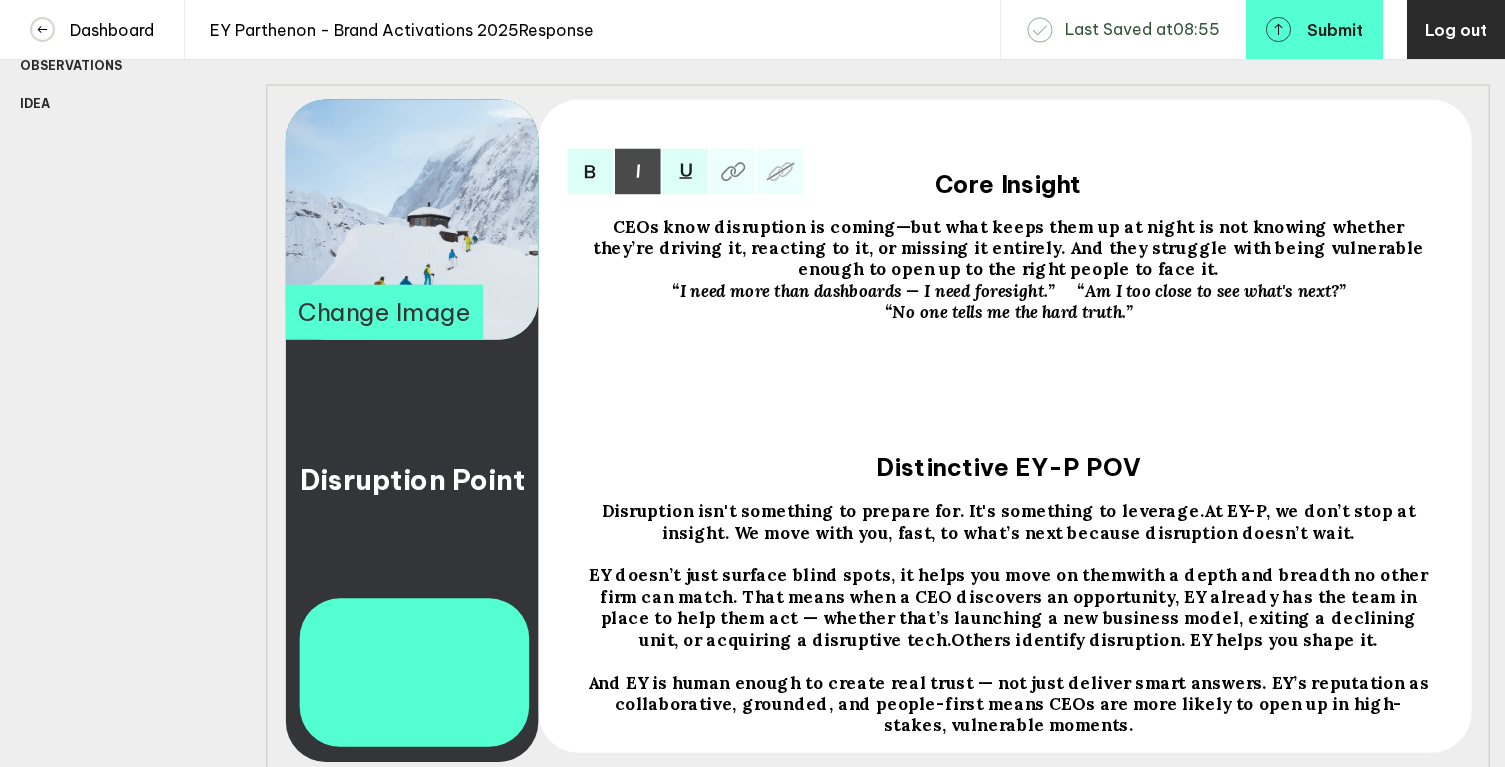 click on "“I need more than dashboards — I need foresight.”     “Am I too close to see what's next?”" at bounding box center [1010, 248] 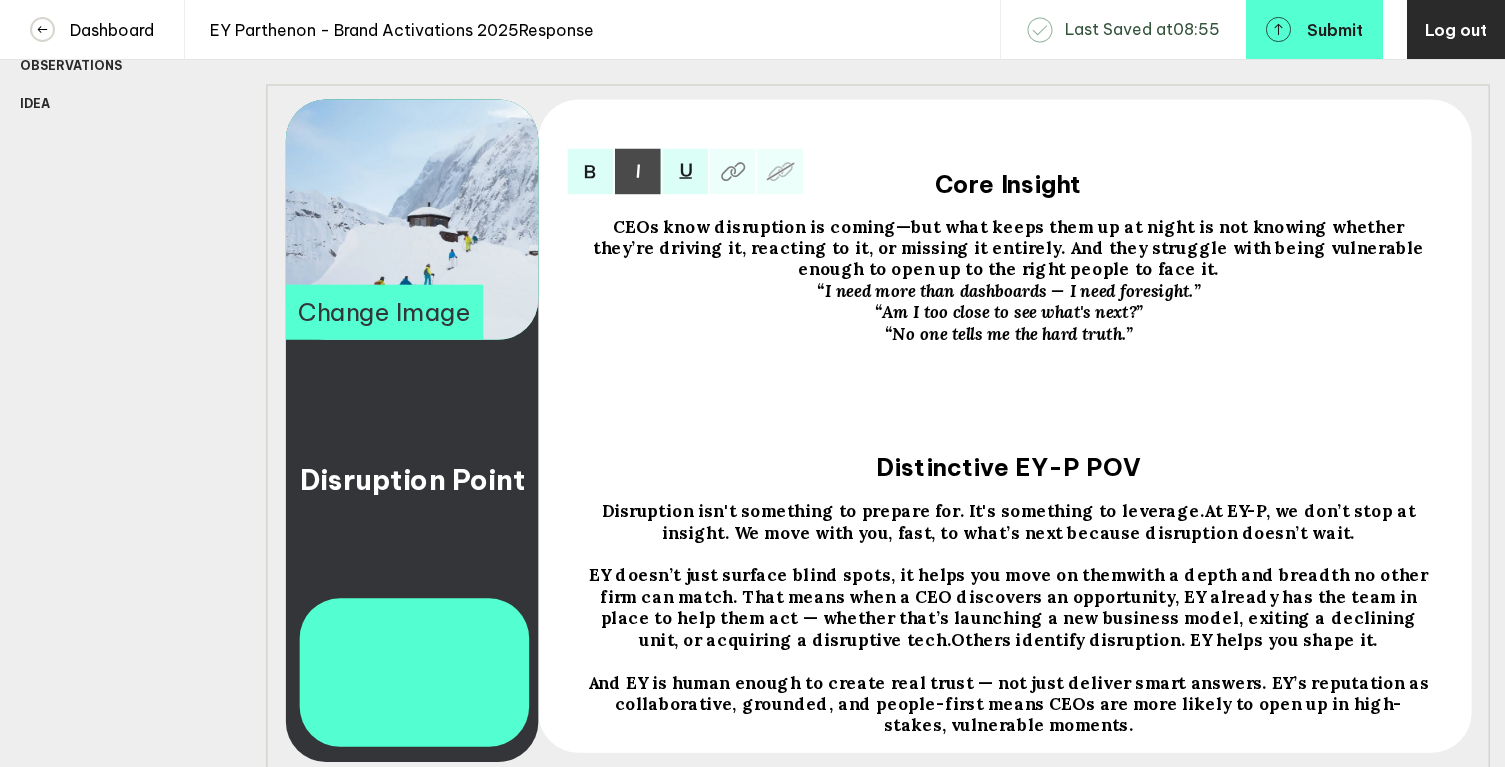 drag, startPoint x: 1190, startPoint y: 302, endPoint x: 1254, endPoint y: 299, distance: 64.070274 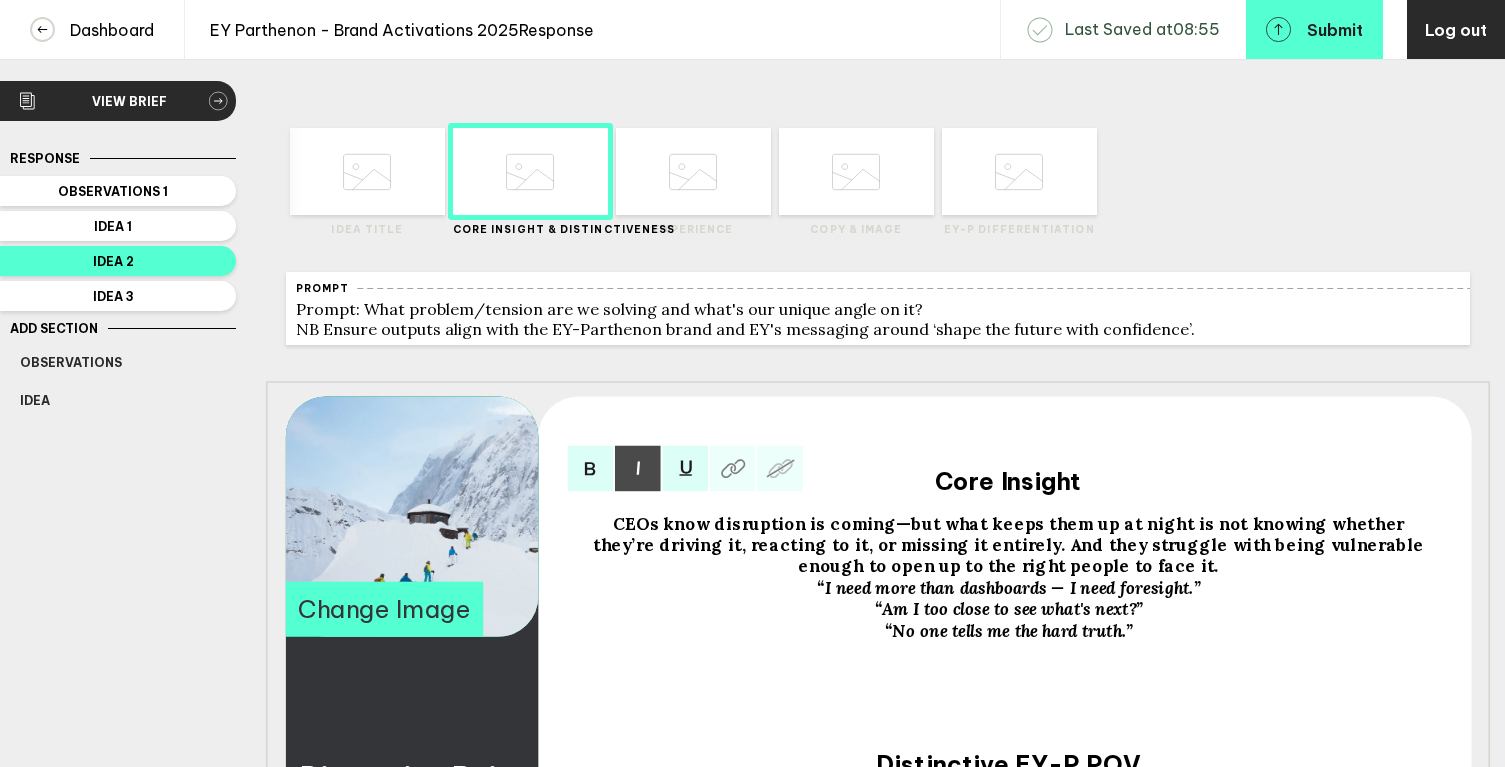 scroll, scrollTop: 0, scrollLeft: 0, axis: both 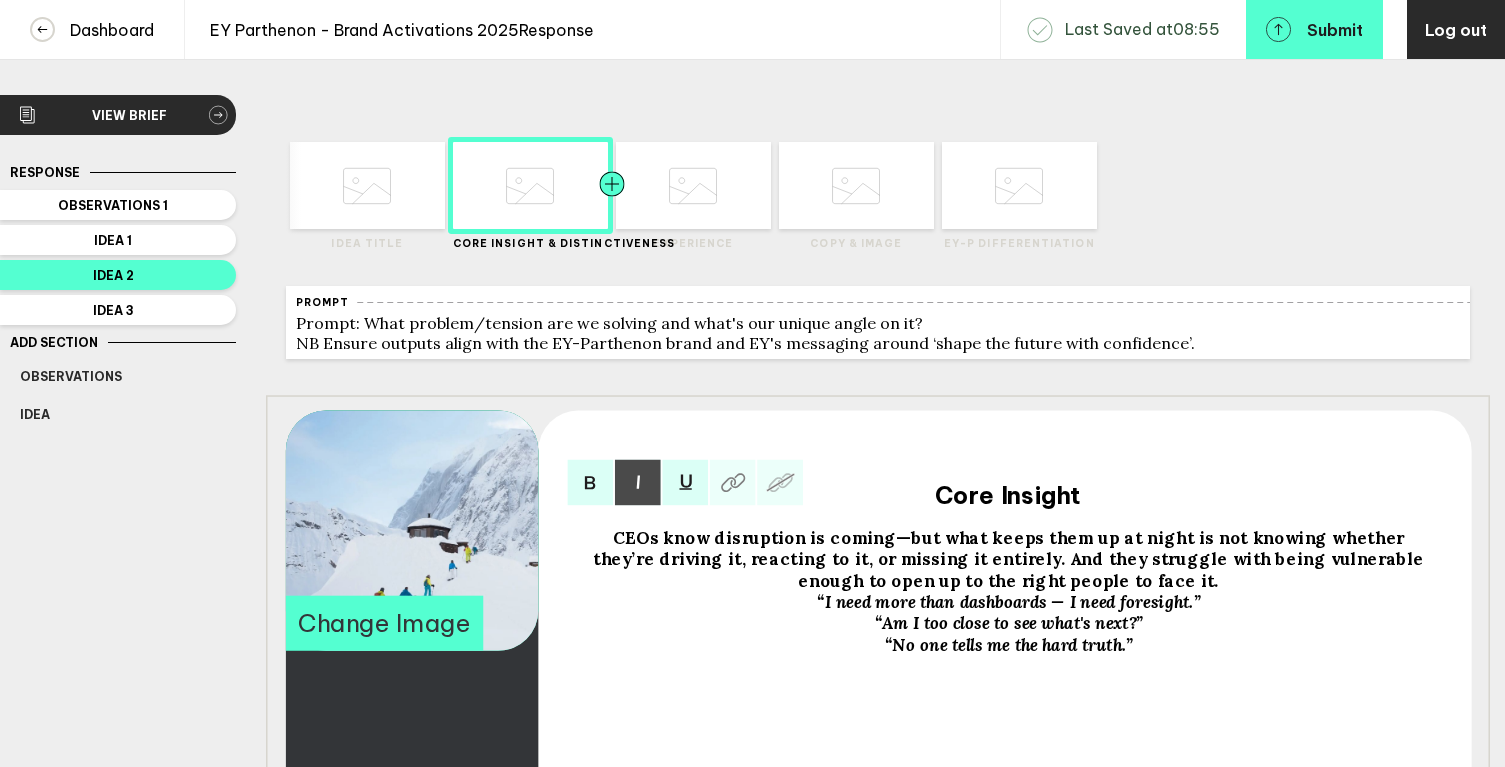 click at bounding box center [325, 185] 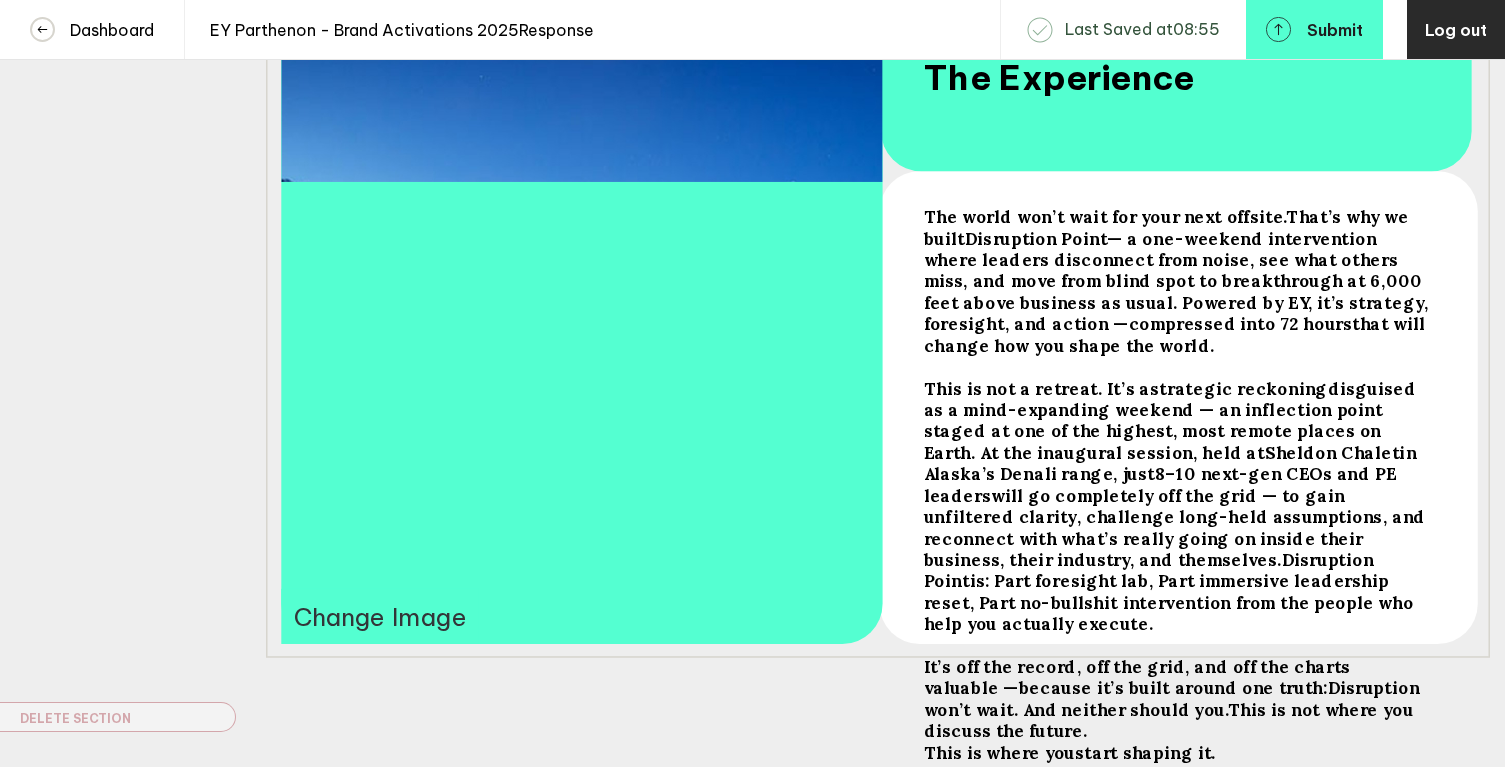scroll, scrollTop: 427, scrollLeft: 0, axis: vertical 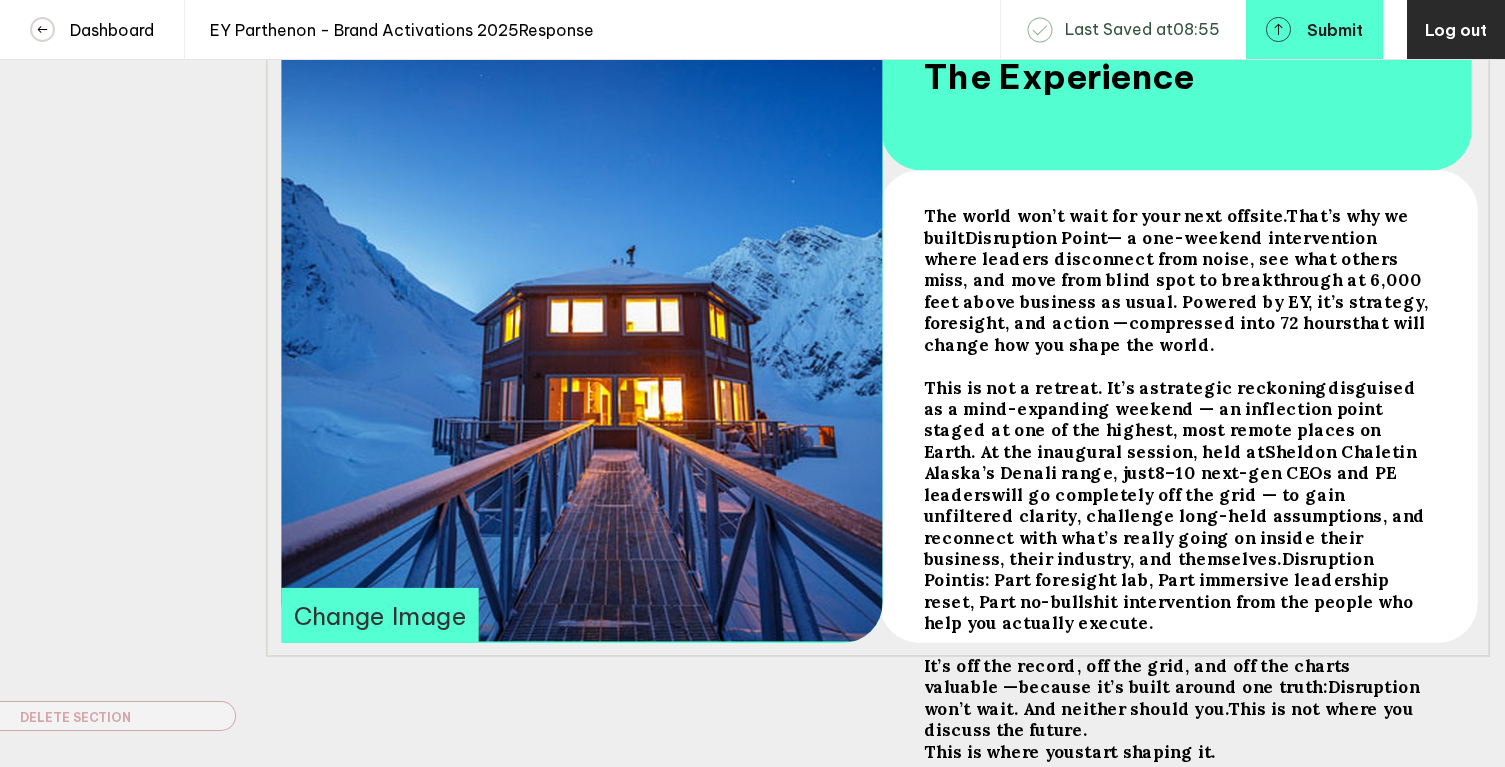 click on "That’s why we built" at bounding box center (1104, 215) 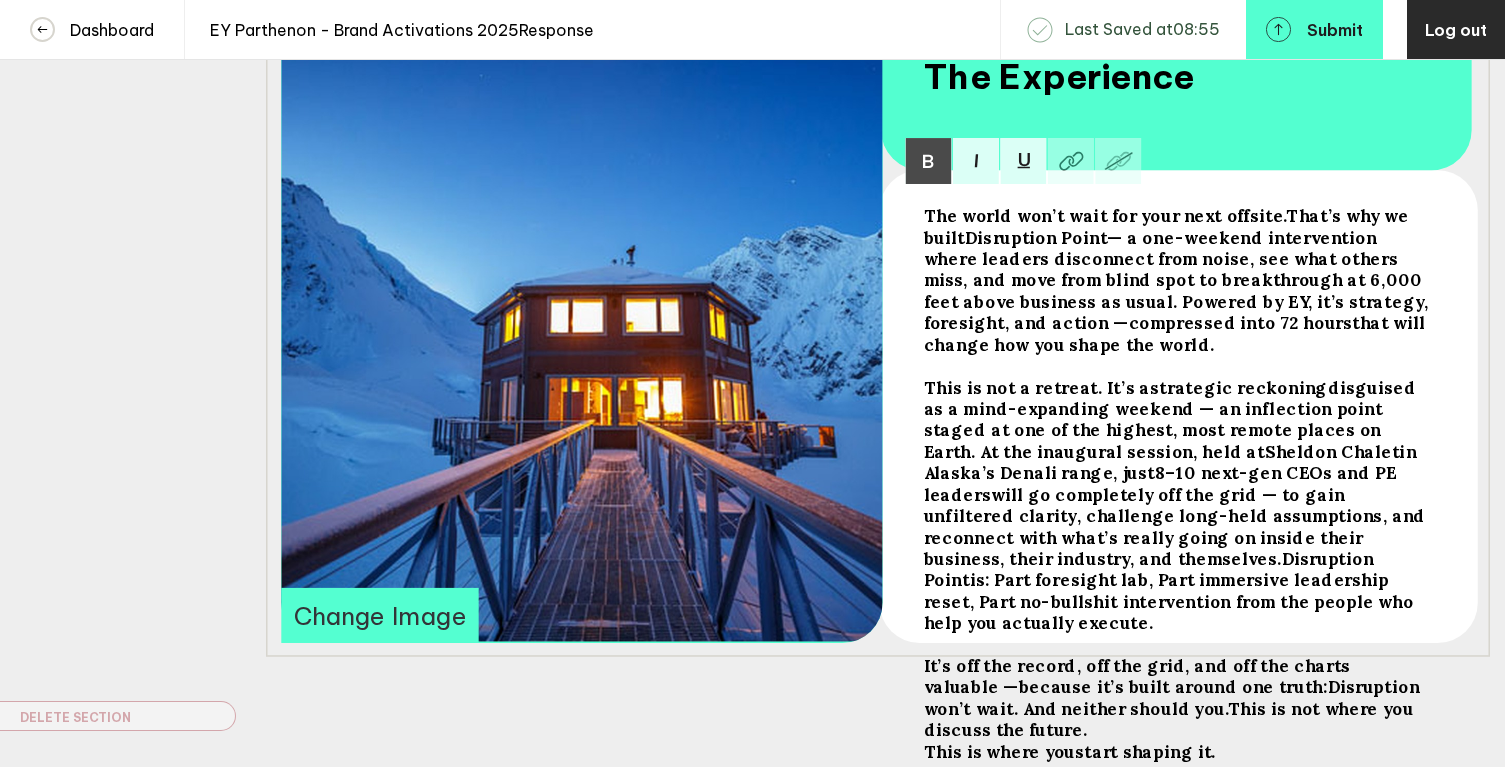 click on "— a one-weekend intervention where leaders disconnect from noise, see what others miss, and move from blind spot to breakthrough at 6,000 feet above business as usual. Powered by EY, it’s strategy, foresight, and action —" at bounding box center [1104, 215] 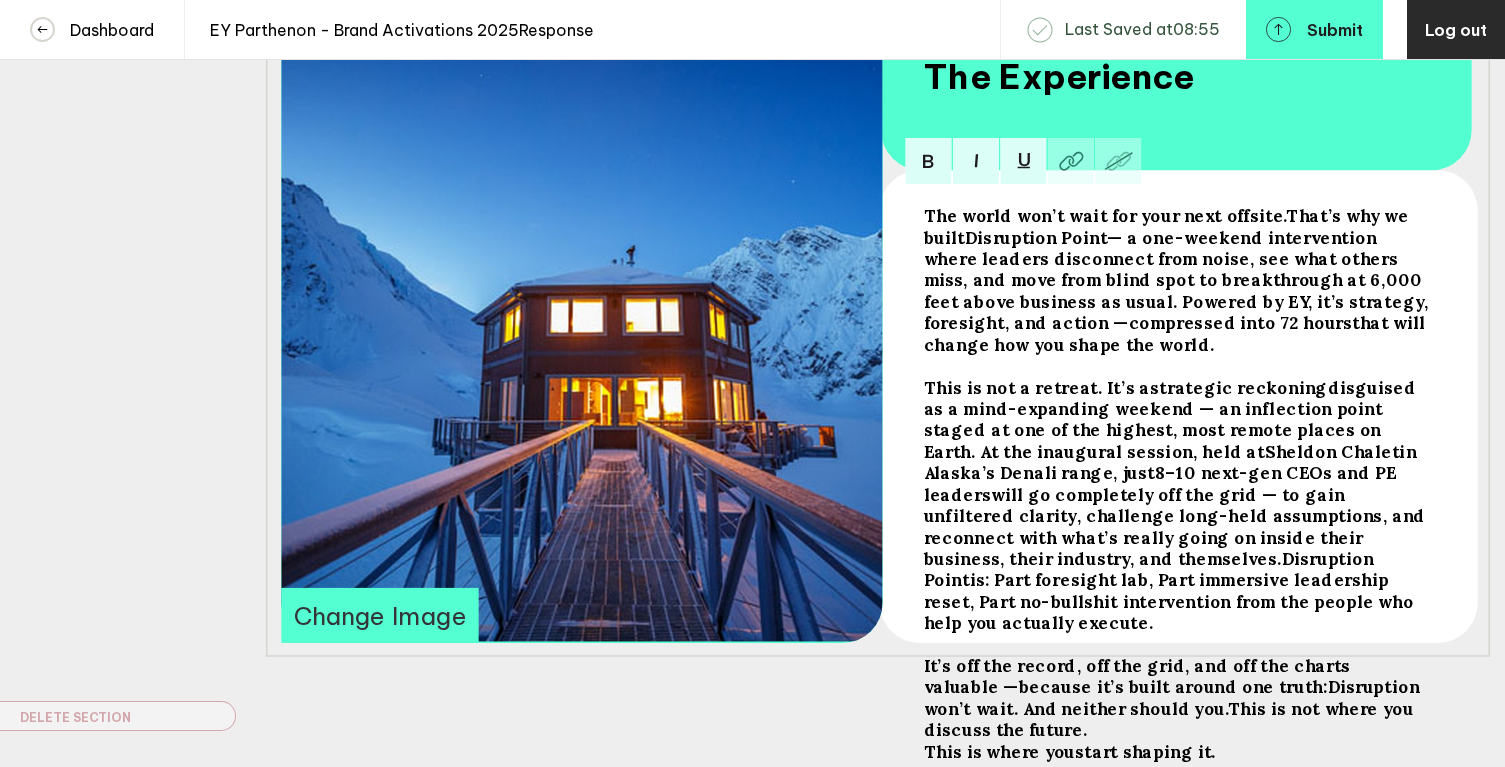 click on "The world won’t wait for your next offsite.  That’s why we built  Disruption Point  — a one-weekend intervention where leaders disconnect from noise, see what others miss, and move from blind spot to breakthrough at 6,000 feet above business as usual. Powered by EY, it’s strategy, foresight, and action —  compressed into 72 hours  that will change how you shape the world." at bounding box center (1176, 280) 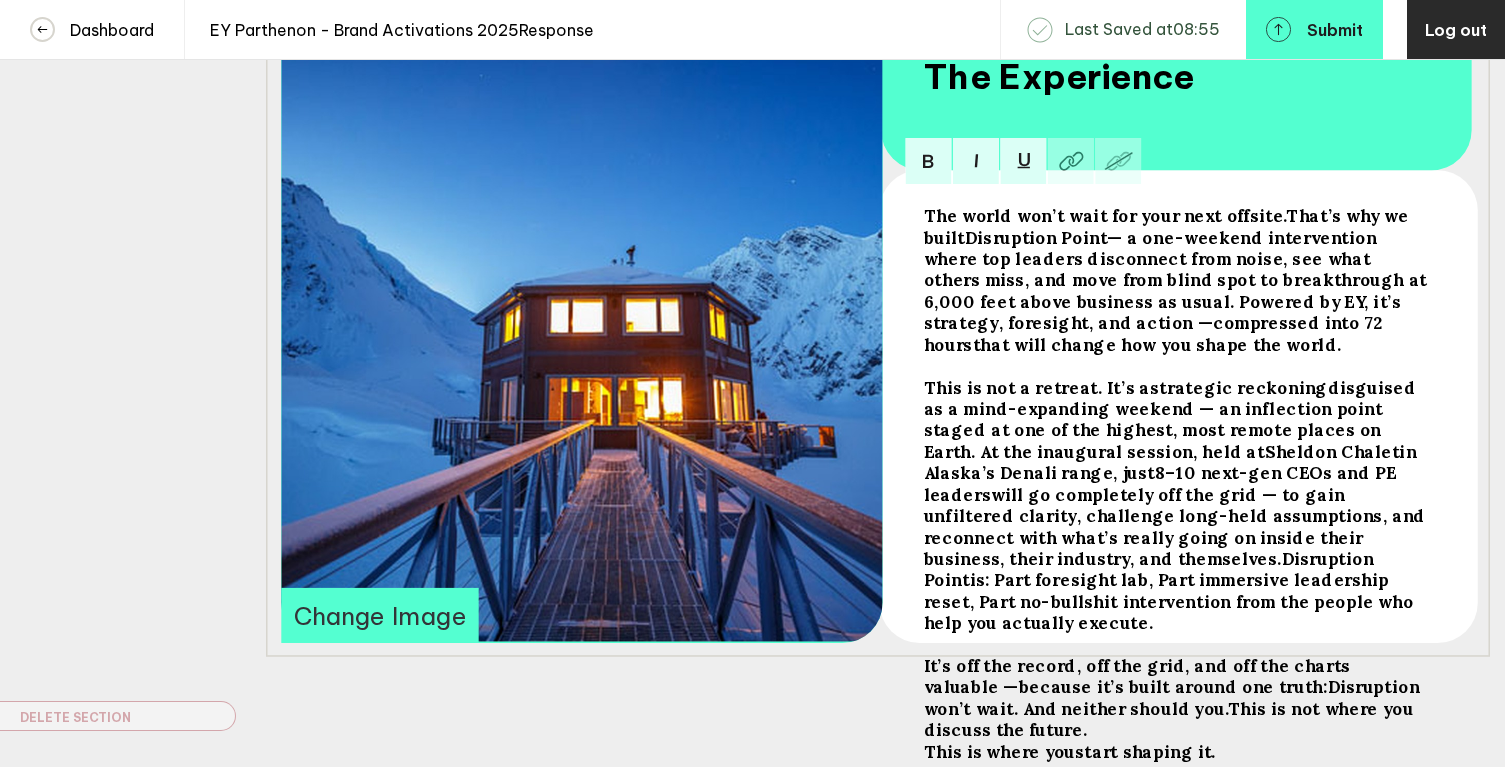 click on "— a one-weekend intervention where top leaders disconnect from noise, see what others miss, and move from blind spot to breakthrough at 6,000 feet above business as usual. Powered by EY, it’s strategy, foresight, and action —" at bounding box center [1104, 215] 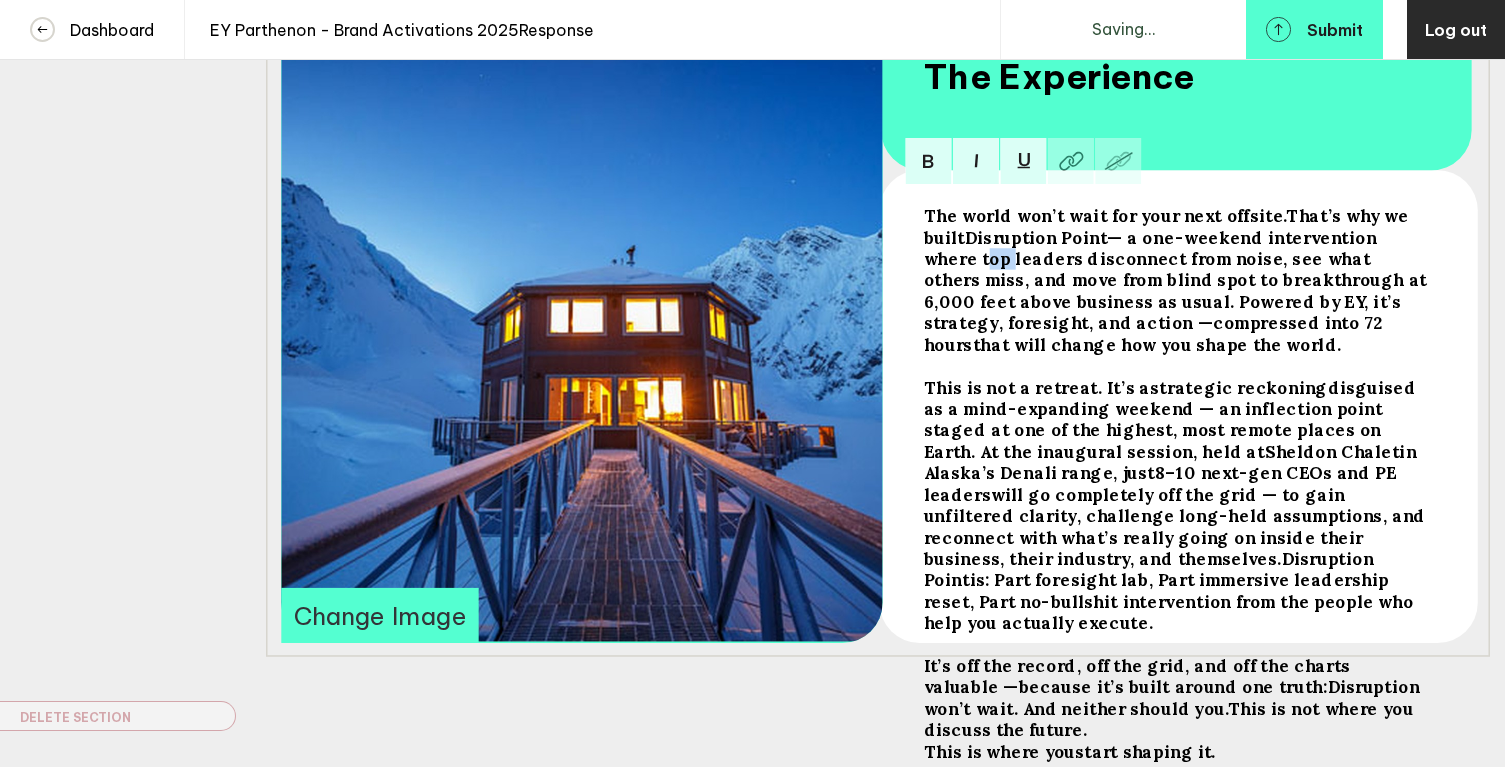 click on "— a one-weekend intervention where top leaders disconnect from noise, see what others miss, and move from blind spot to breakthrough at 6,000 feet above business as usual. Powered by EY, it’s strategy, foresight, and action —" at bounding box center (1104, 215) 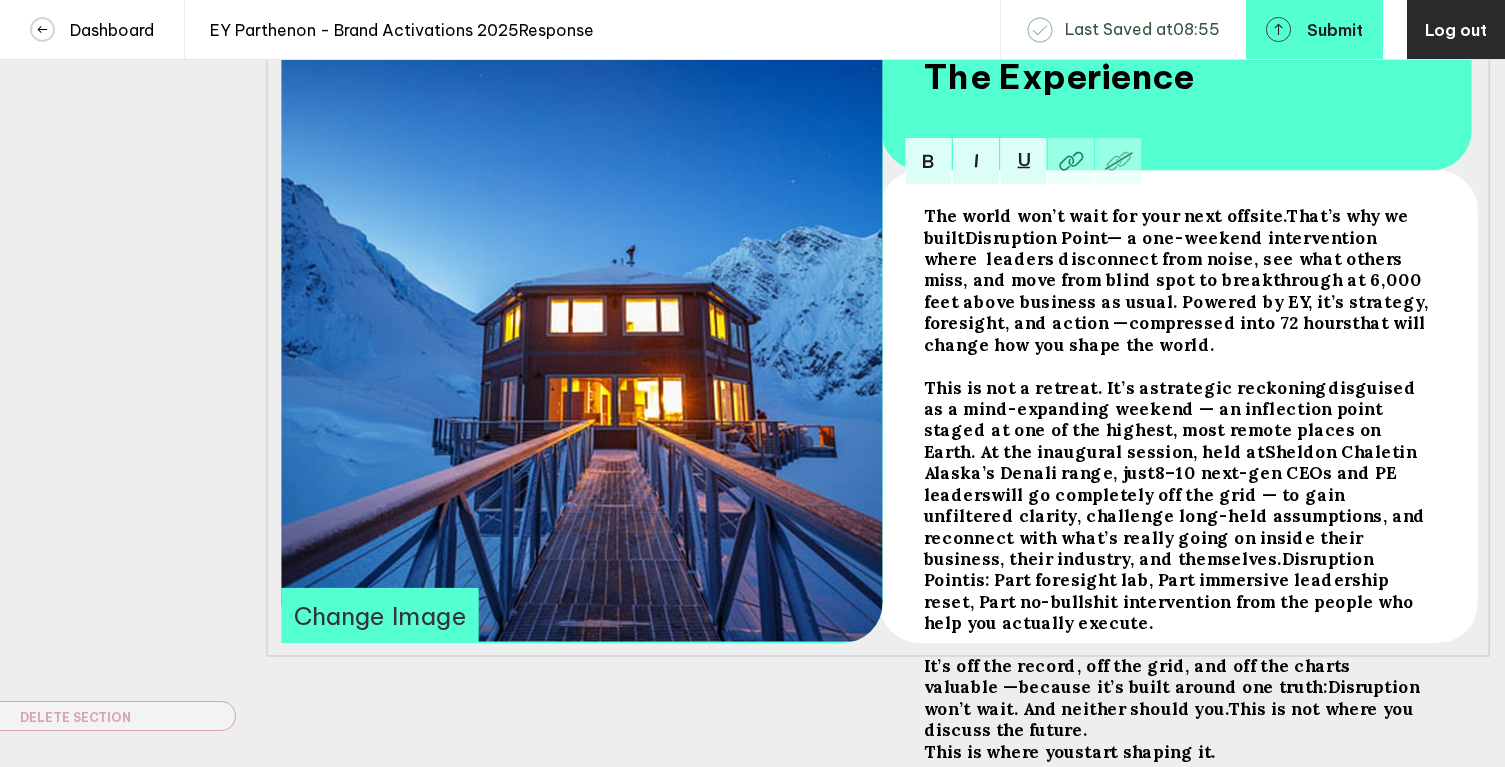scroll, scrollTop: 429, scrollLeft: 0, axis: vertical 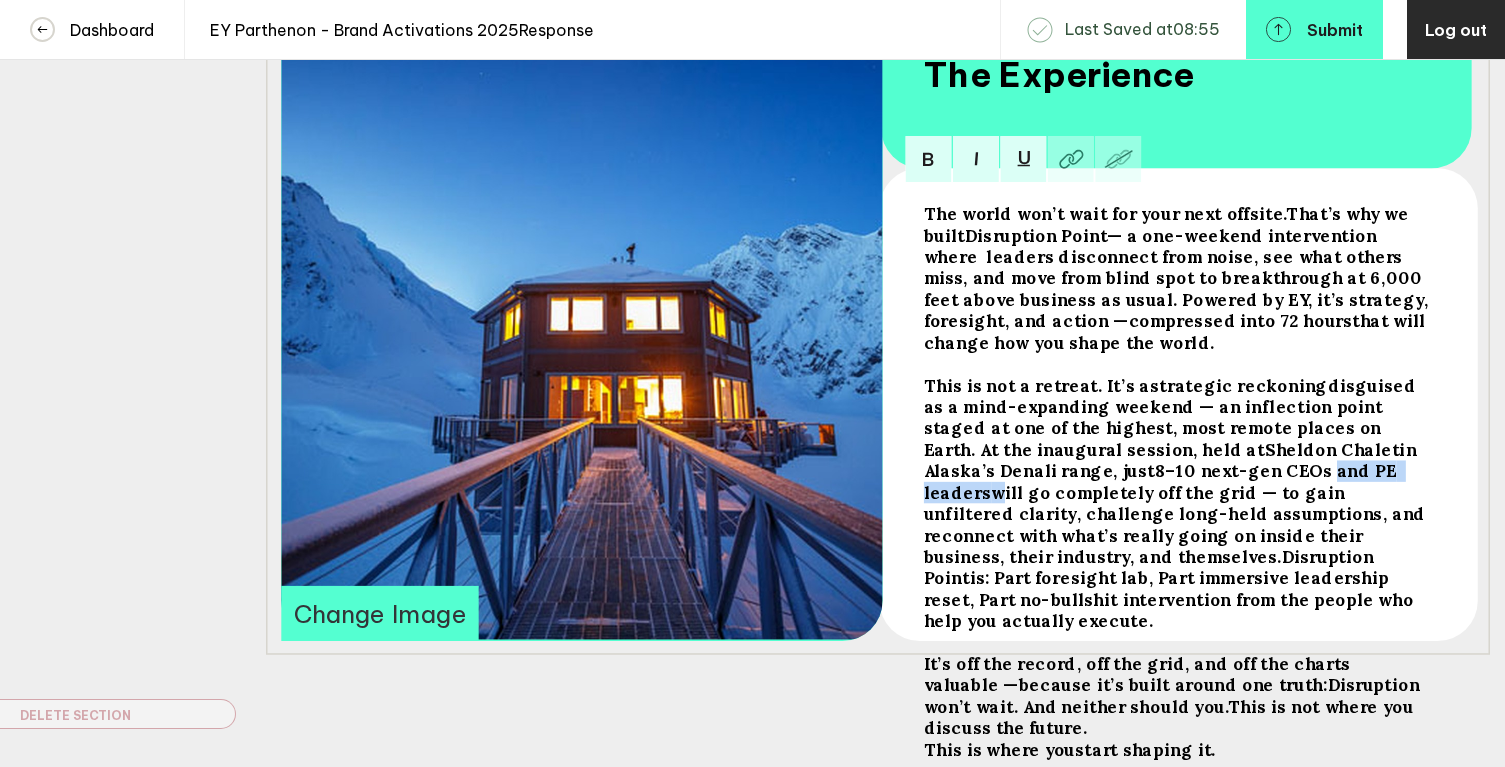 drag, startPoint x: 1093, startPoint y: 484, endPoint x: 1216, endPoint y: 485, distance: 123.00407 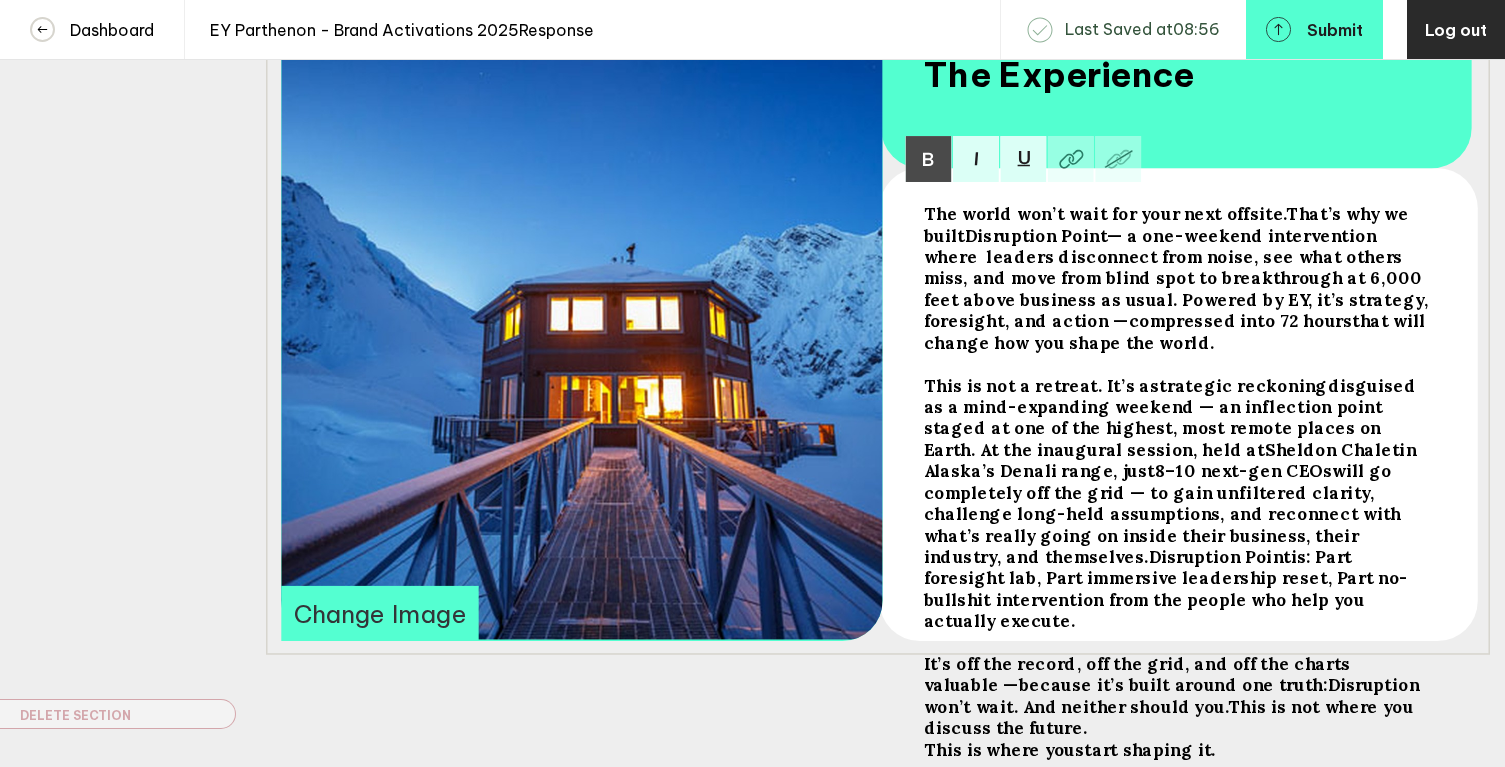 scroll, scrollTop: 456, scrollLeft: 0, axis: vertical 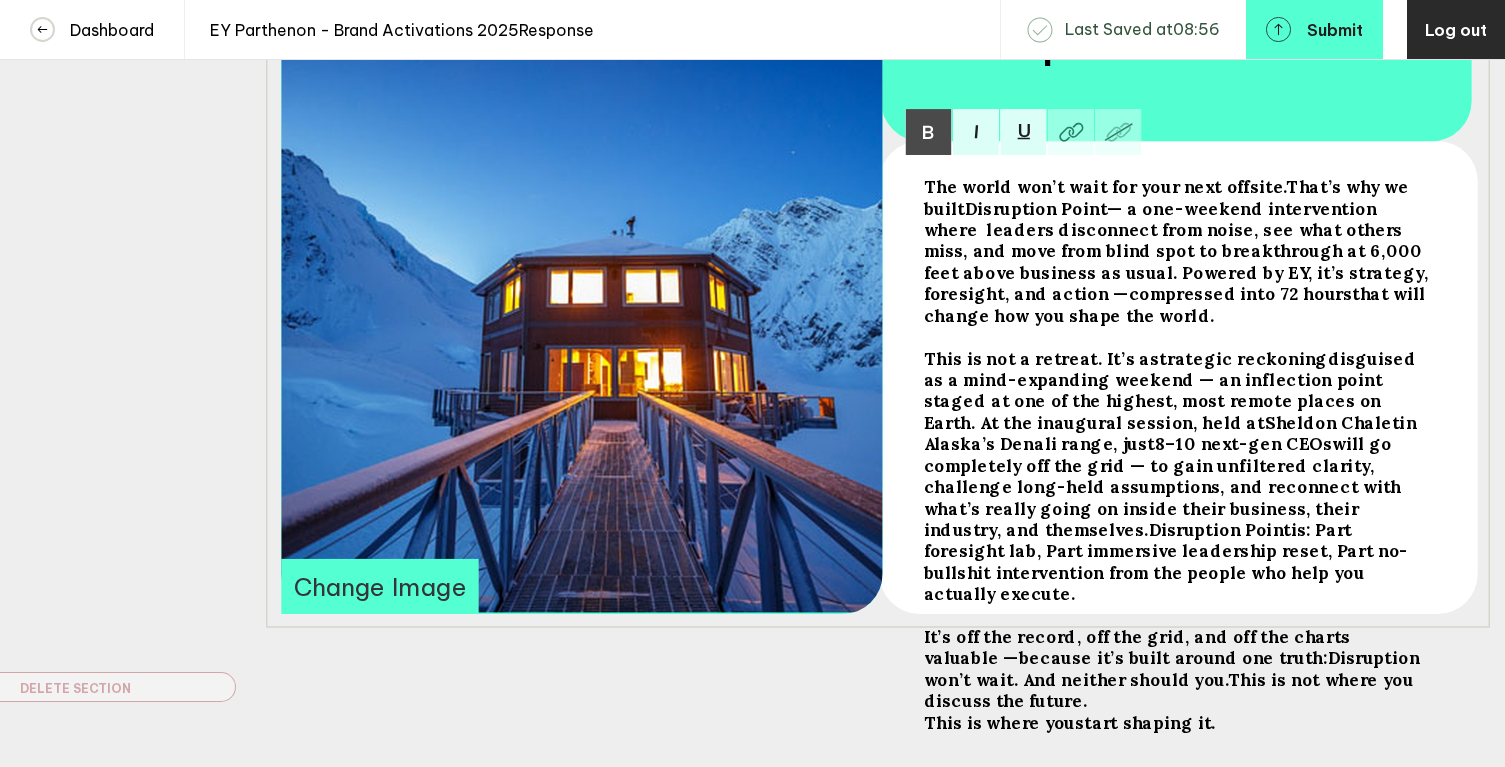 click on "— a one-weekend intervention where  leaders disconnect from noise, see what others miss, and move from blind spot to breakthrough at 6,000 feet above business as usual. Powered by EY, it’s strategy, foresight, and action —" at bounding box center [1104, 186] 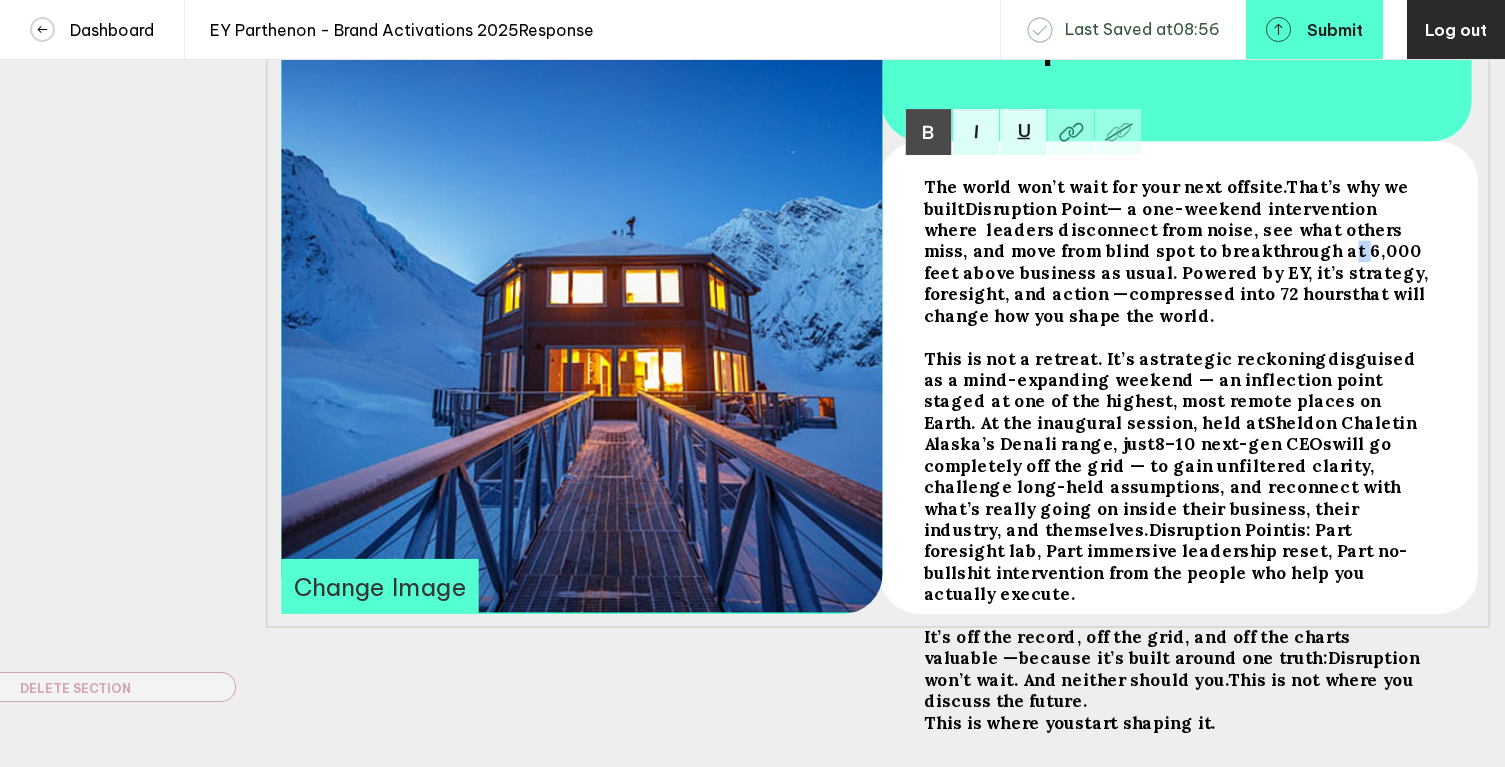 click on "— a one-weekend intervention where  leaders disconnect from noise, see what others miss, and move from blind spot to breakthrough at 6,000 feet above business as usual. Powered by EY, it’s strategy, foresight, and action —" at bounding box center [1104, 186] 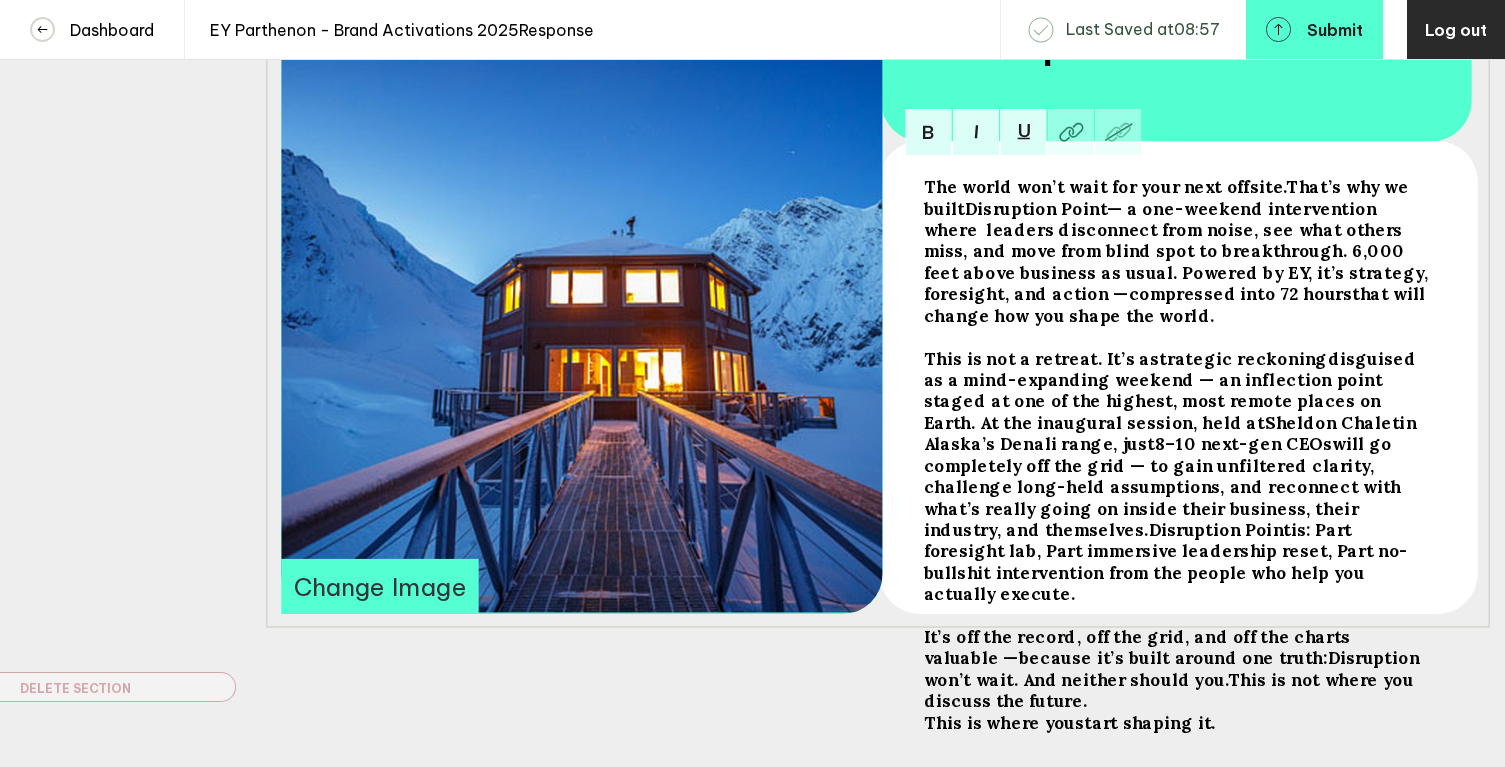 click on "— a one-weekend intervention where  leaders disconnect from noise, see what others miss, and move from blind spot to breakthrough. 6,000 feet above business as usual. Powered by EY, it’s strategy, foresight, and action —" at bounding box center (1104, 186) 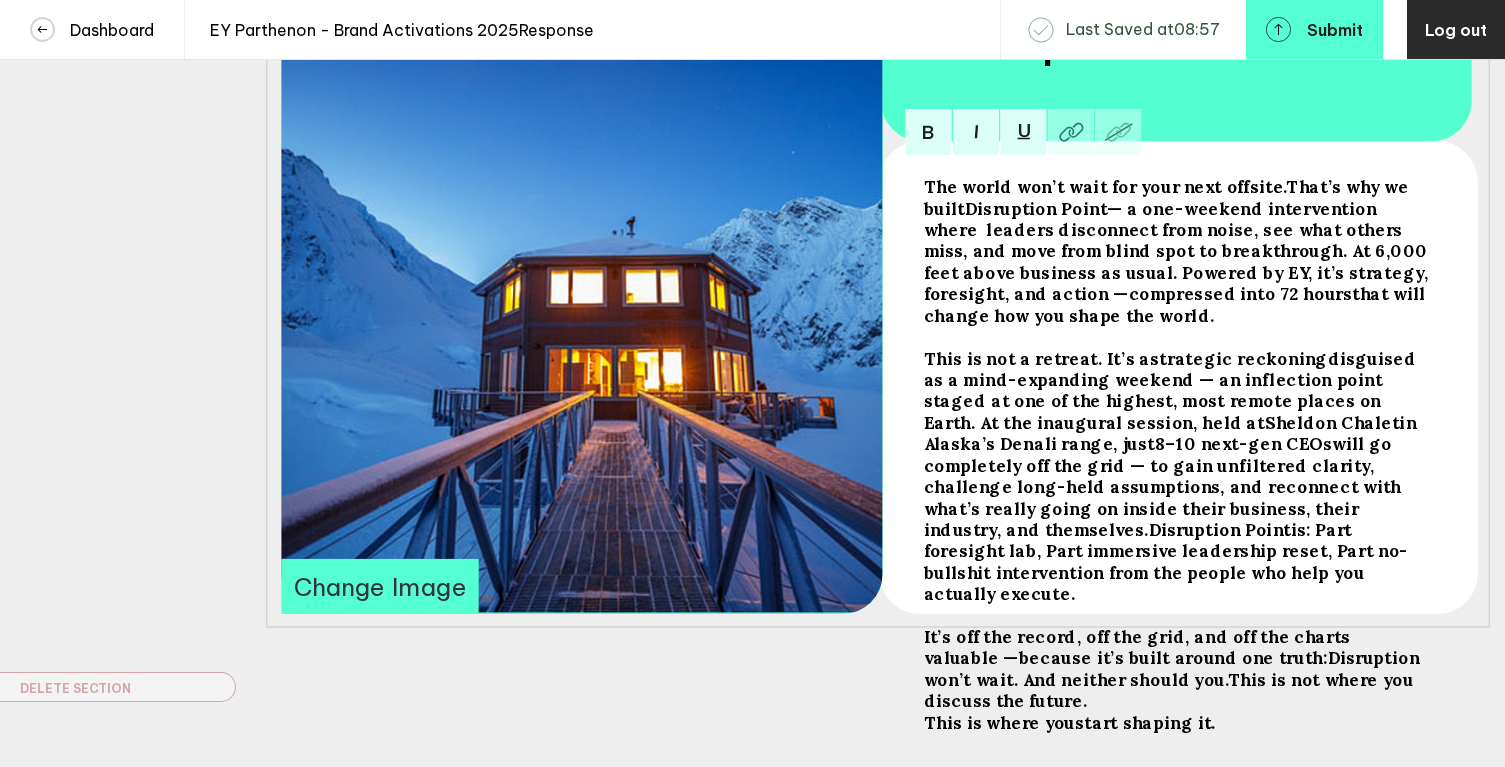 click on "— a one-weekend intervention where  leaders disconnect from noise, see what others miss, and move from blind spot to breakthrough. At 6,000 feet above business as usual. Powered by EY, it’s strategy, foresight, and action —" at bounding box center [1104, 186] 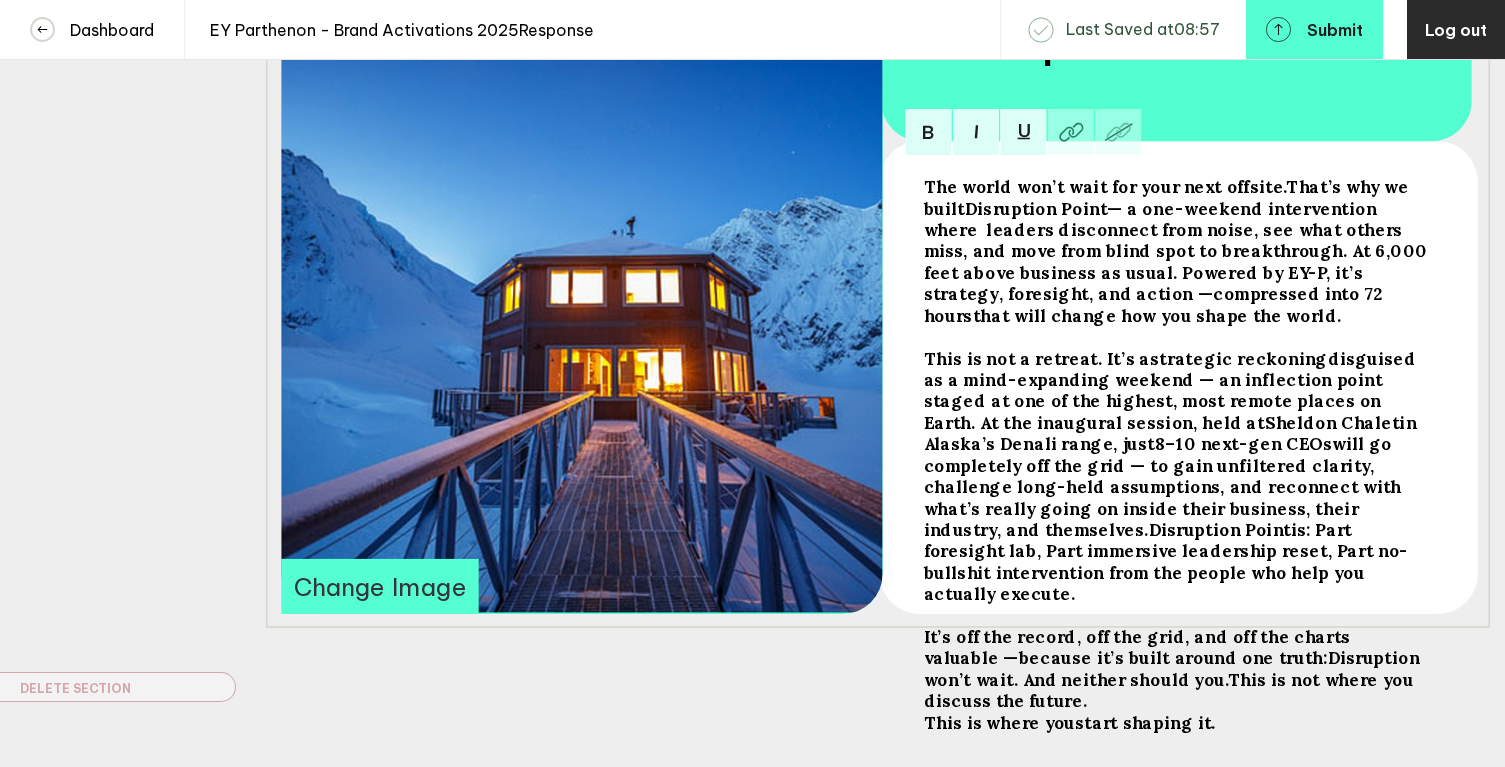 click on "The world won’t wait for your next offsite.  That’s why we built  Disruption Point  — a one-weekend intervention where  leaders disconnect from noise, see what others miss, and move from blind spot to breakthrough. At 6,000 feet above business as usual. Powered by EY-P, it’s strategy, foresight, and action —  compressed into 72 hours  that will change how you shape the world." at bounding box center [1176, 251] 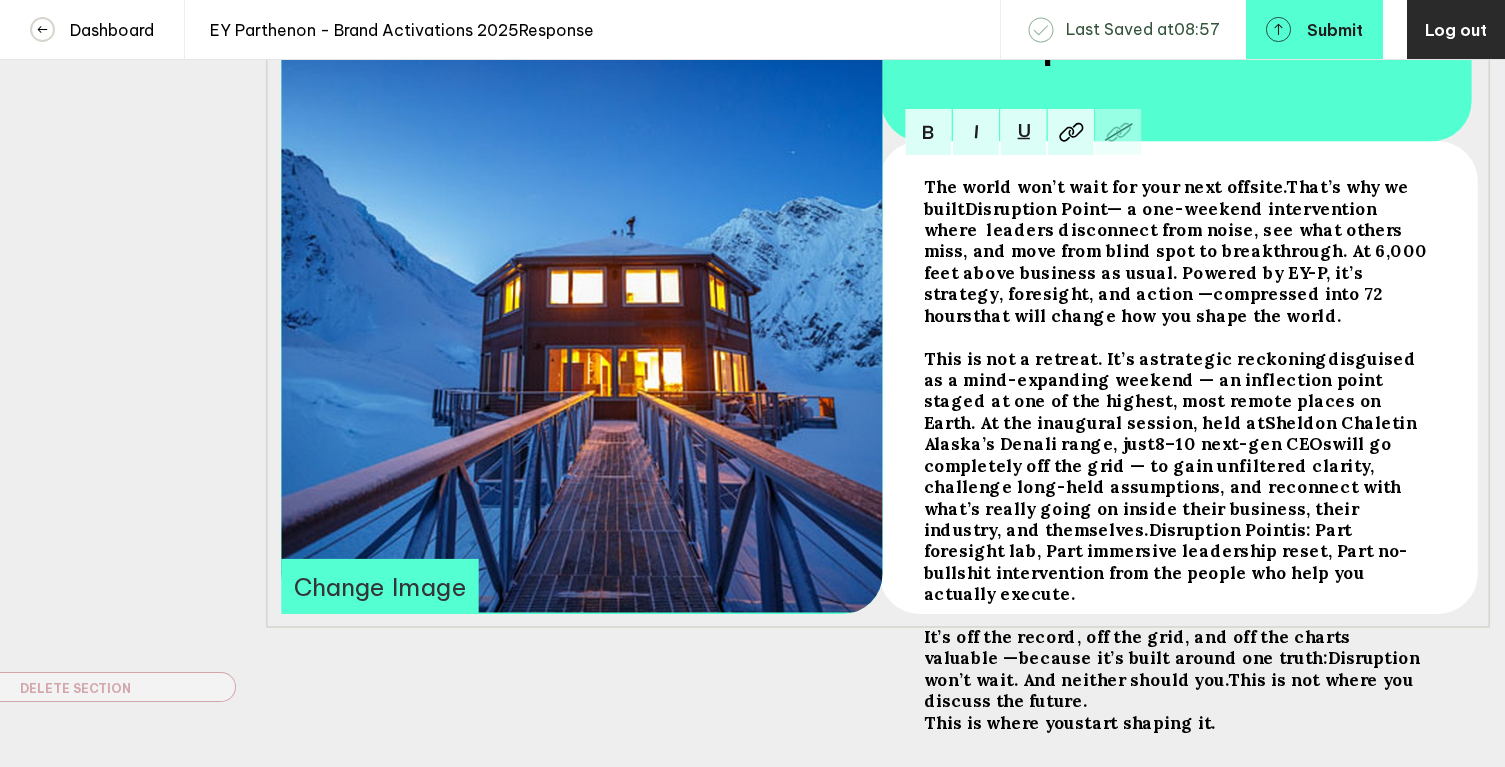 click on "compressed into 72 hours" at bounding box center (1104, 186) 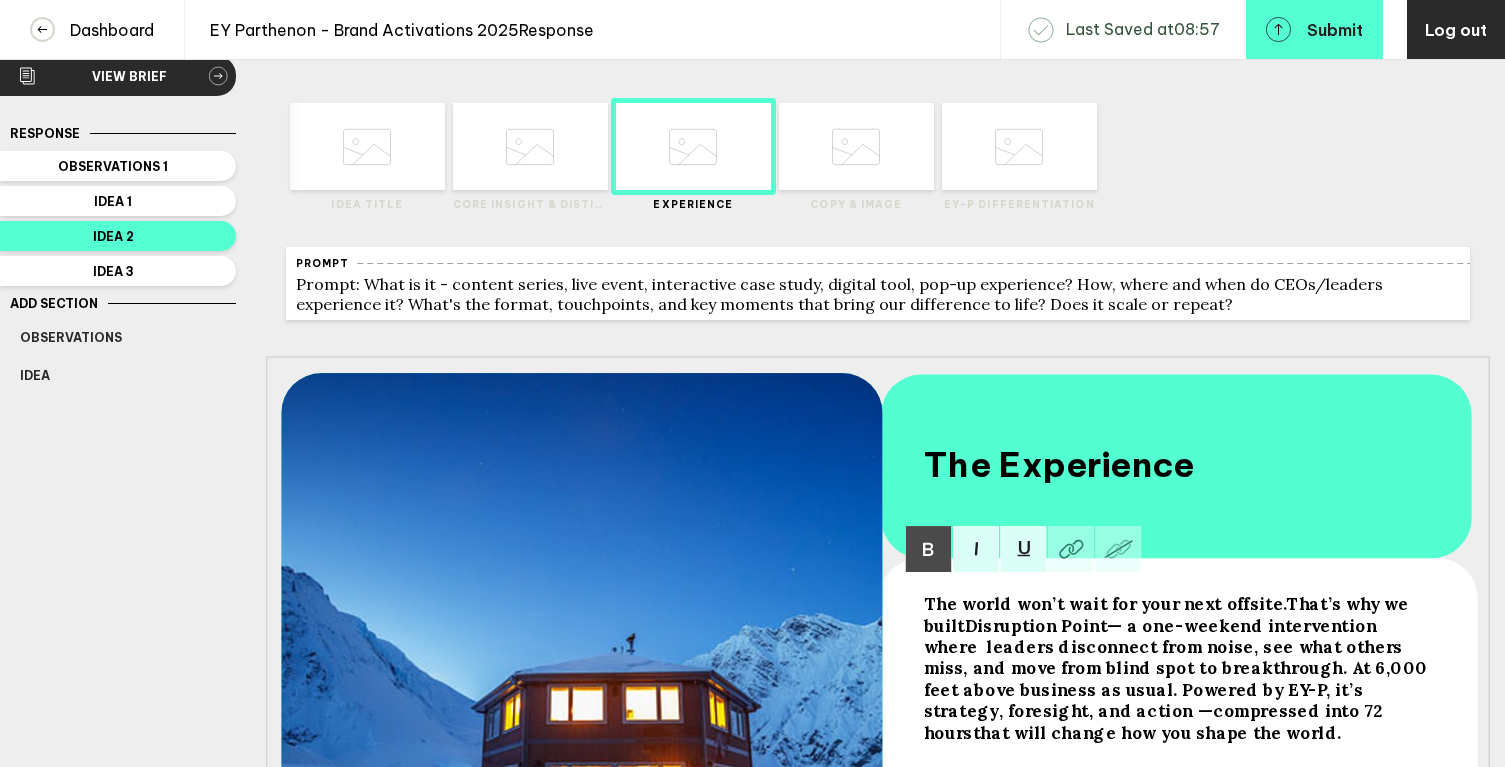 scroll, scrollTop: 0, scrollLeft: 0, axis: both 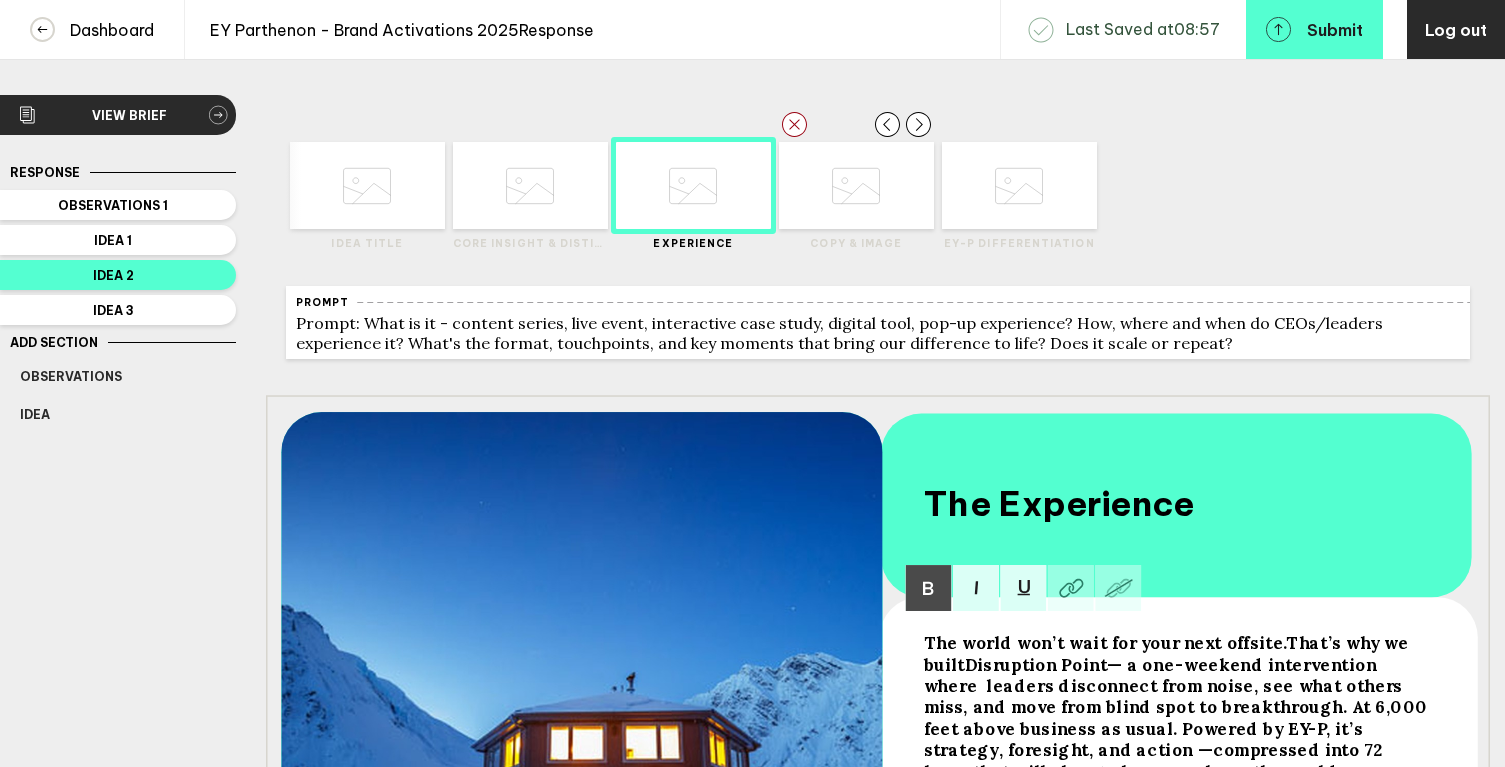 click at bounding box center [367, 186] 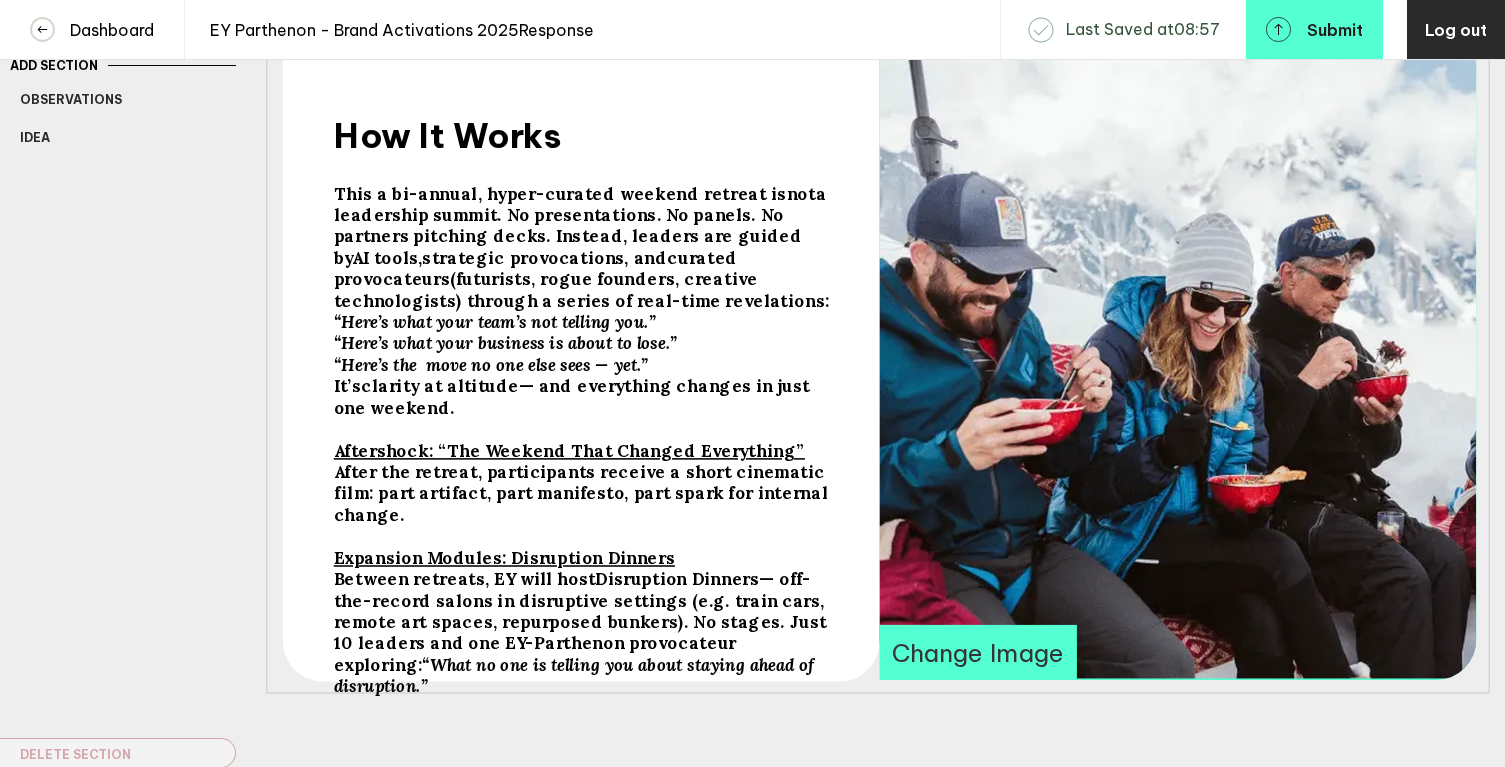 scroll, scrollTop: 285, scrollLeft: 0, axis: vertical 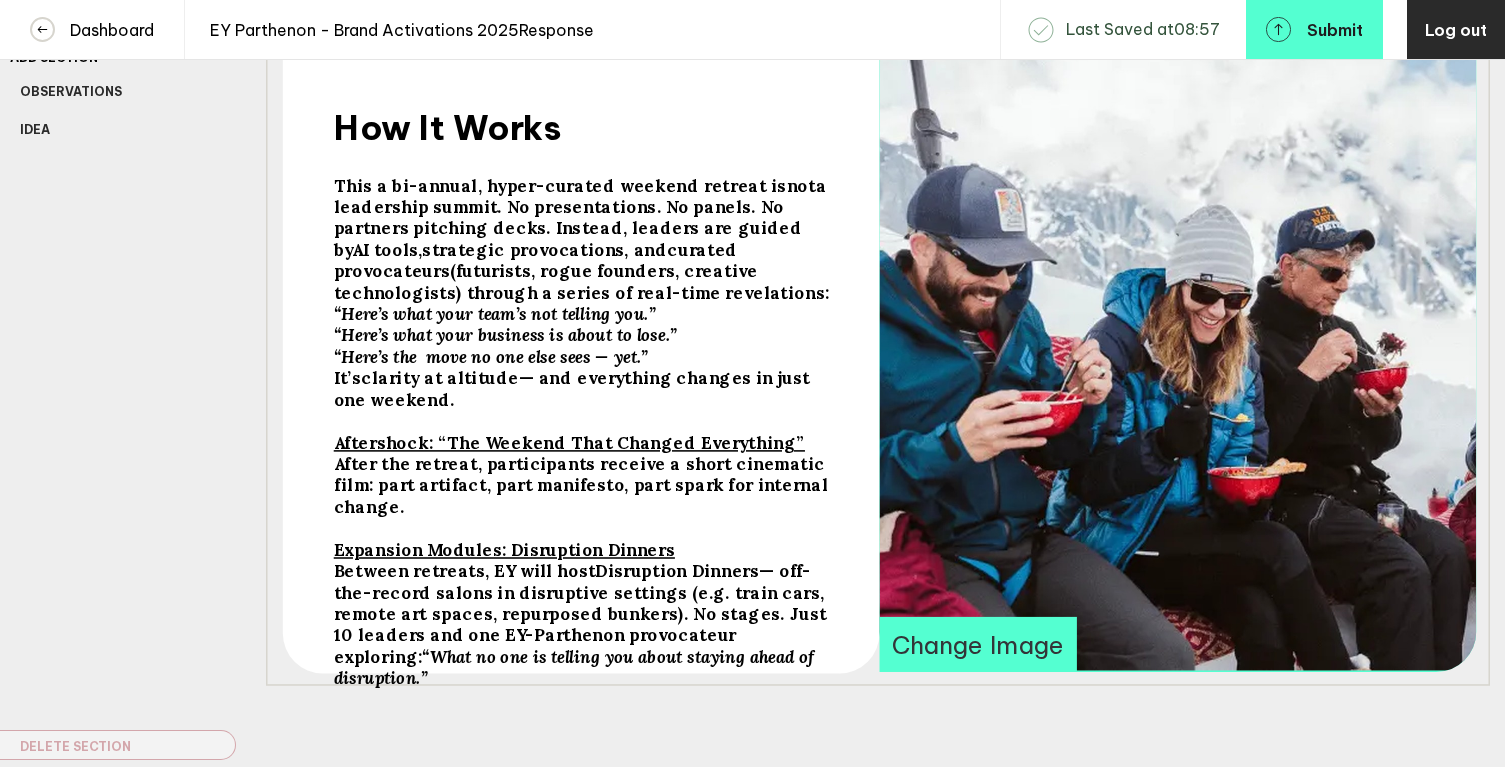 click on "This a bi-annual, hyper-curated weekend retreat is" at bounding box center (448, 127) 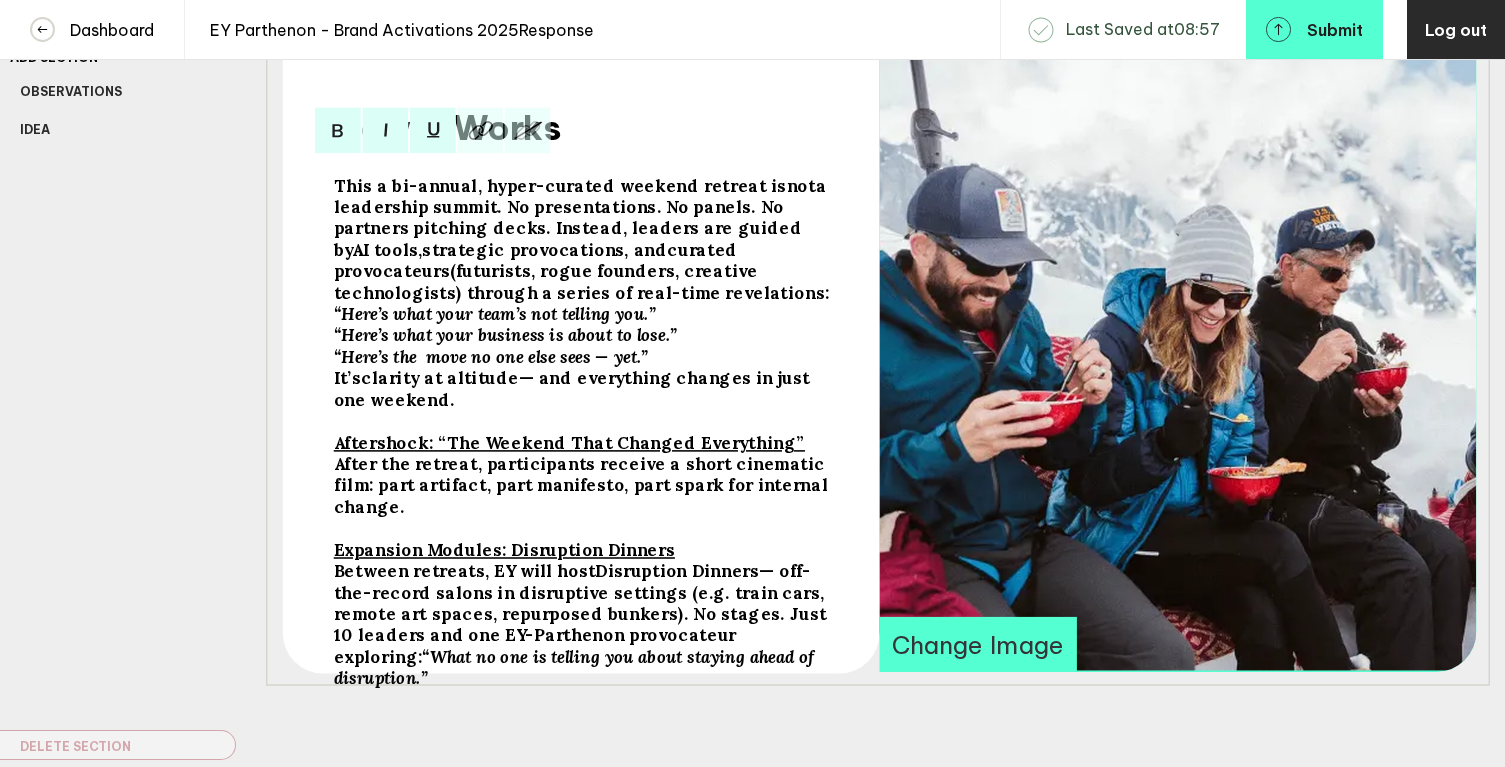 click on "This a bi-annual, hyper-curated weekend retreat is" at bounding box center (560, 185) 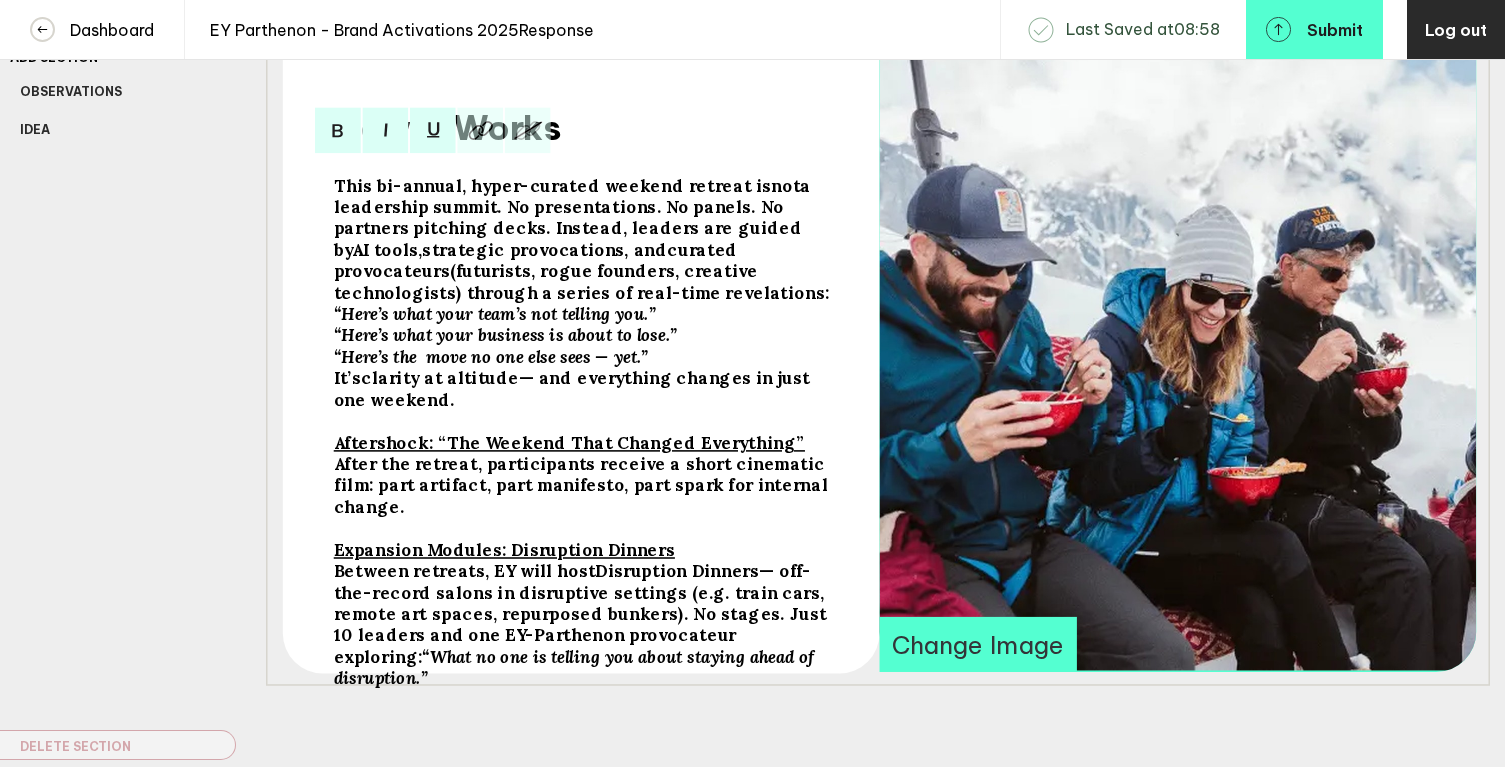click on "a leadership summit. No presentations. No panels. No partners pitching decks. Instead, leaders are guided by" at bounding box center [553, 185] 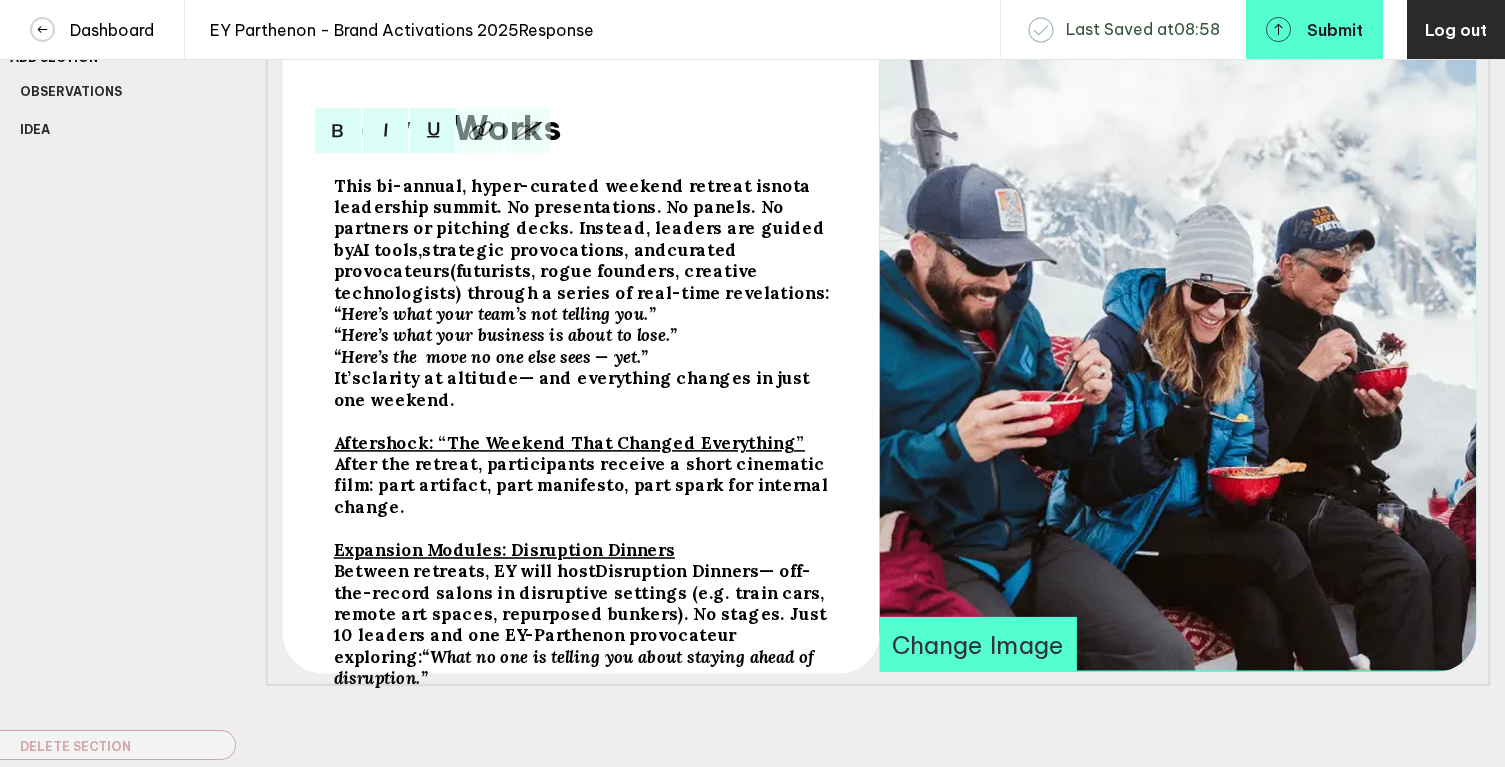 click on "curated provocateurs" at bounding box center [553, 185] 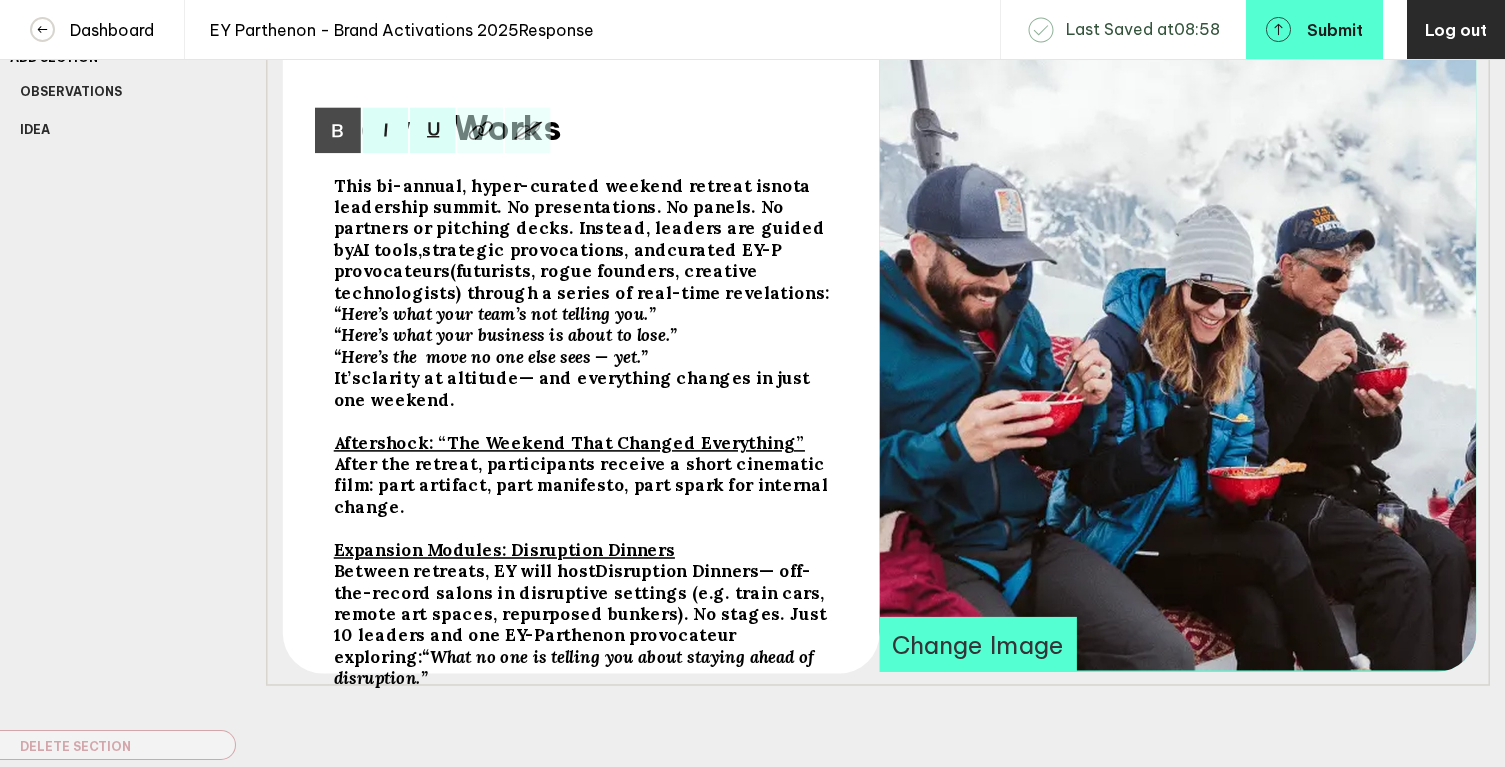 click on "— and everything changes in just one weekend." at bounding box center (553, 185) 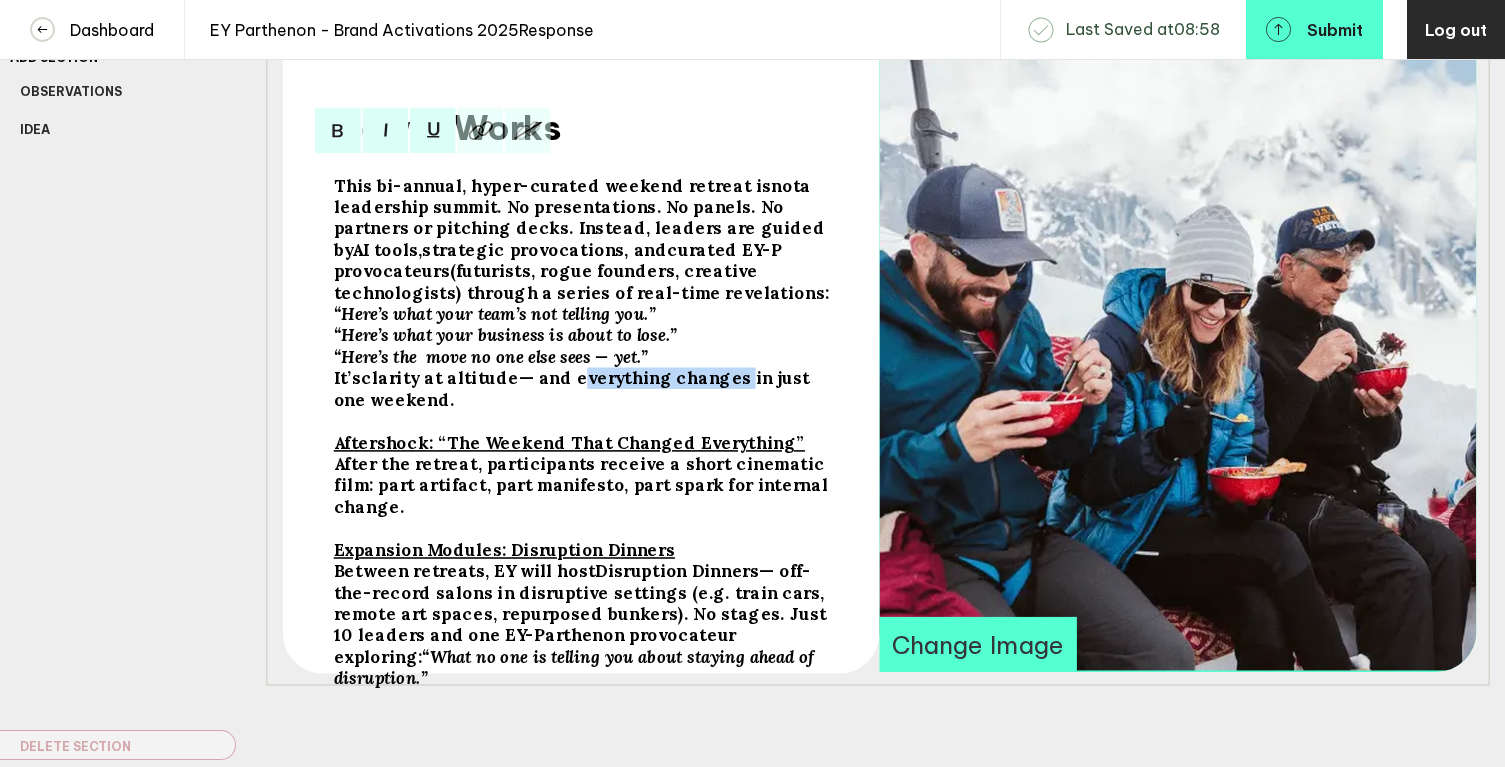 drag, startPoint x: 564, startPoint y: 391, endPoint x: 718, endPoint y: 398, distance: 154.15901 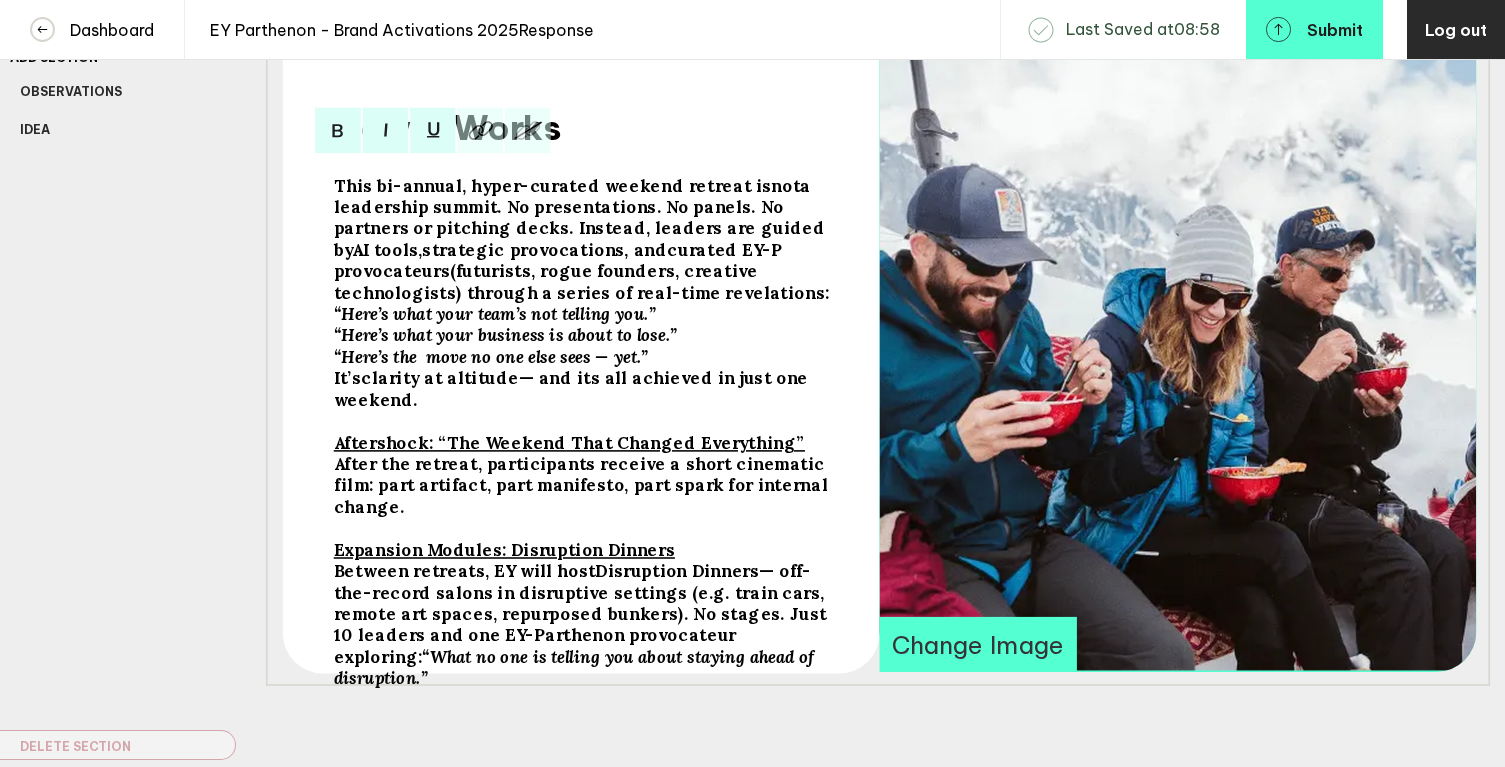 click on "— and its all achieved in just one weekend." at bounding box center (553, 185) 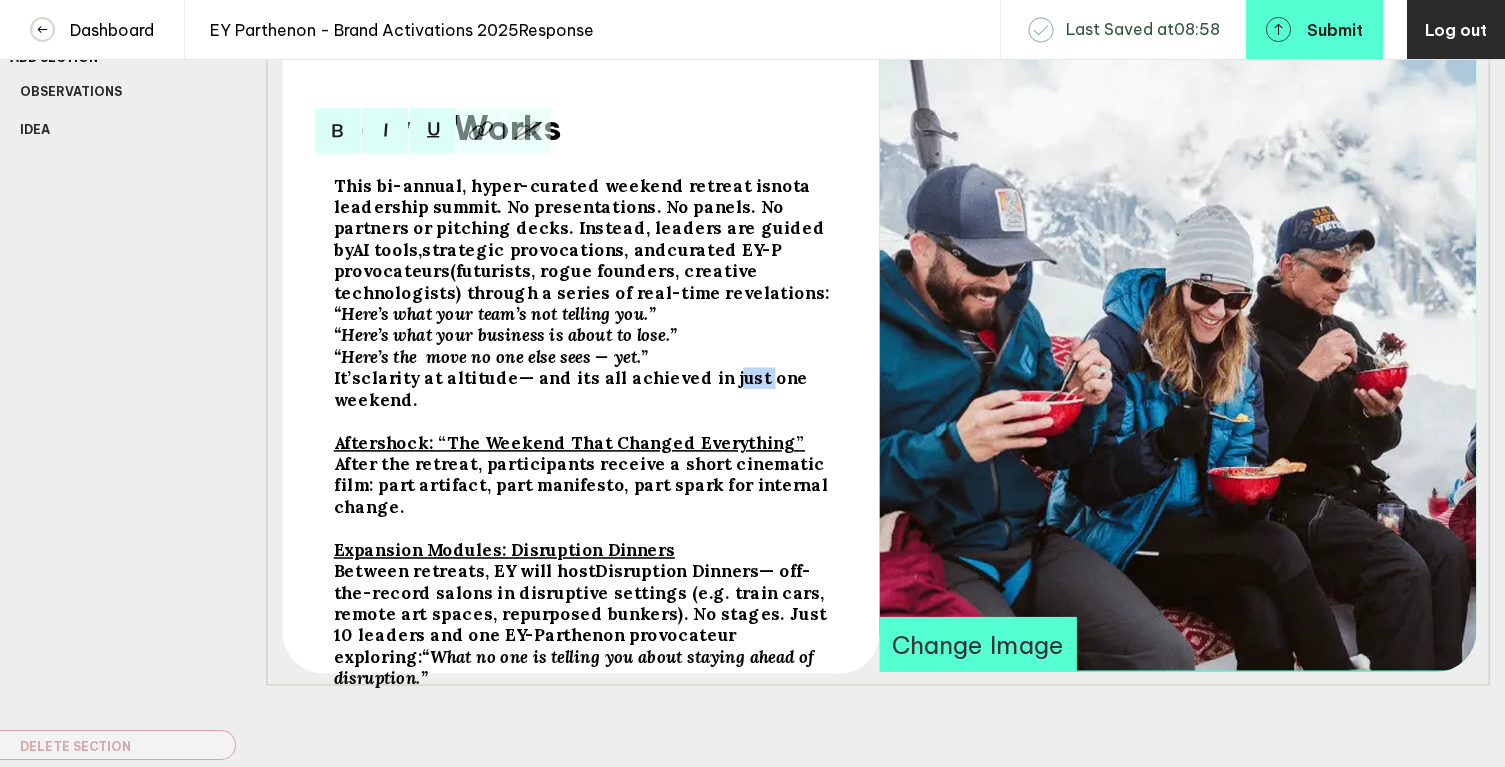 click on "— and its all achieved in just one weekend." at bounding box center (553, 185) 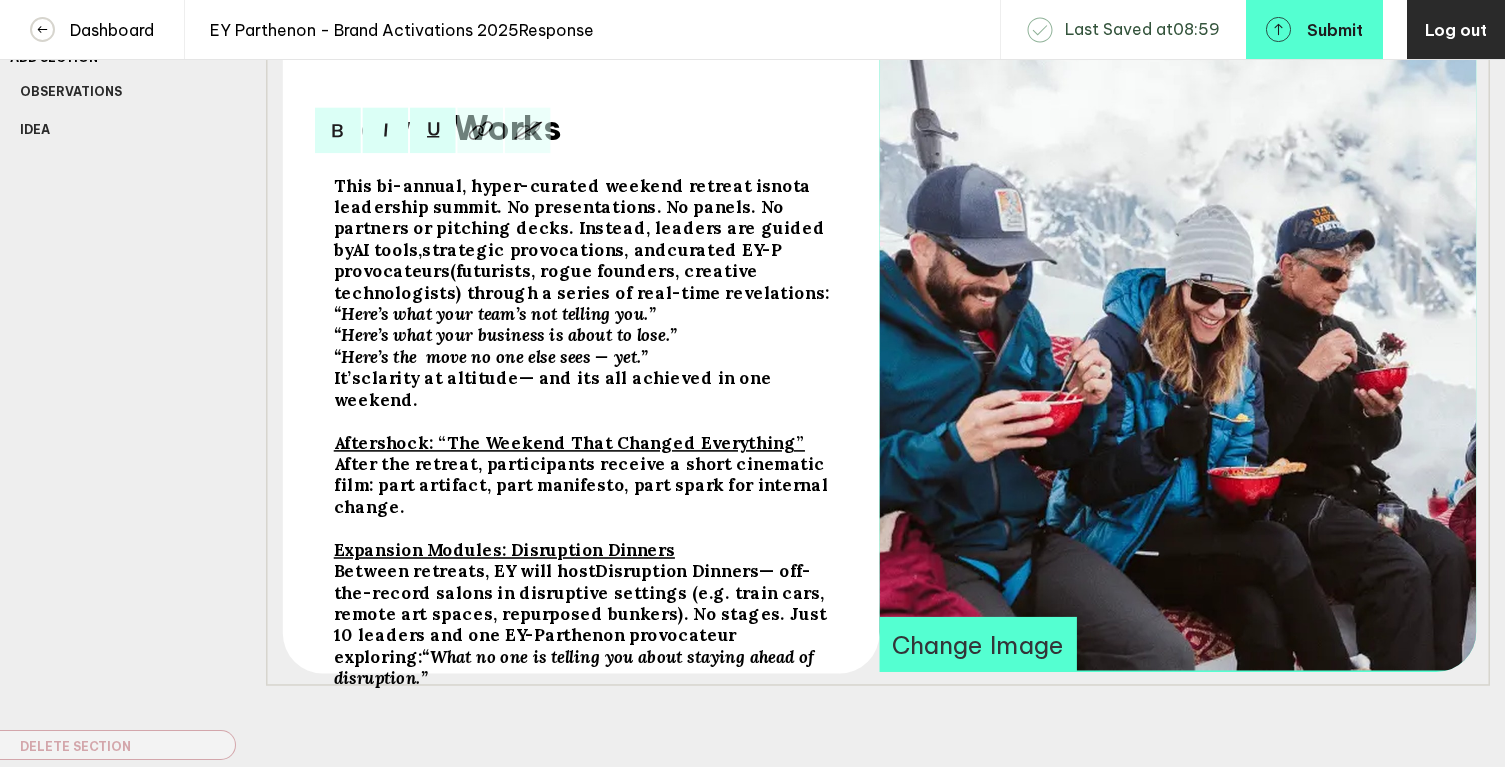 click on "Between retreats, EY will host" at bounding box center (553, 185) 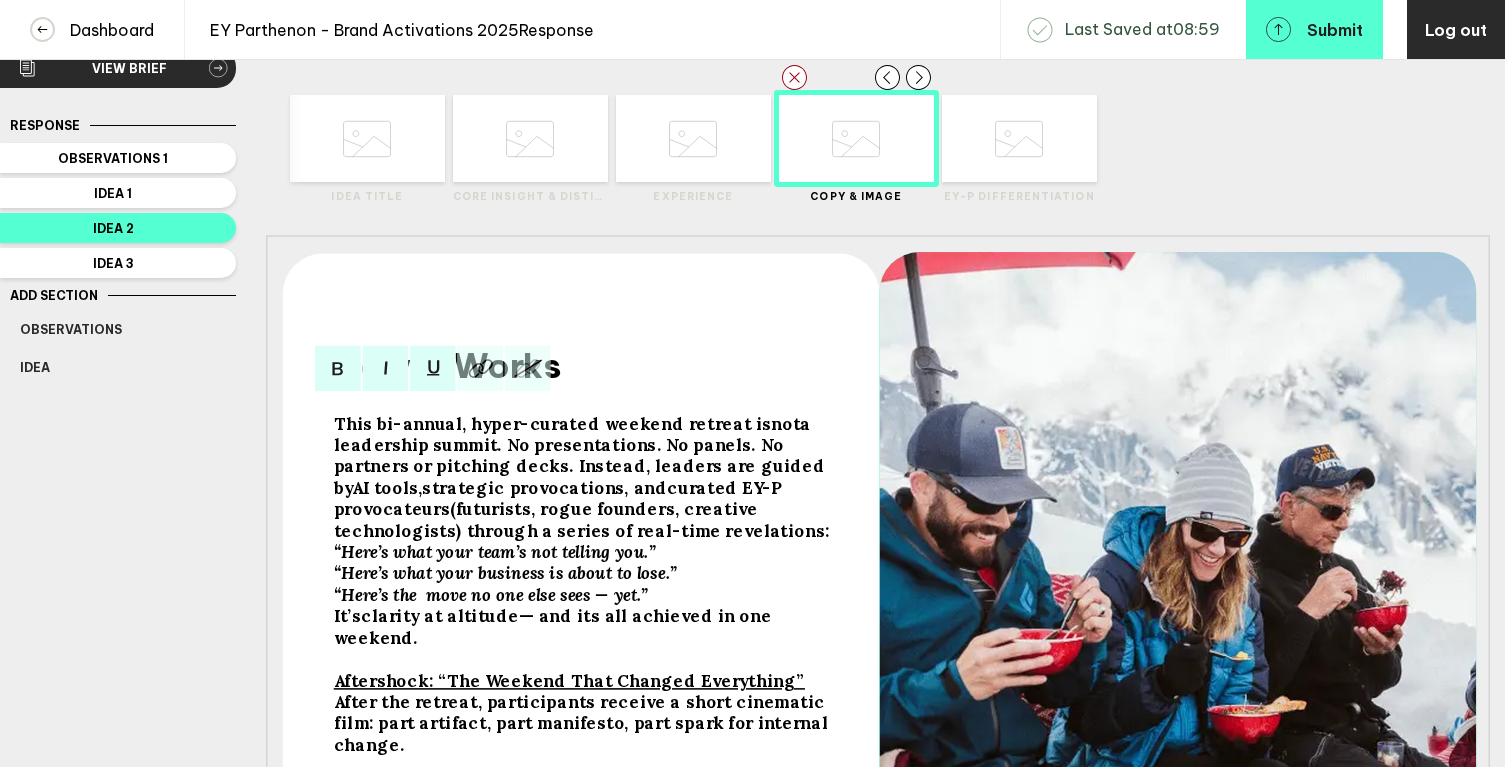 scroll, scrollTop: 0, scrollLeft: 0, axis: both 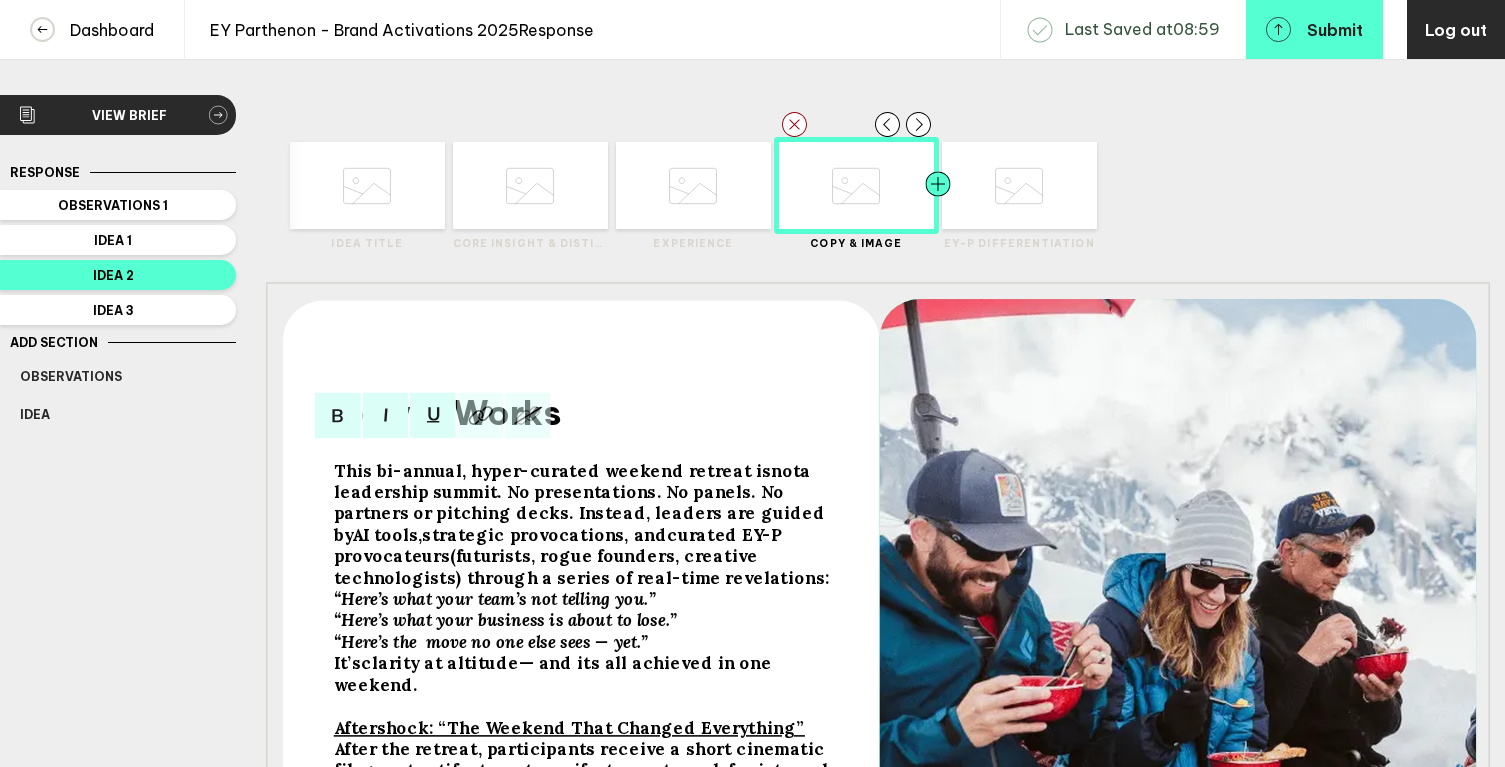 click at bounding box center (325, 185) 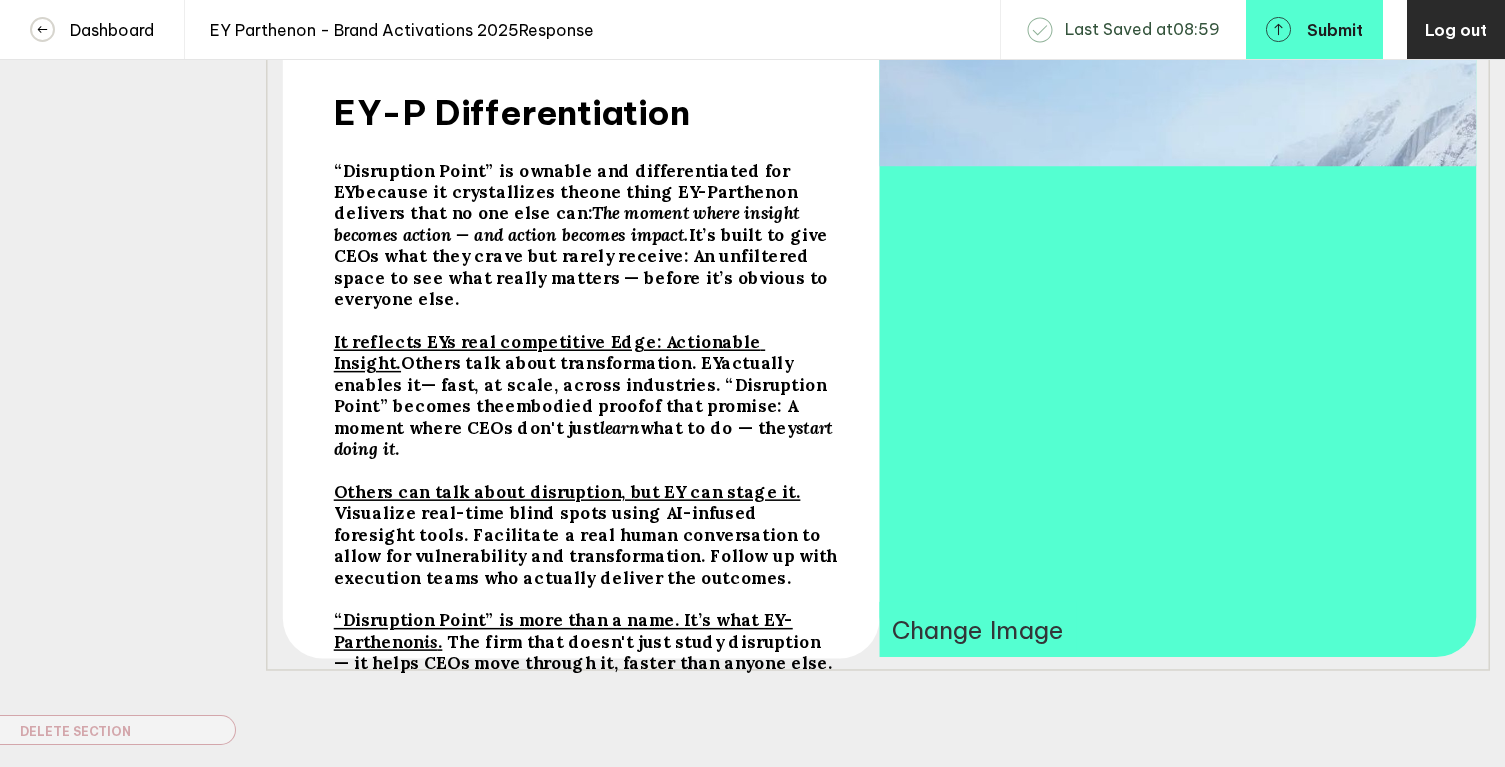 scroll, scrollTop: 393, scrollLeft: 0, axis: vertical 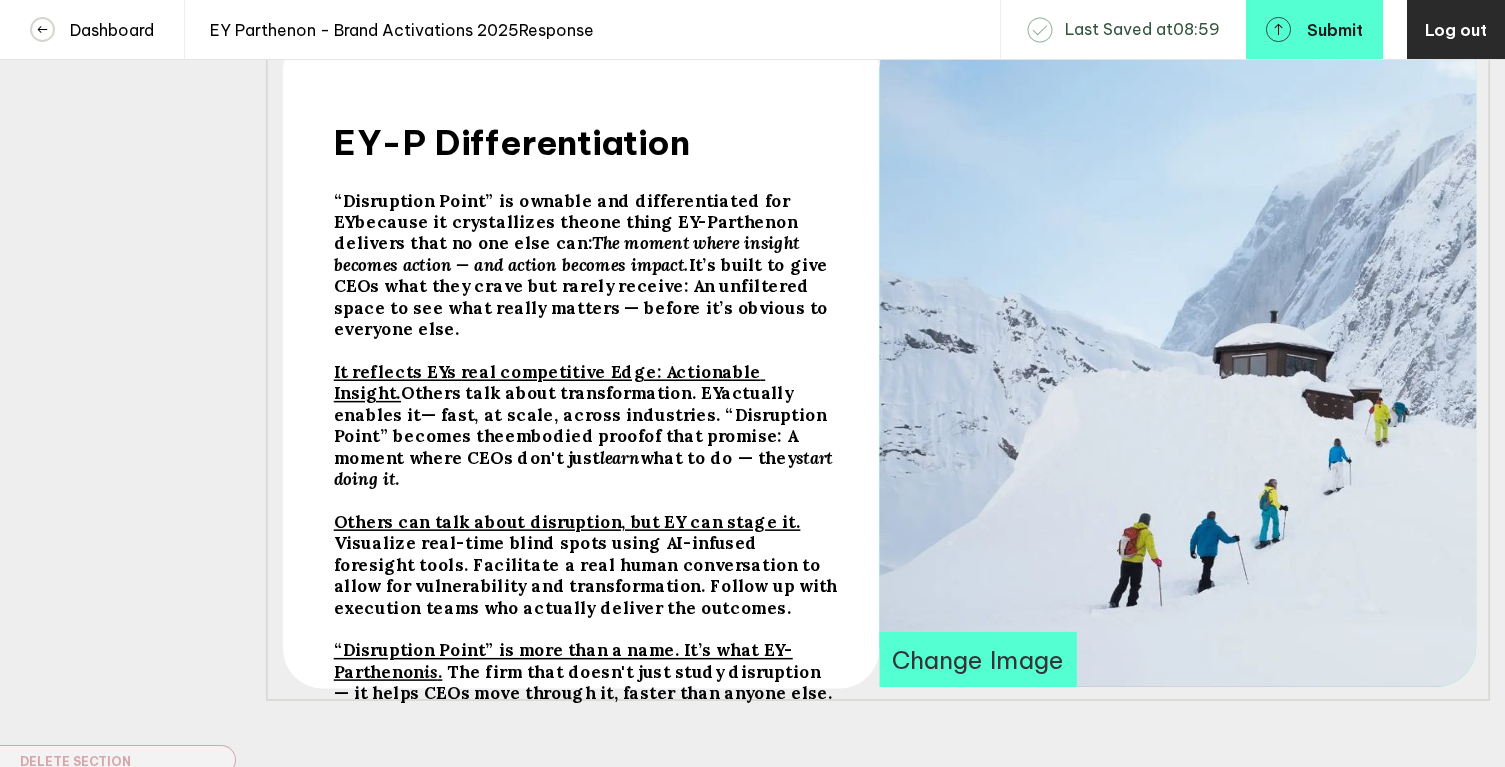 click on "because it crystallizes the" at bounding box center (564, 211) 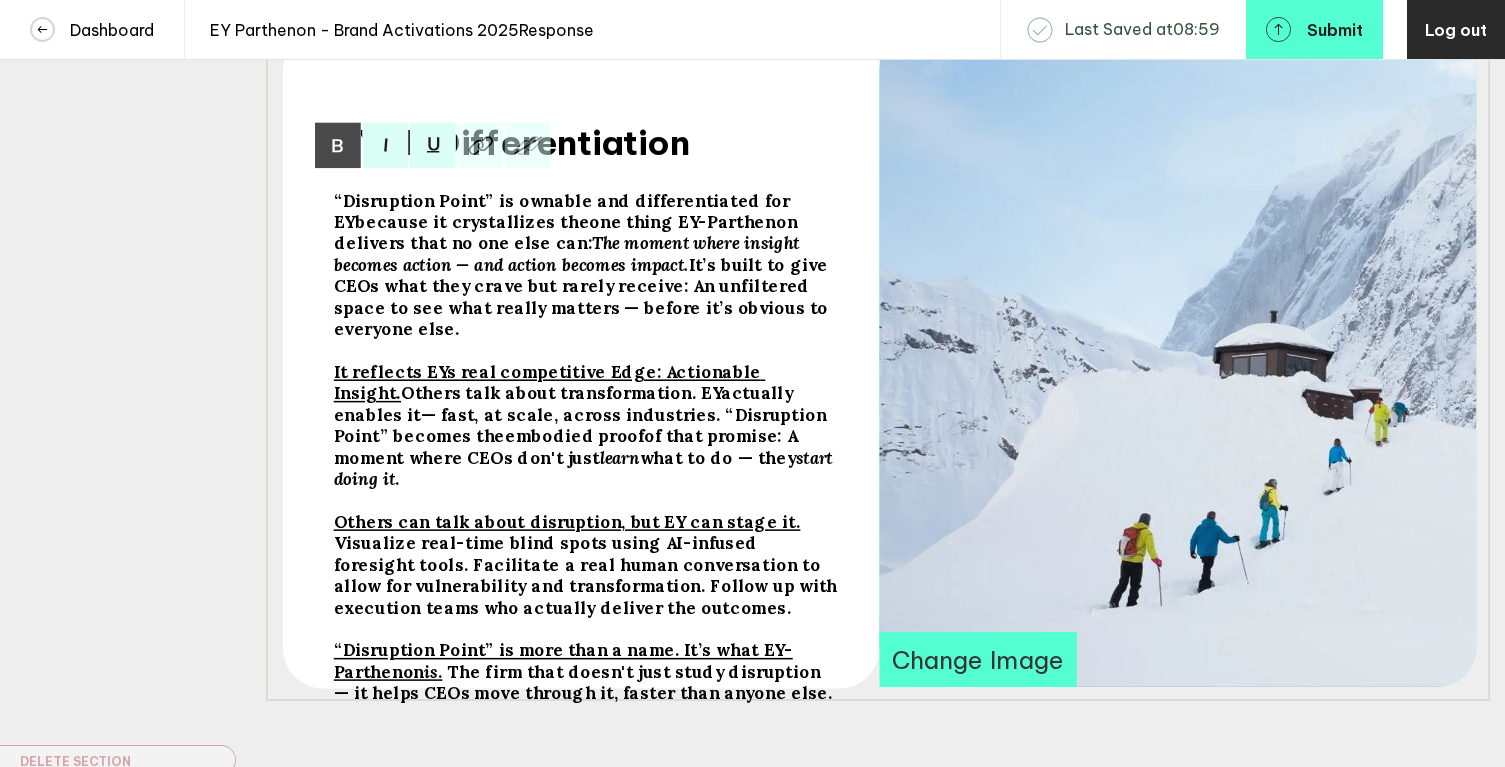 click on "because it crystallizes the" at bounding box center (564, 211) 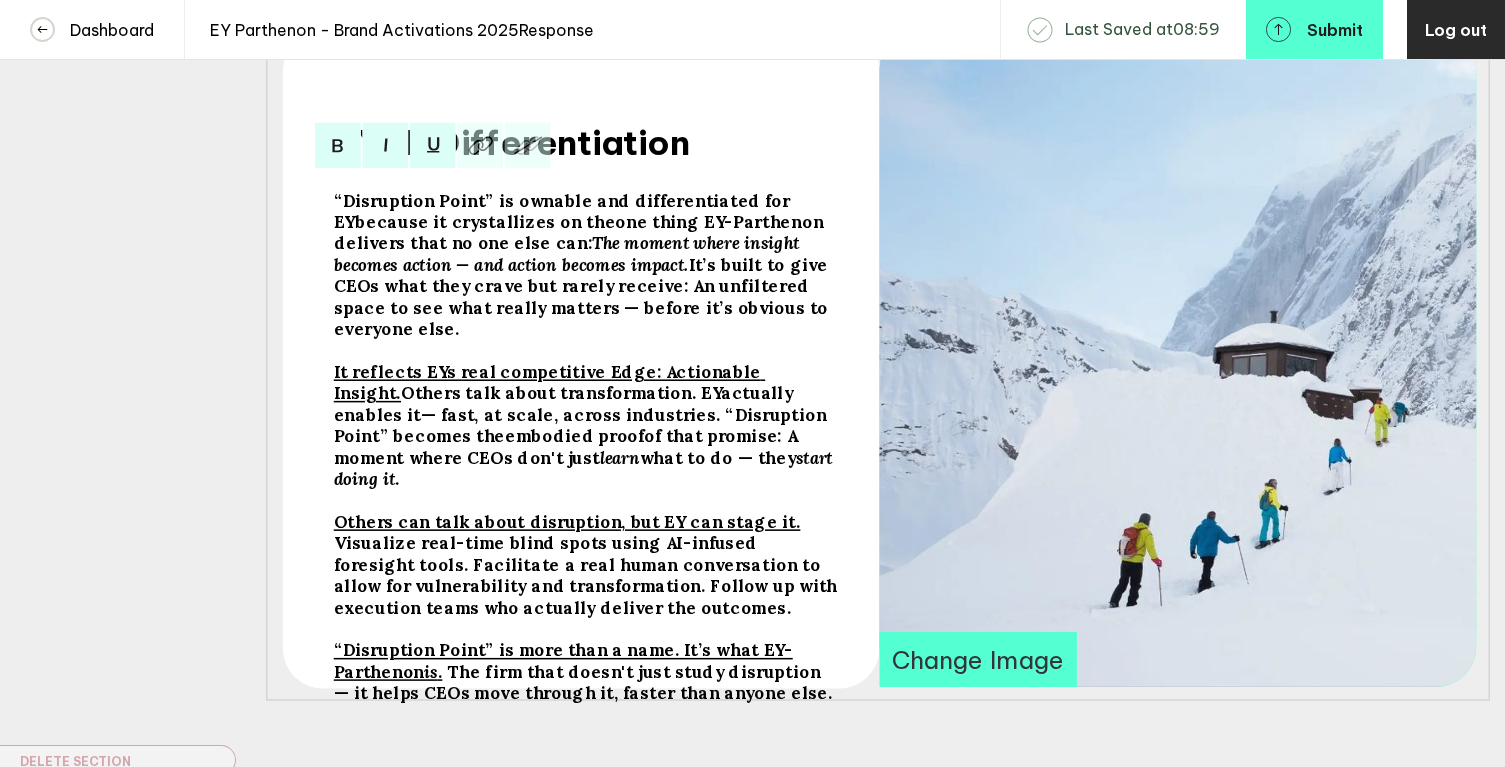 click on "It’s built to give CEOs what they crave but rarely receive: An unfiltered space to see what really matters — before it’s obvious to everyone else." at bounding box center (564, 211) 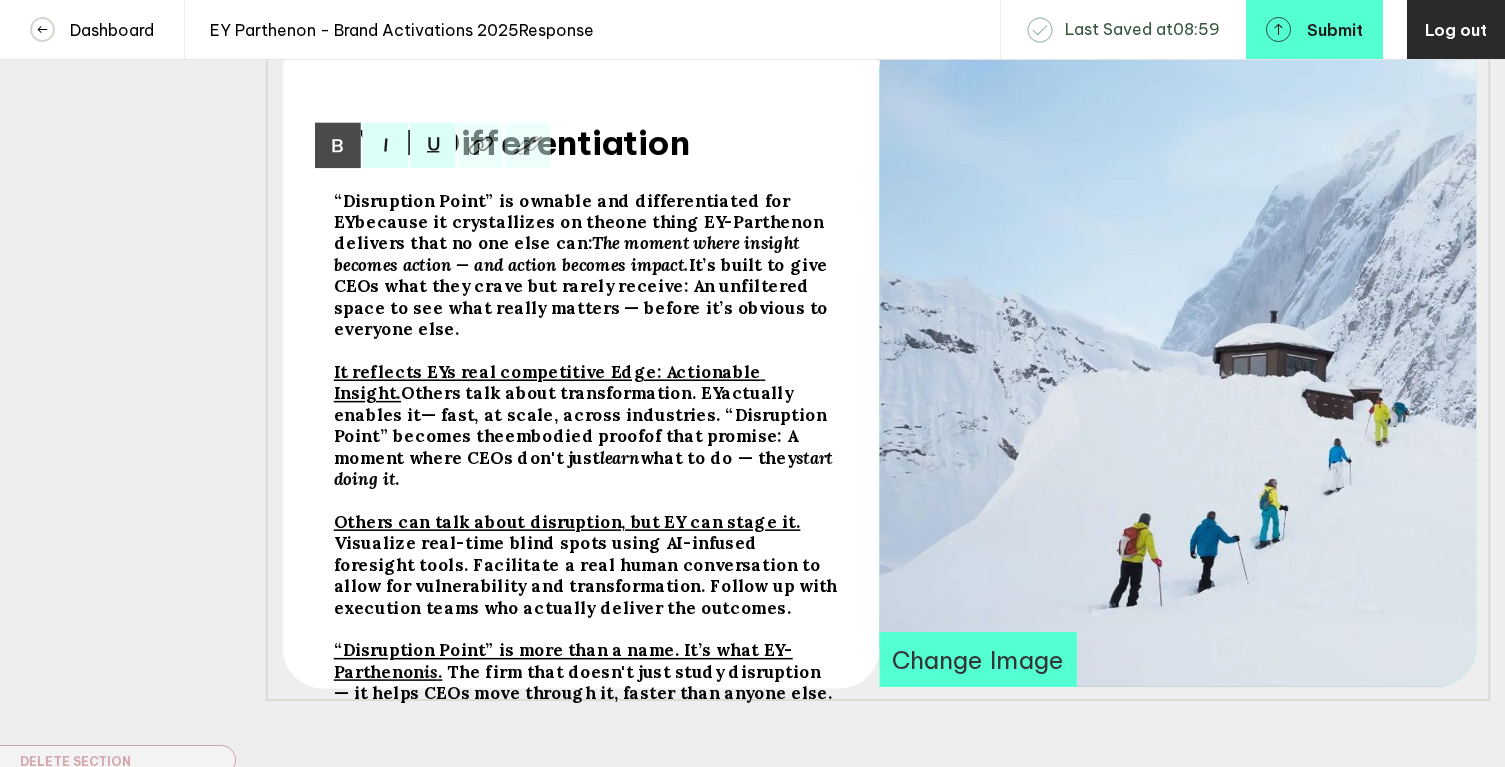 click on "The moment where insight becomes action — and action becomes impact." at bounding box center [564, 211] 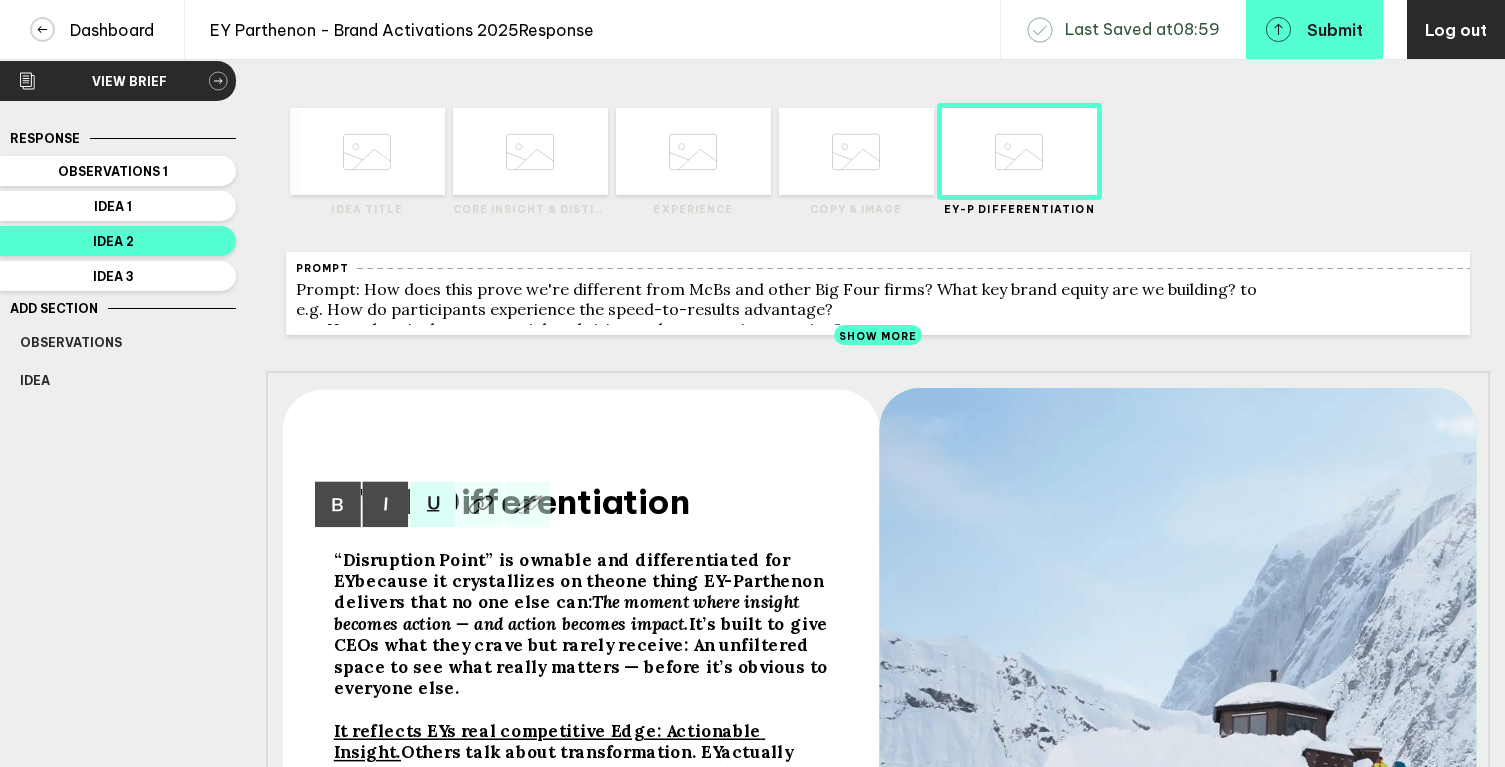 scroll, scrollTop: 0, scrollLeft: 0, axis: both 